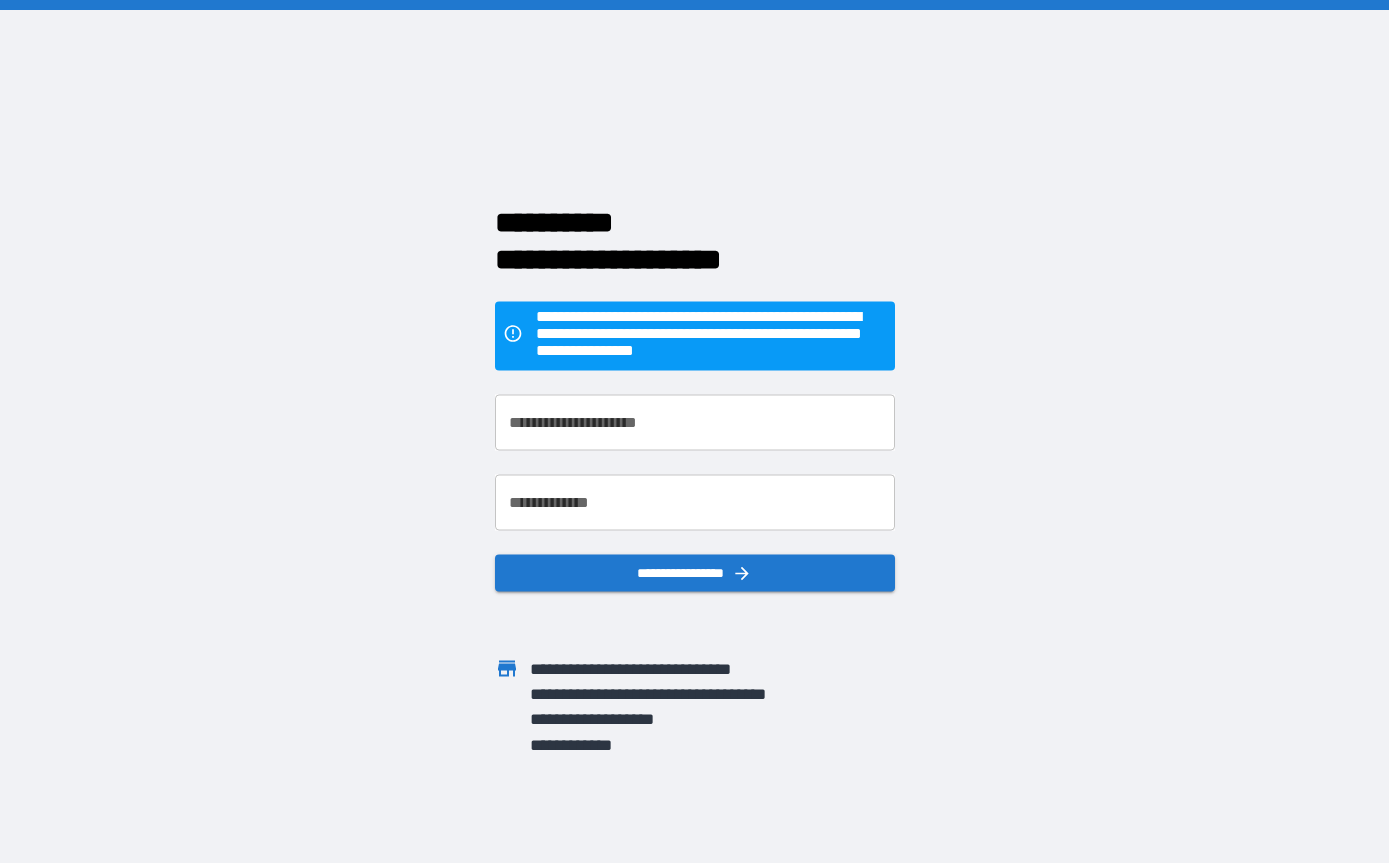 scroll, scrollTop: 0, scrollLeft: 0, axis: both 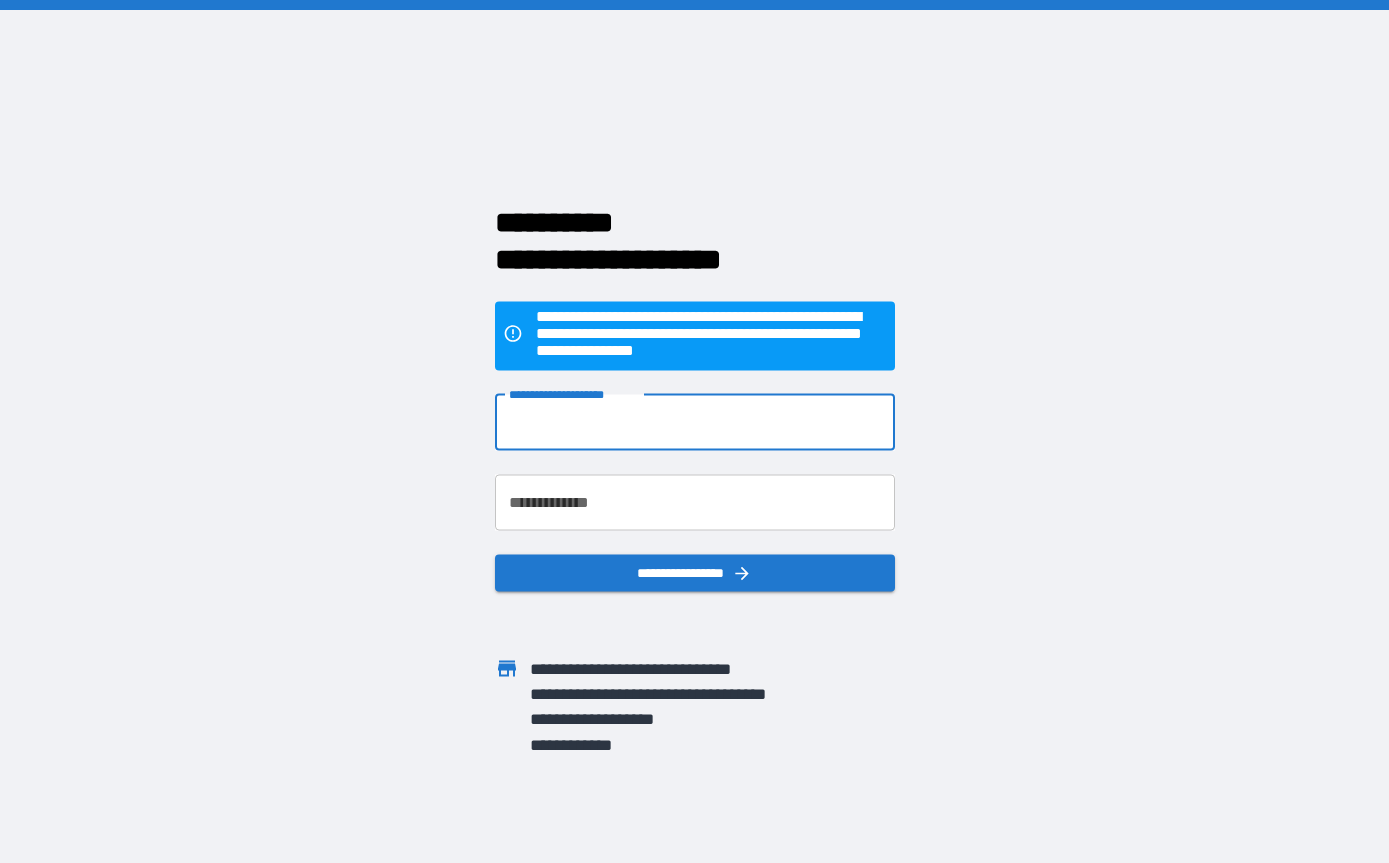 click on "**********" at bounding box center [695, 422] 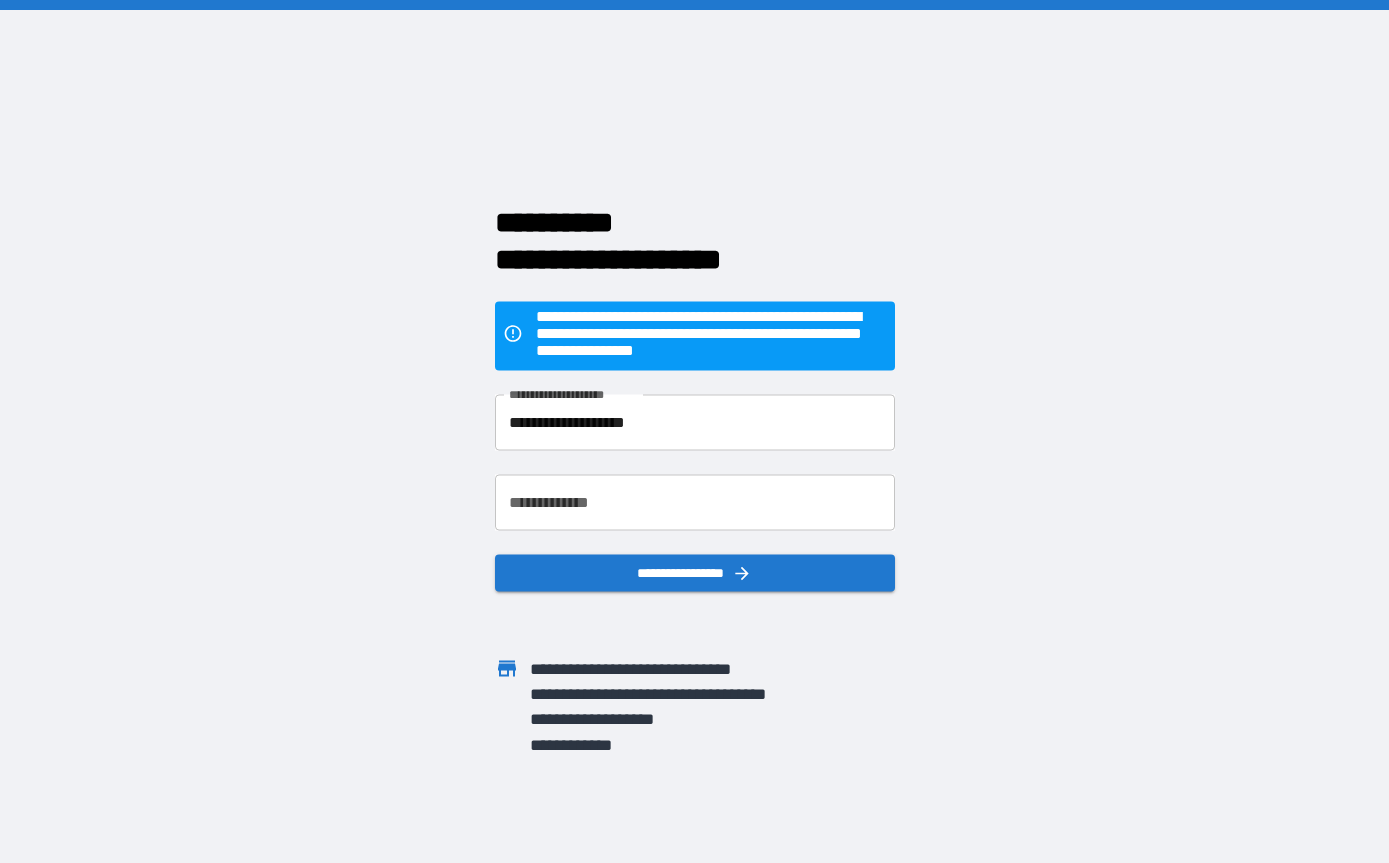 click on "**********" at bounding box center [695, 502] 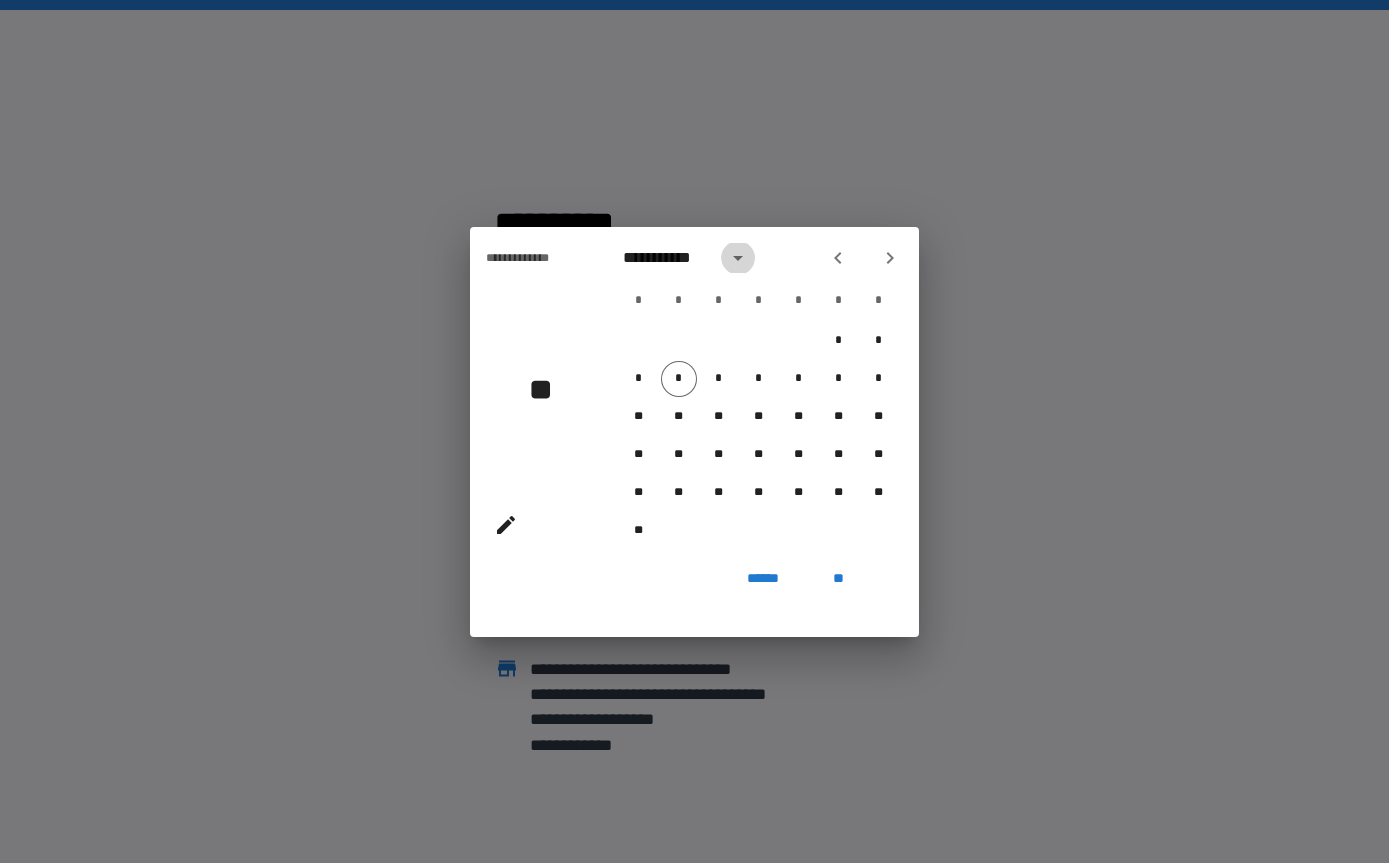 click 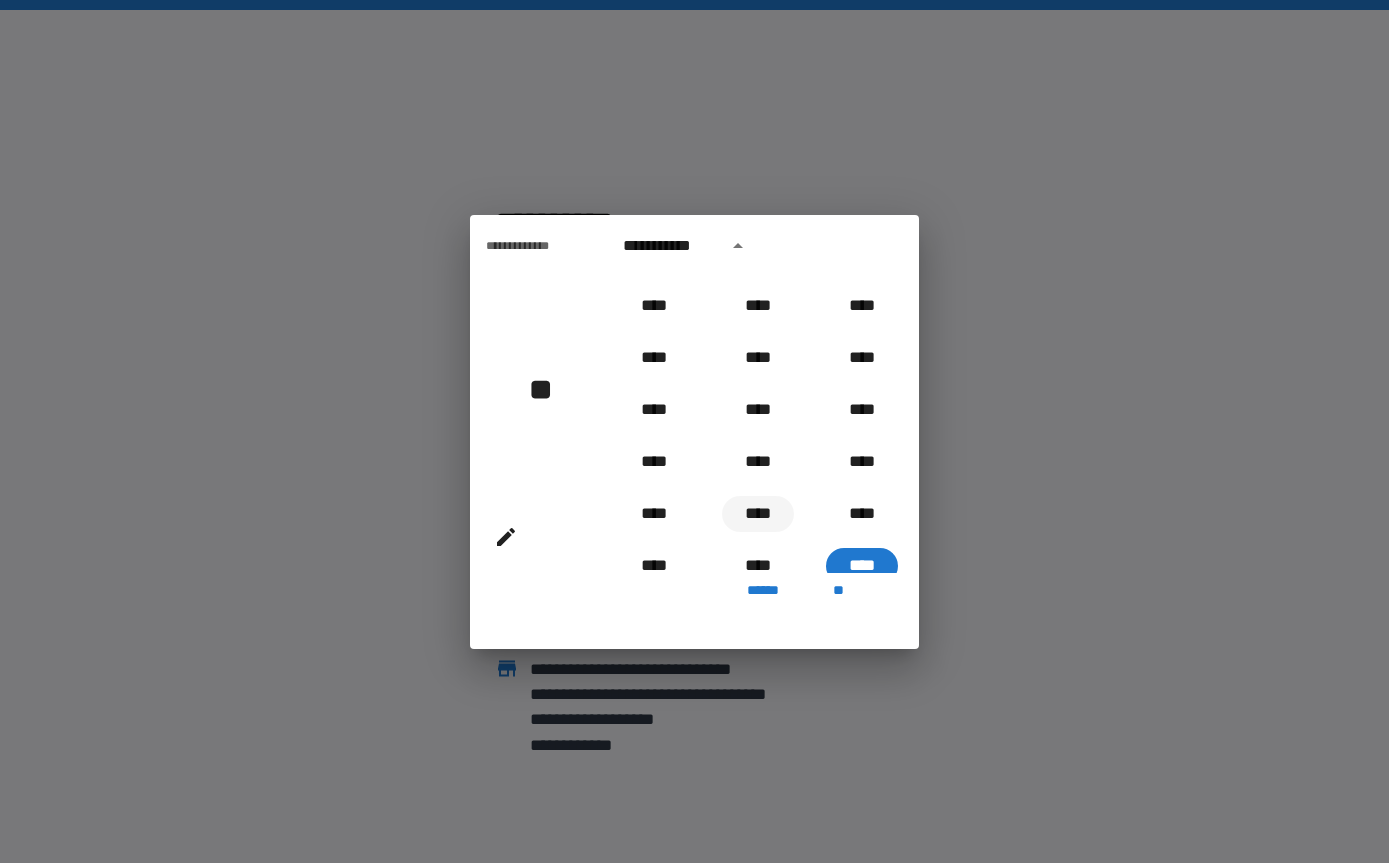 scroll, scrollTop: 1544, scrollLeft: 0, axis: vertical 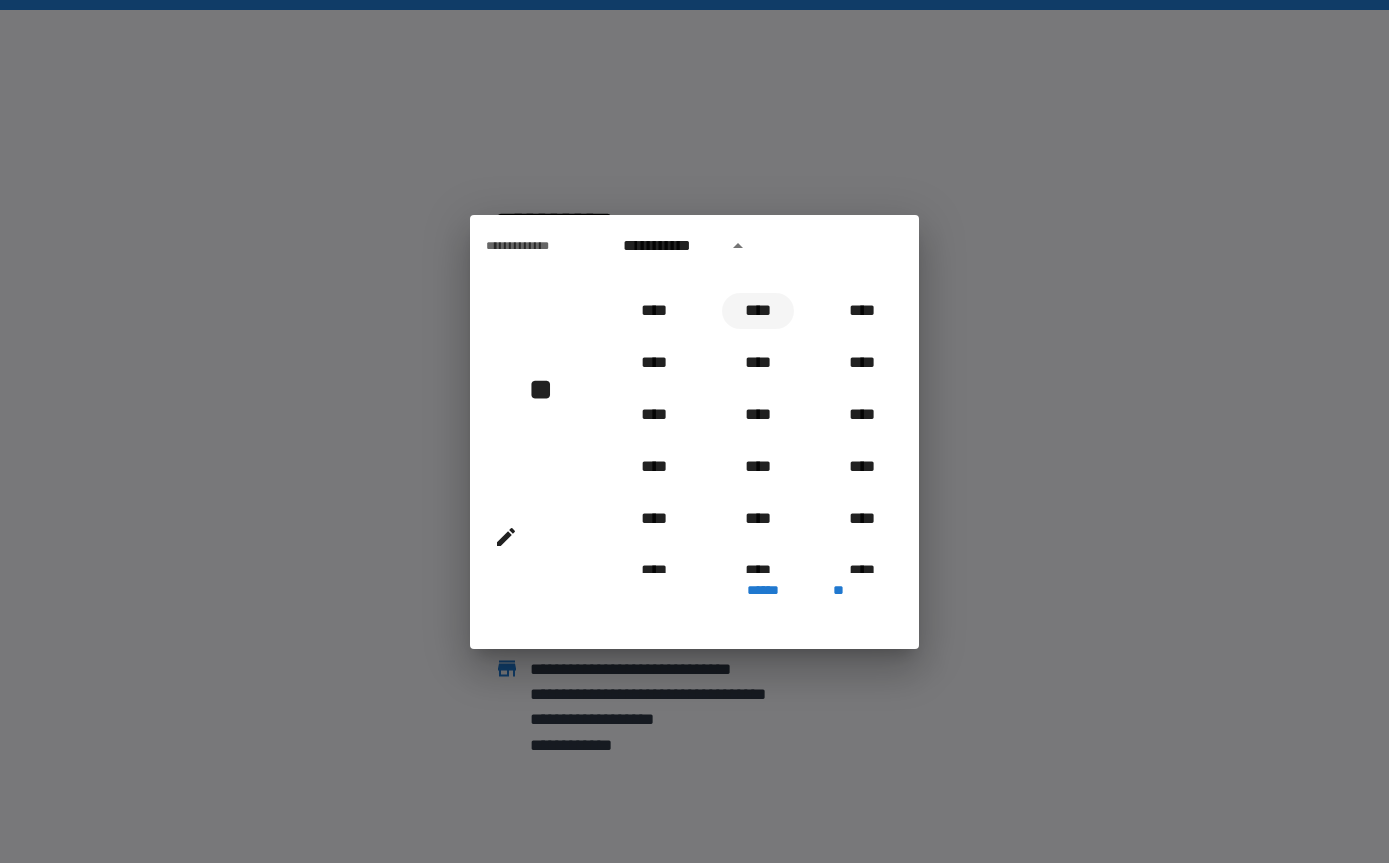 click on "****" at bounding box center (758, 311) 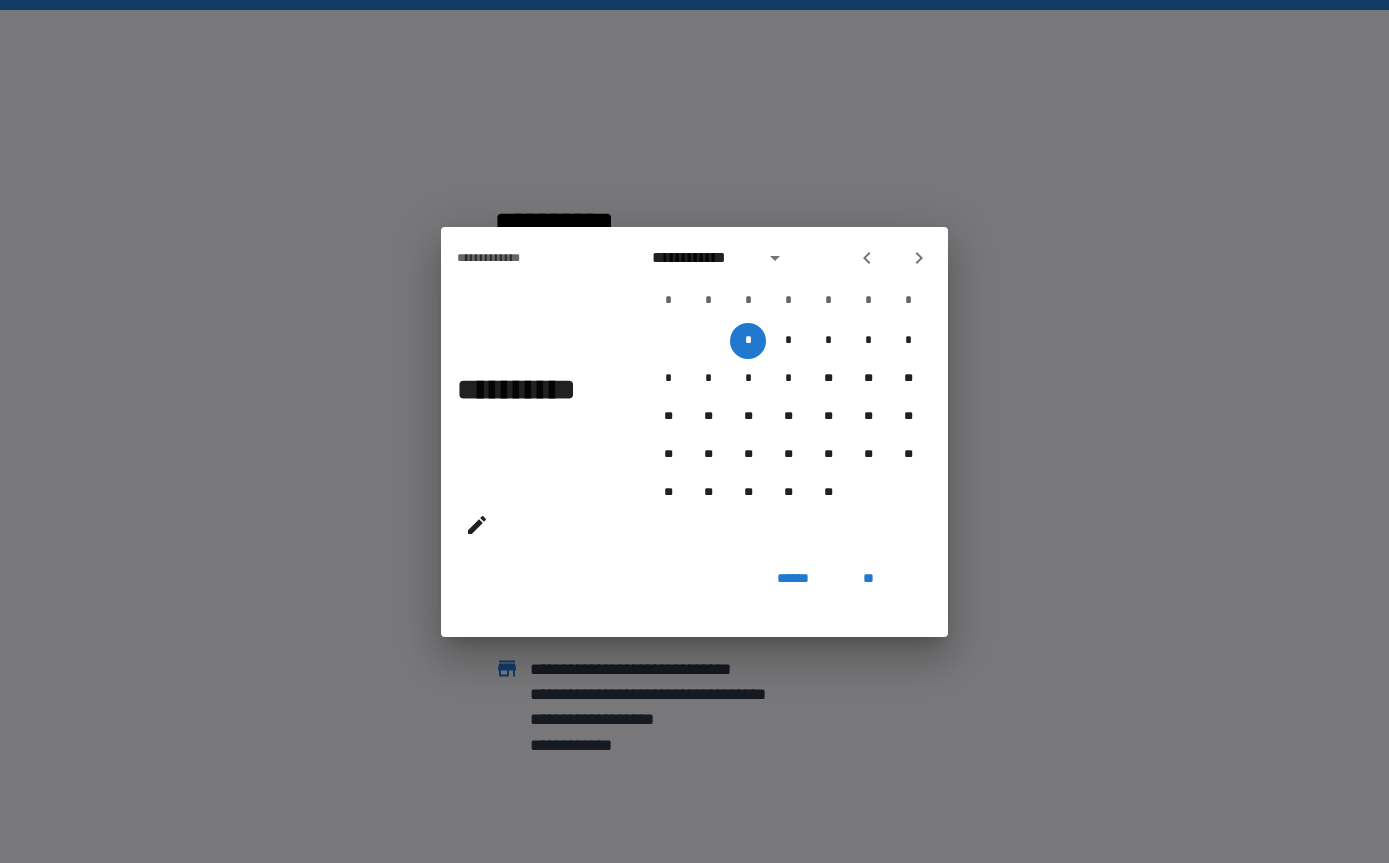 click 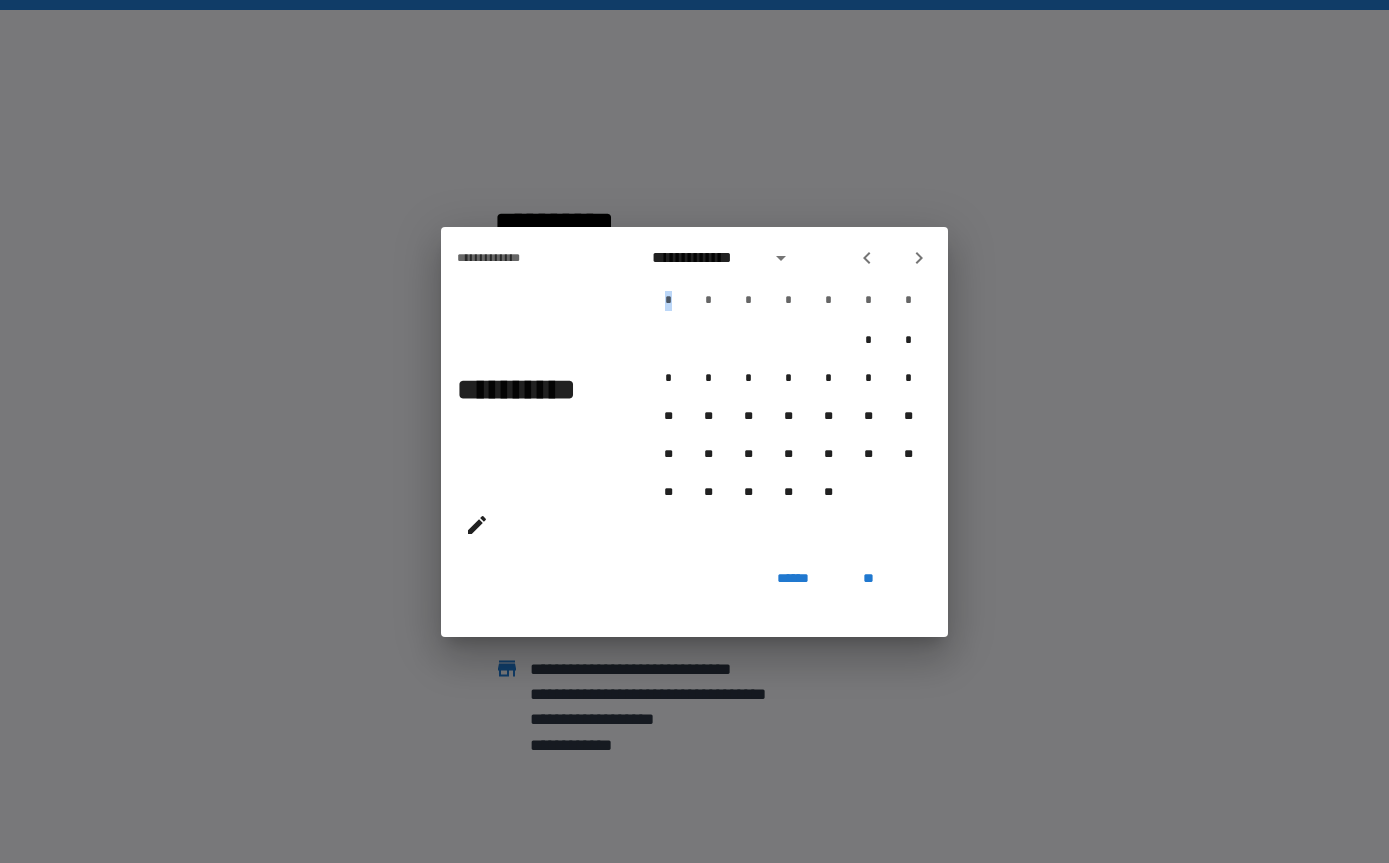click 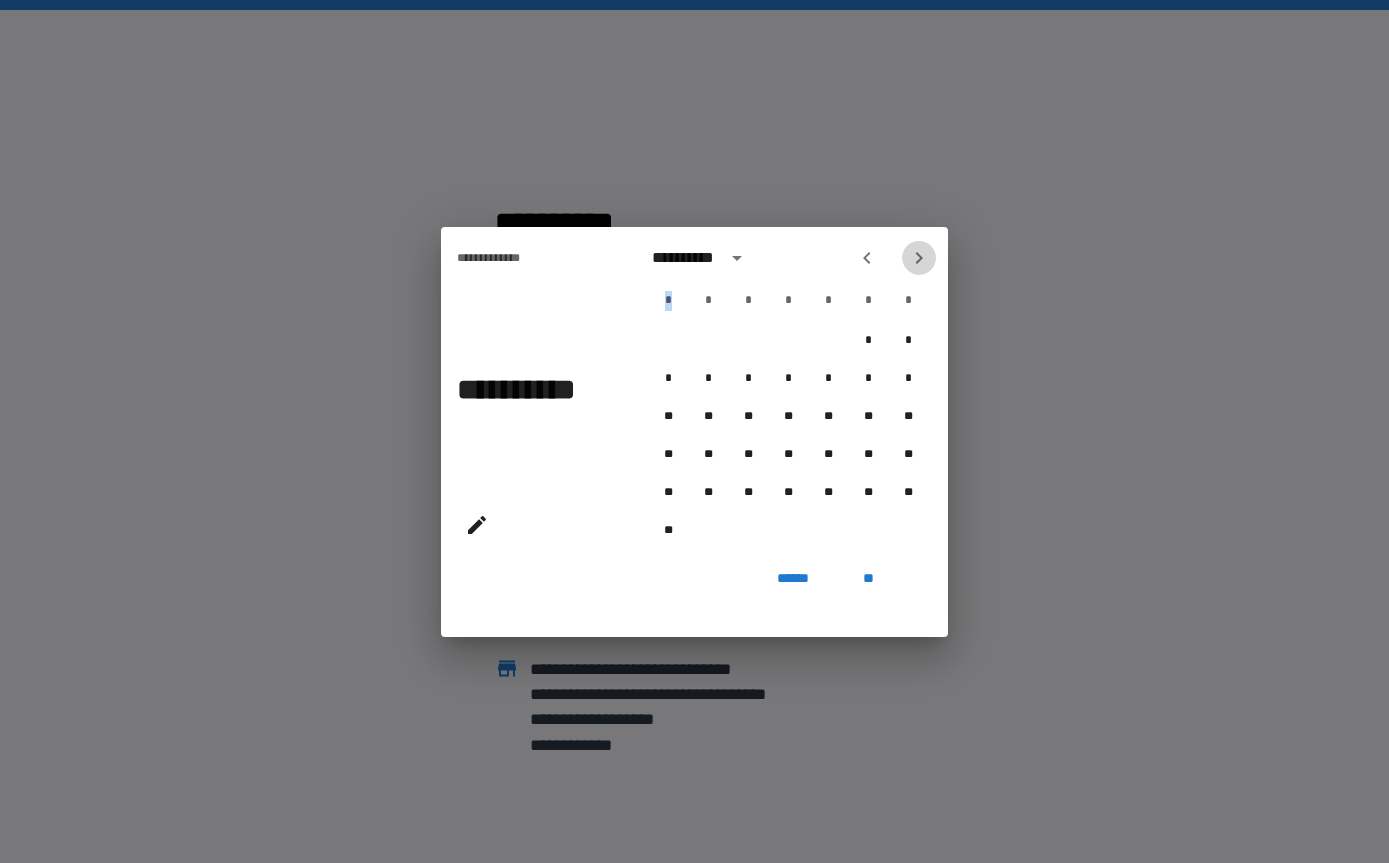 click 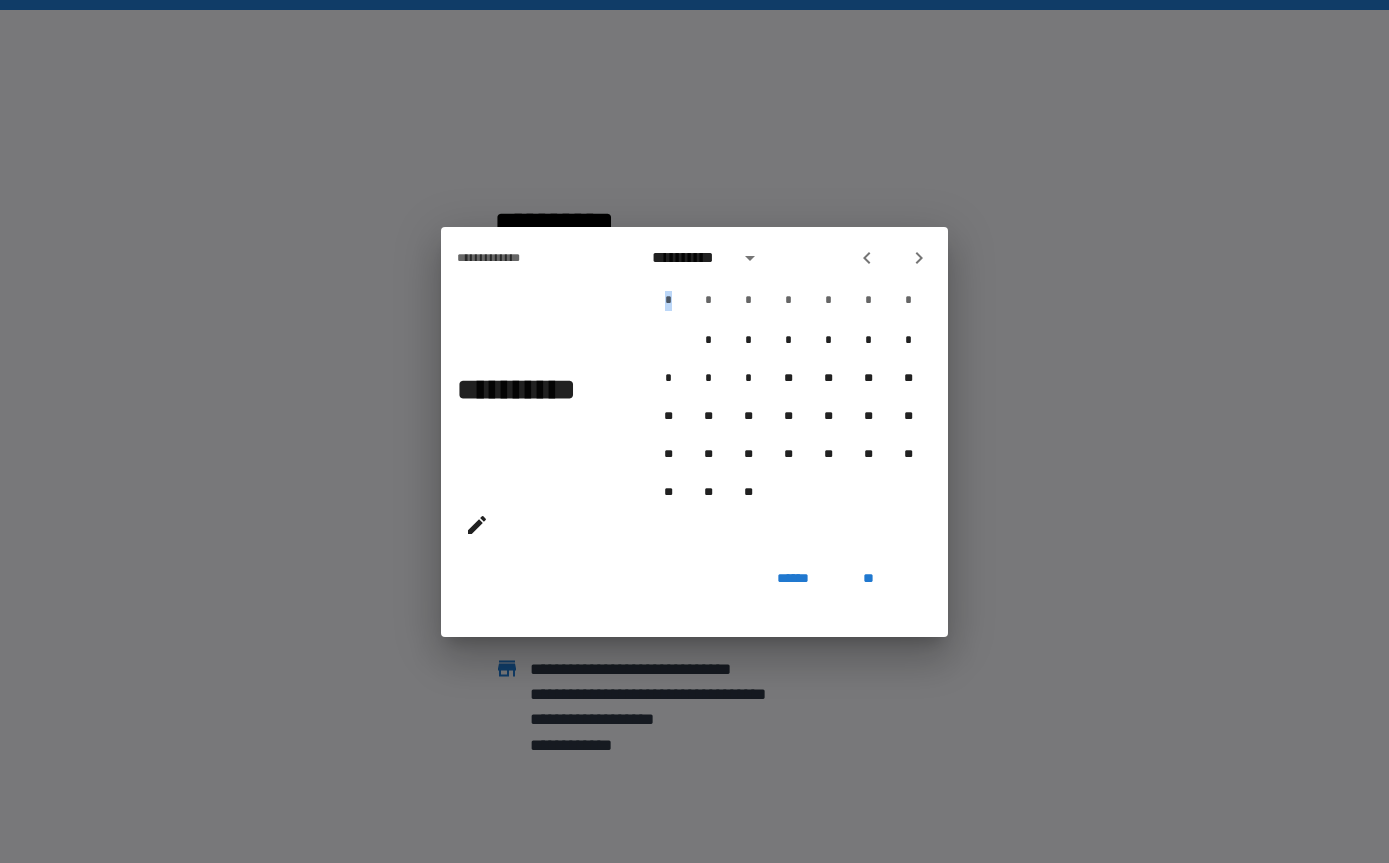 click 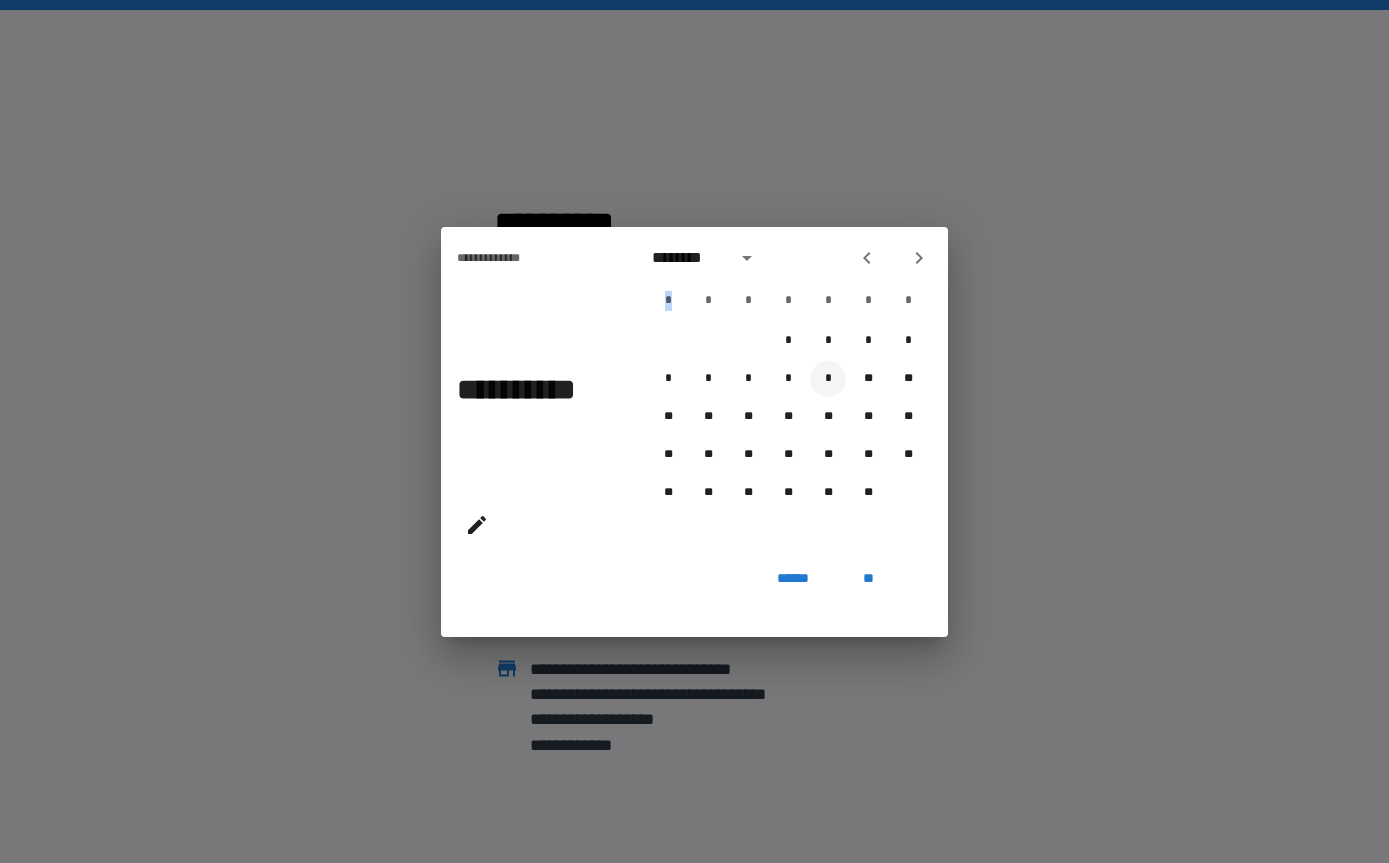 click on "*" at bounding box center [828, 379] 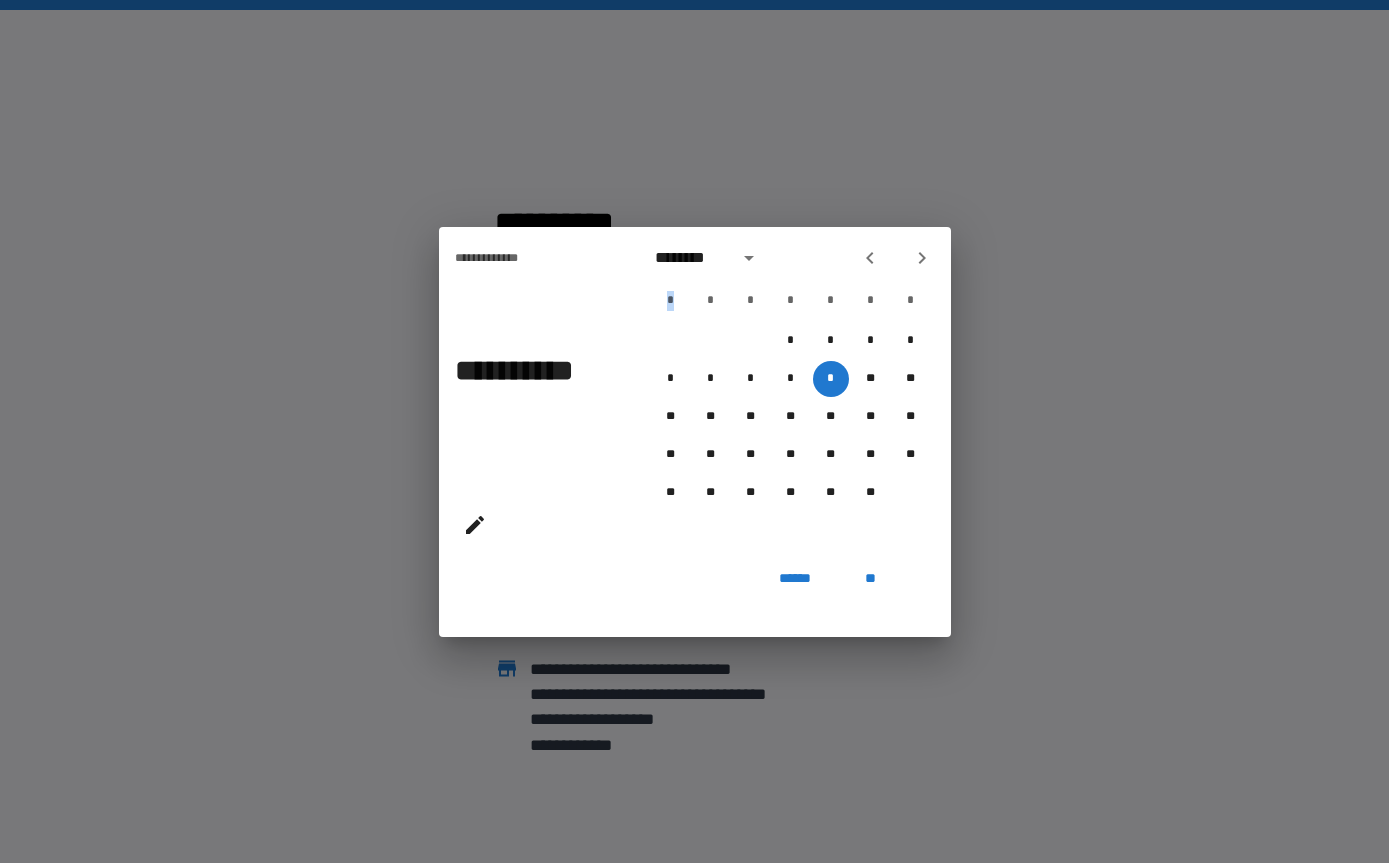 click on "**" at bounding box center [871, 579] 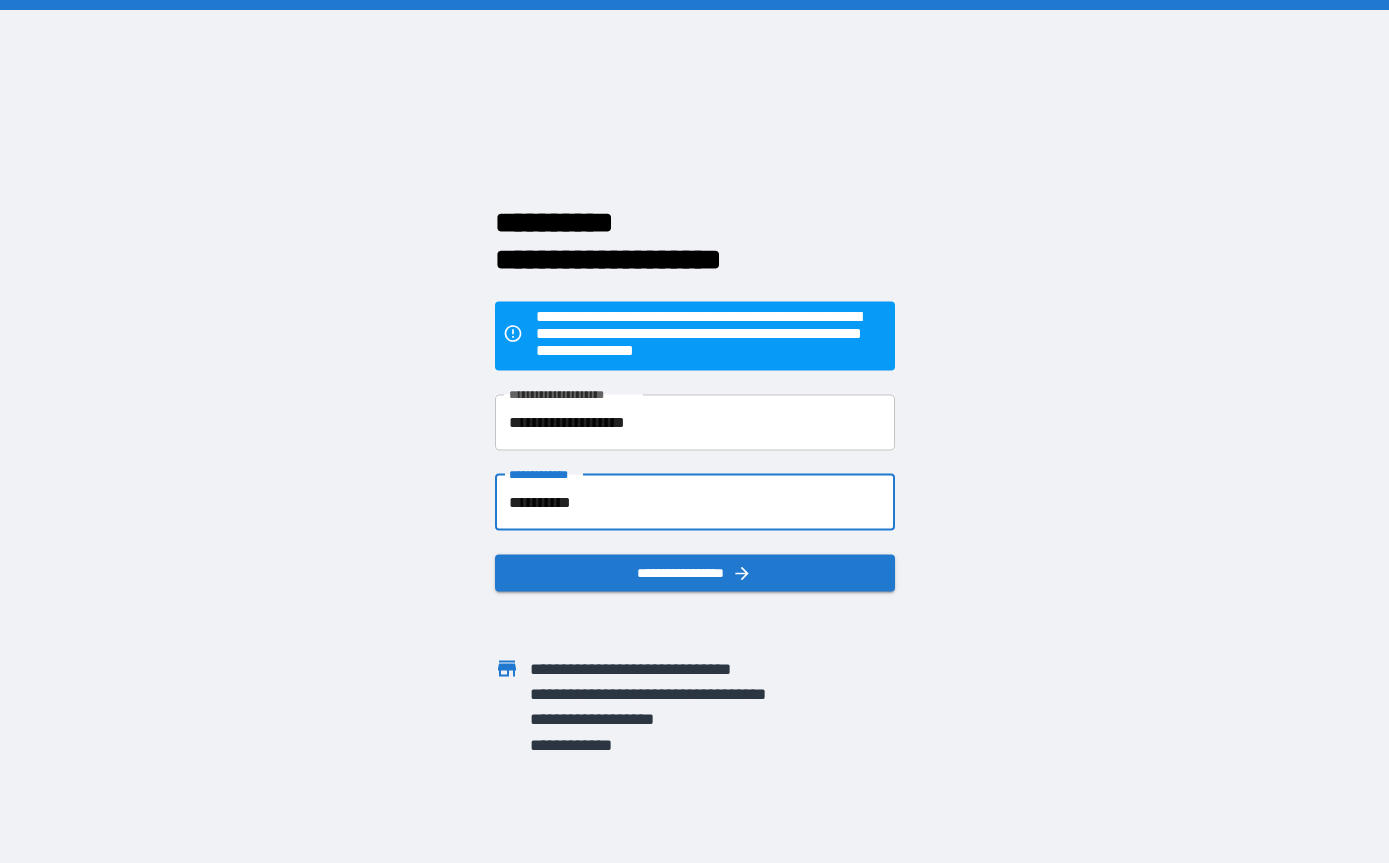 click on "**********" at bounding box center (695, 572) 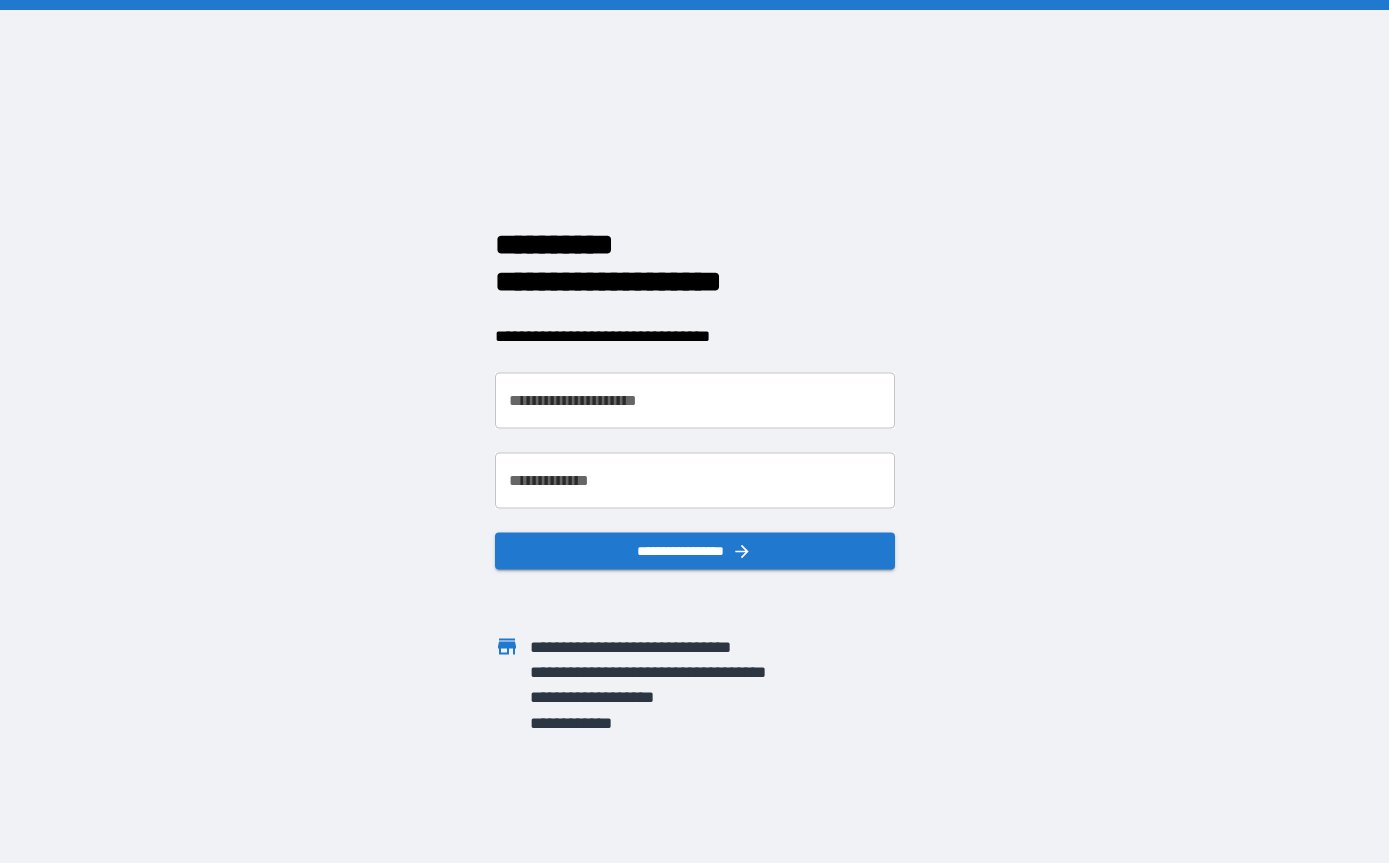 scroll, scrollTop: 0, scrollLeft: 0, axis: both 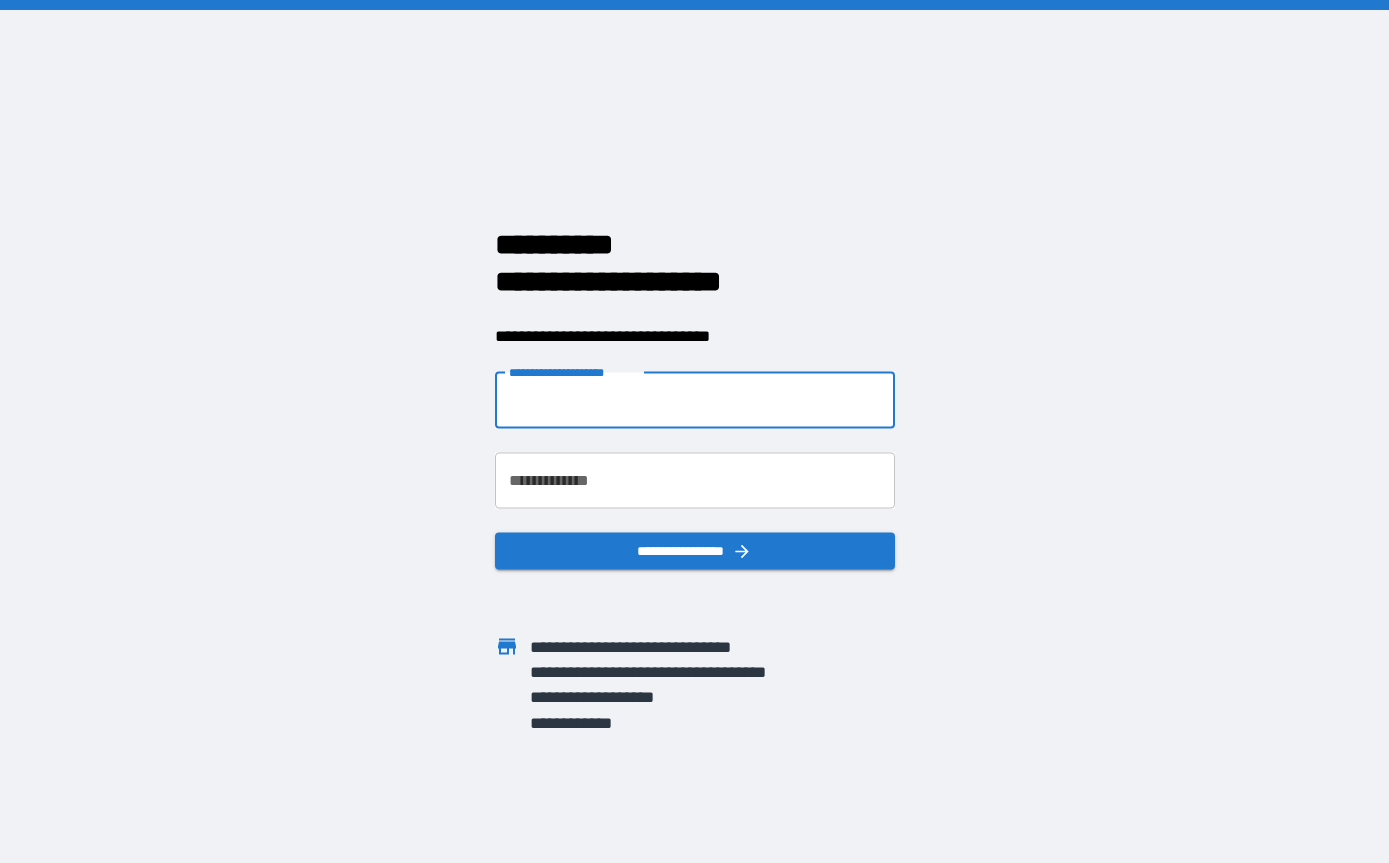 click on "**********" at bounding box center (695, 400) 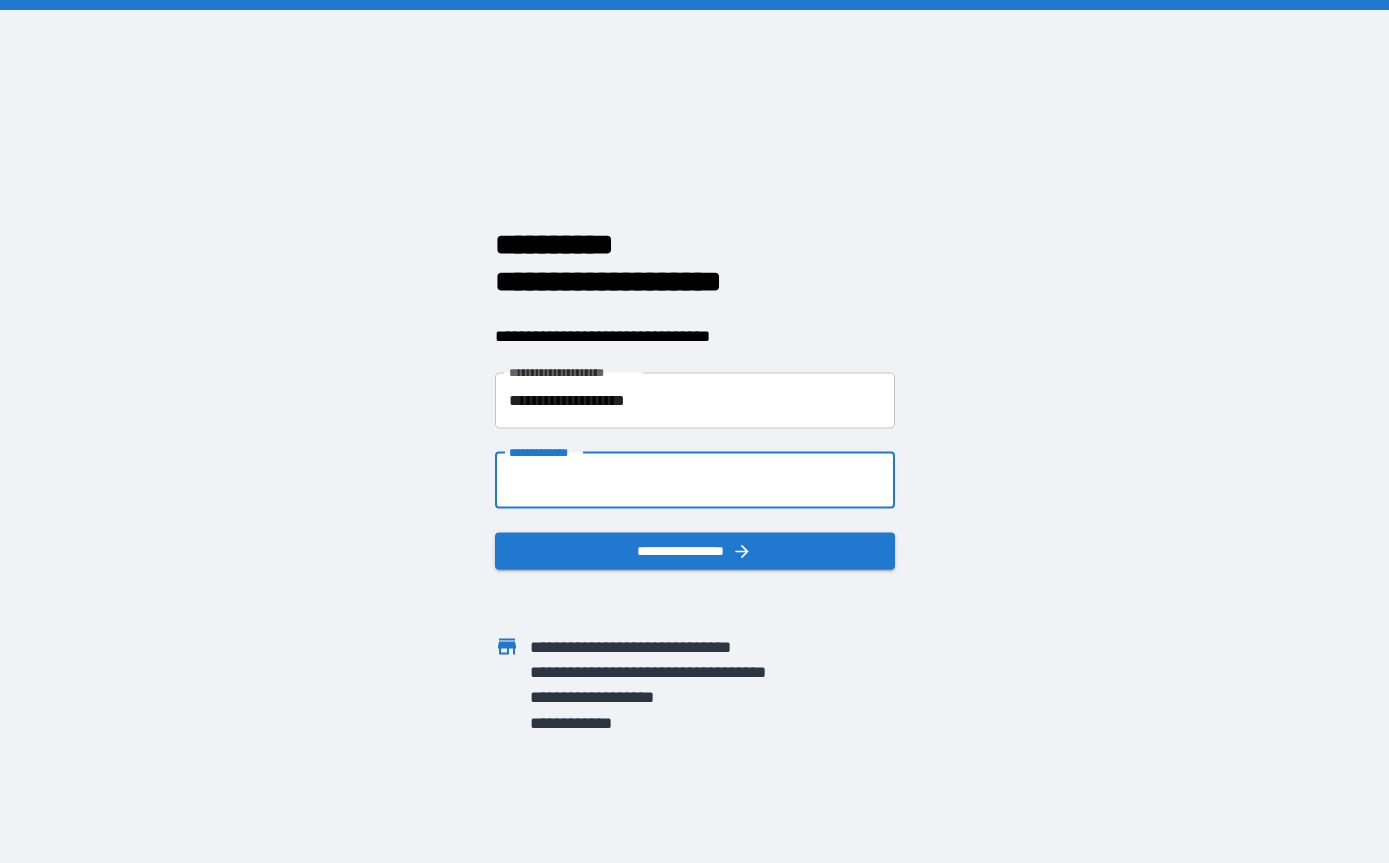 click on "**********" at bounding box center [695, 480] 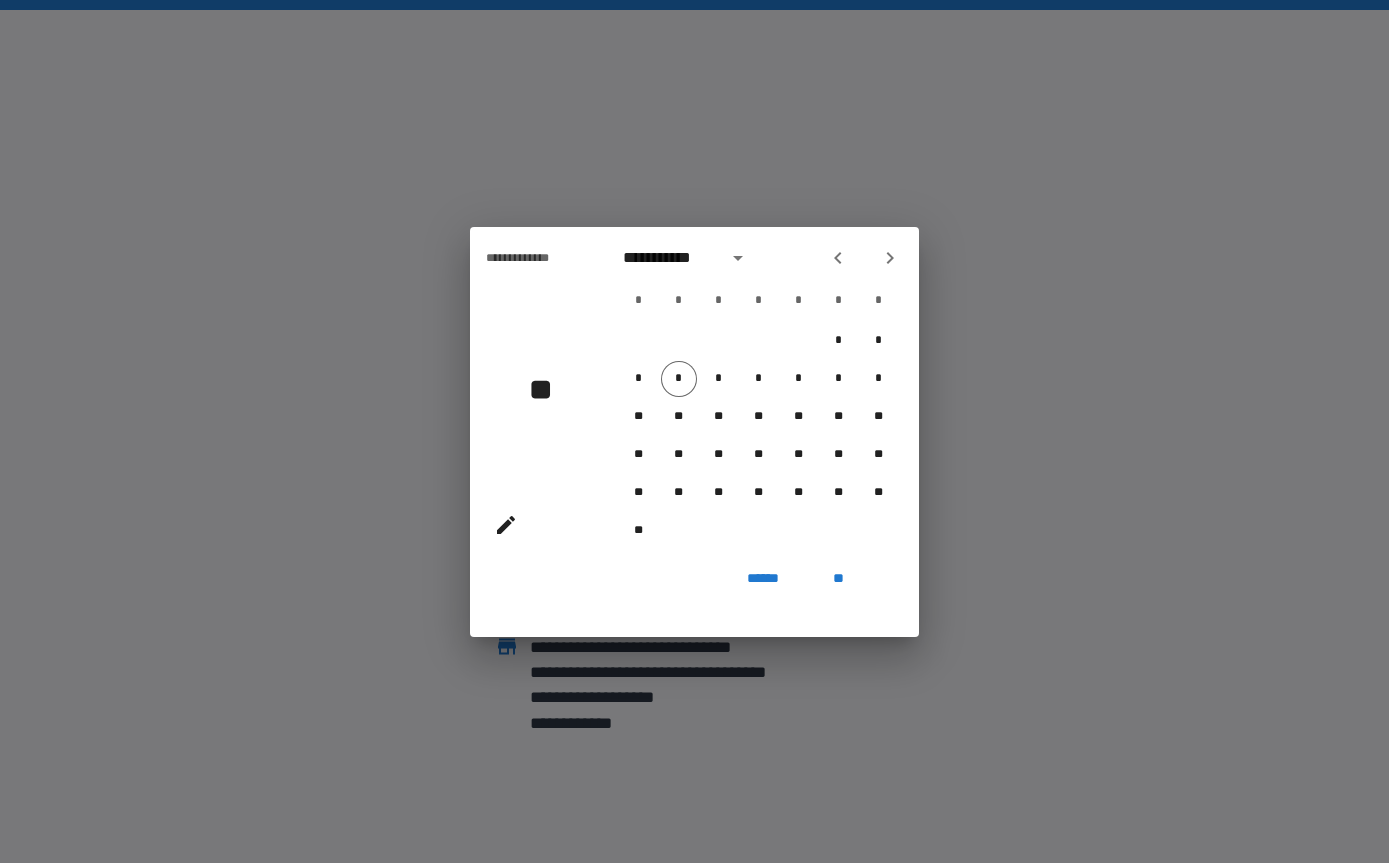 click 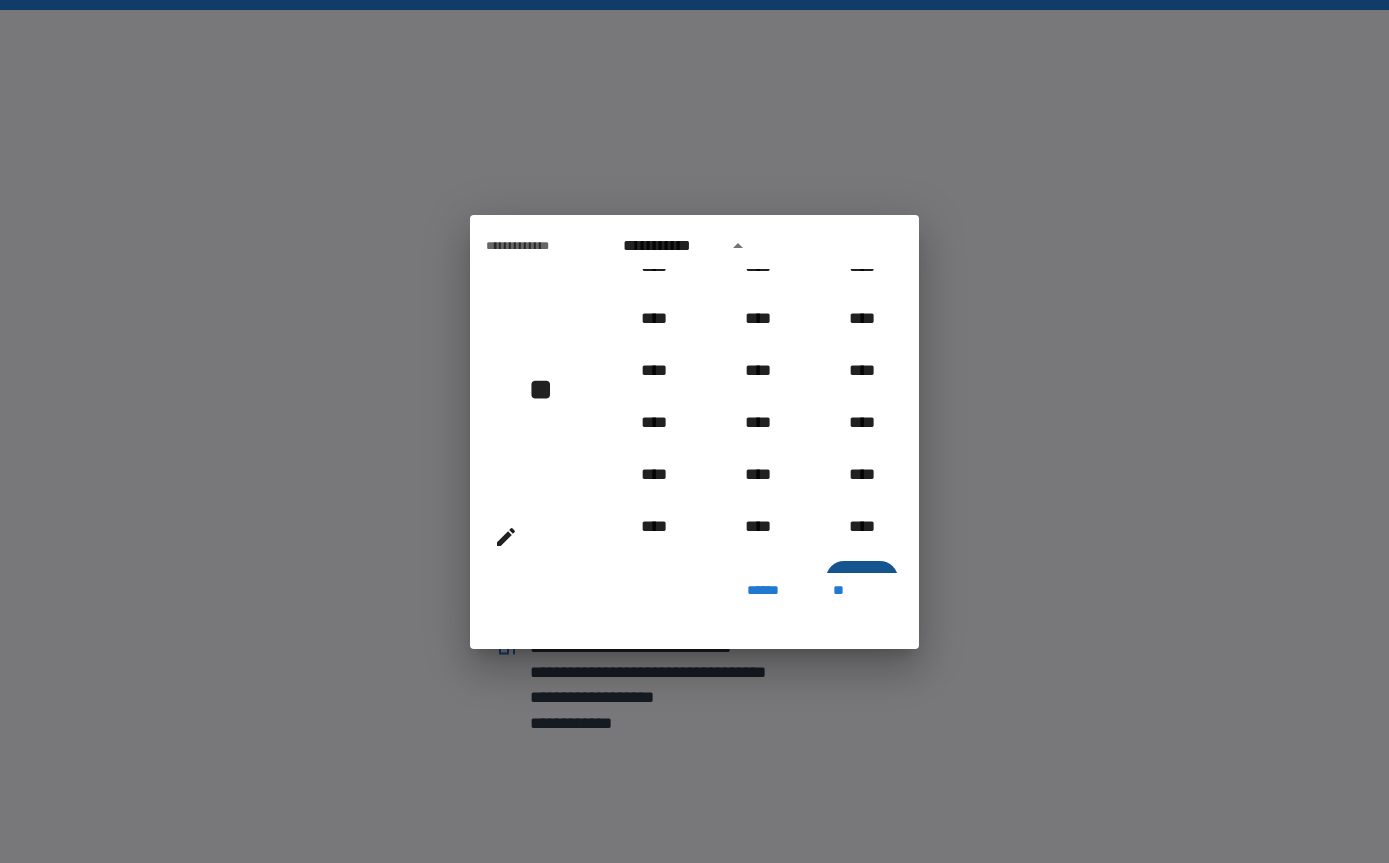 scroll, scrollTop: 1799, scrollLeft: 0, axis: vertical 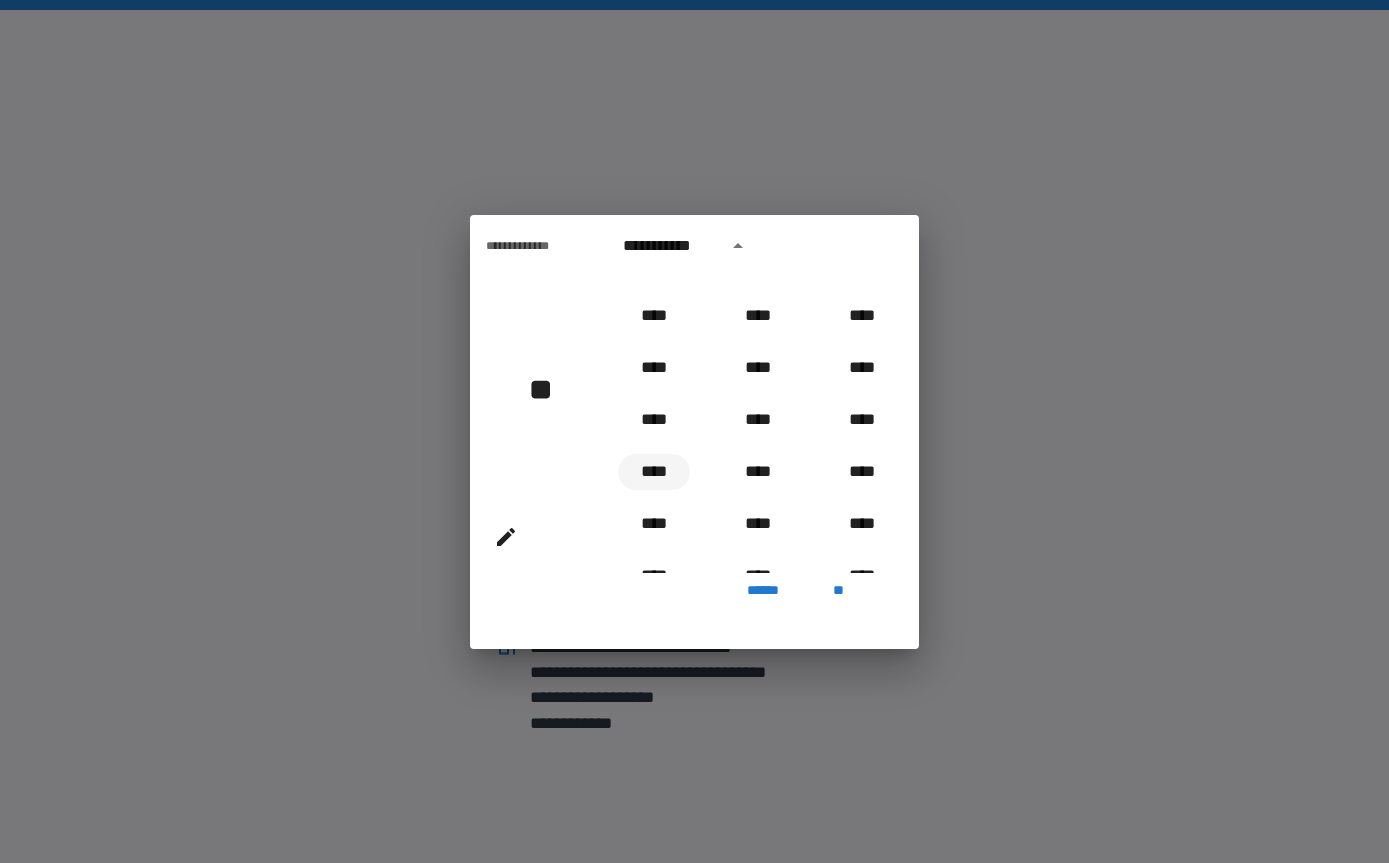 click on "****" at bounding box center [654, 472] 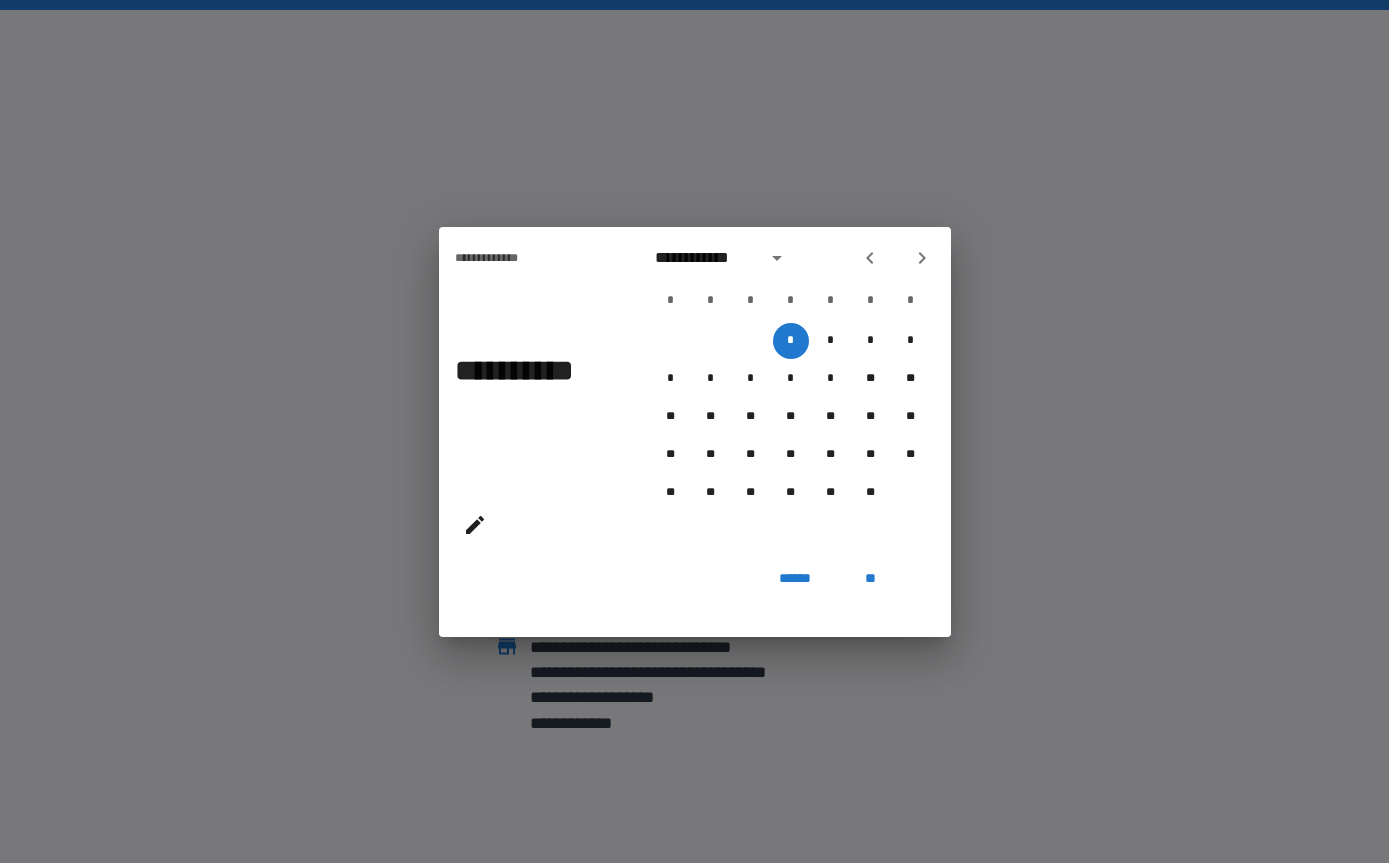 click 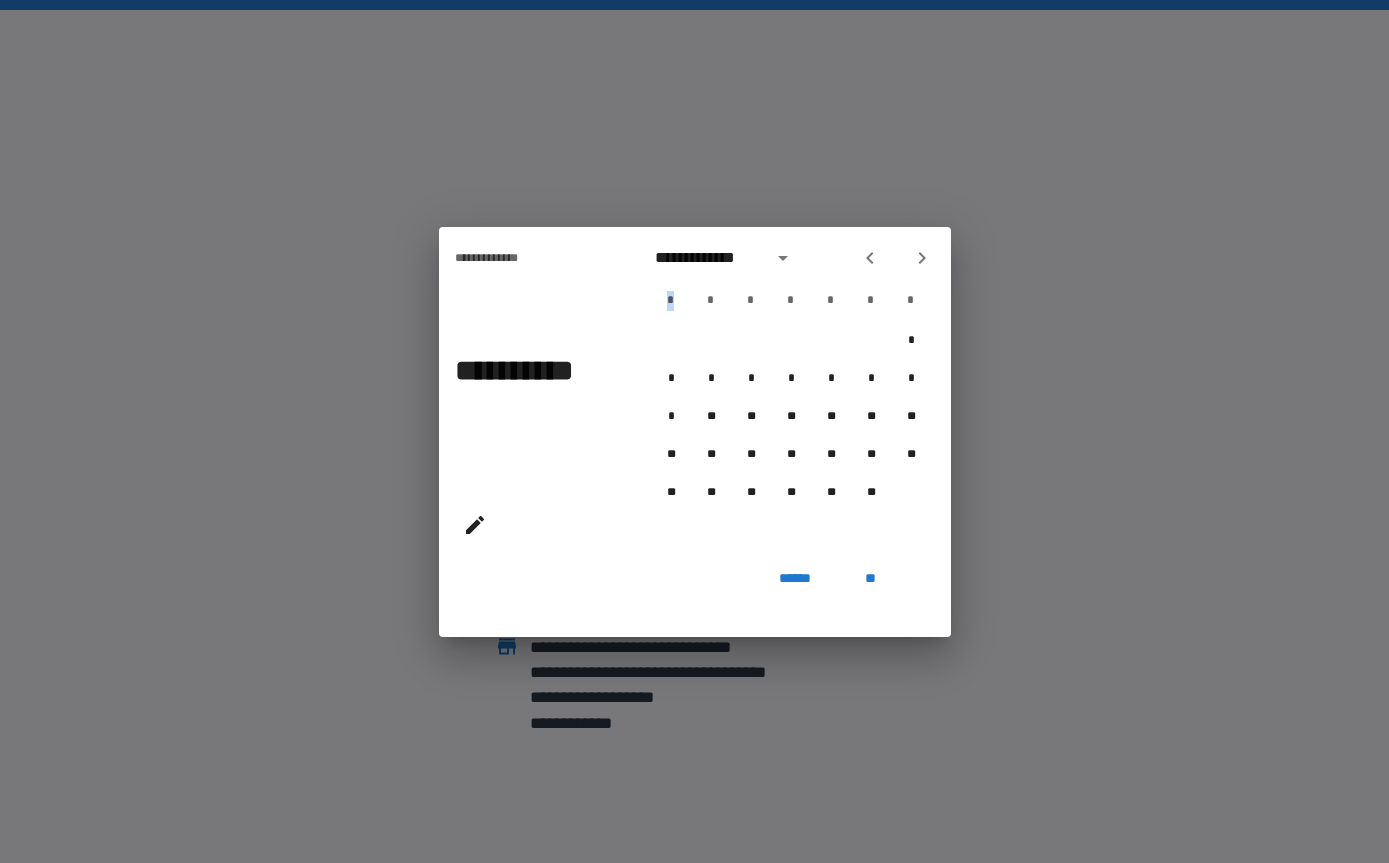click 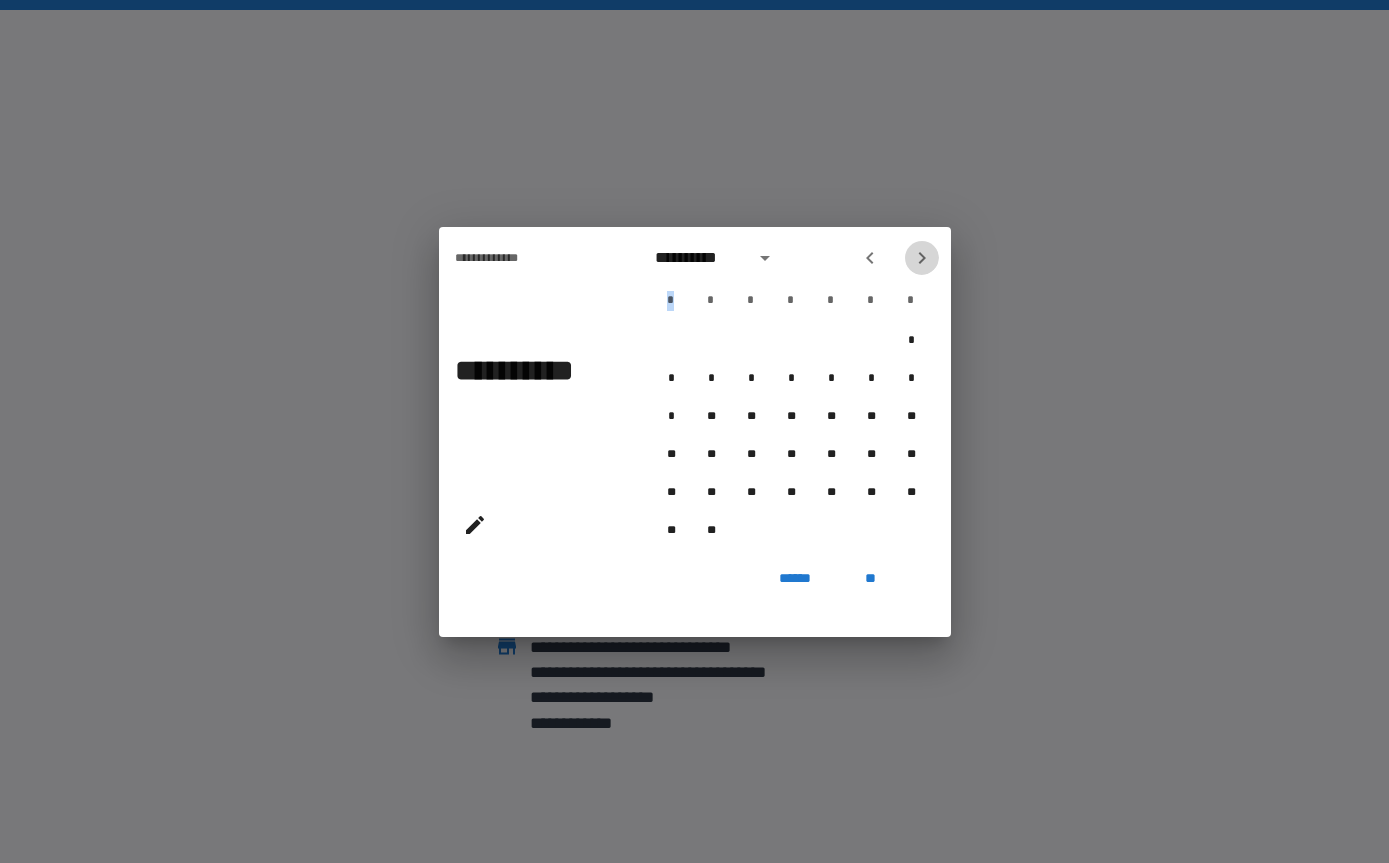 click 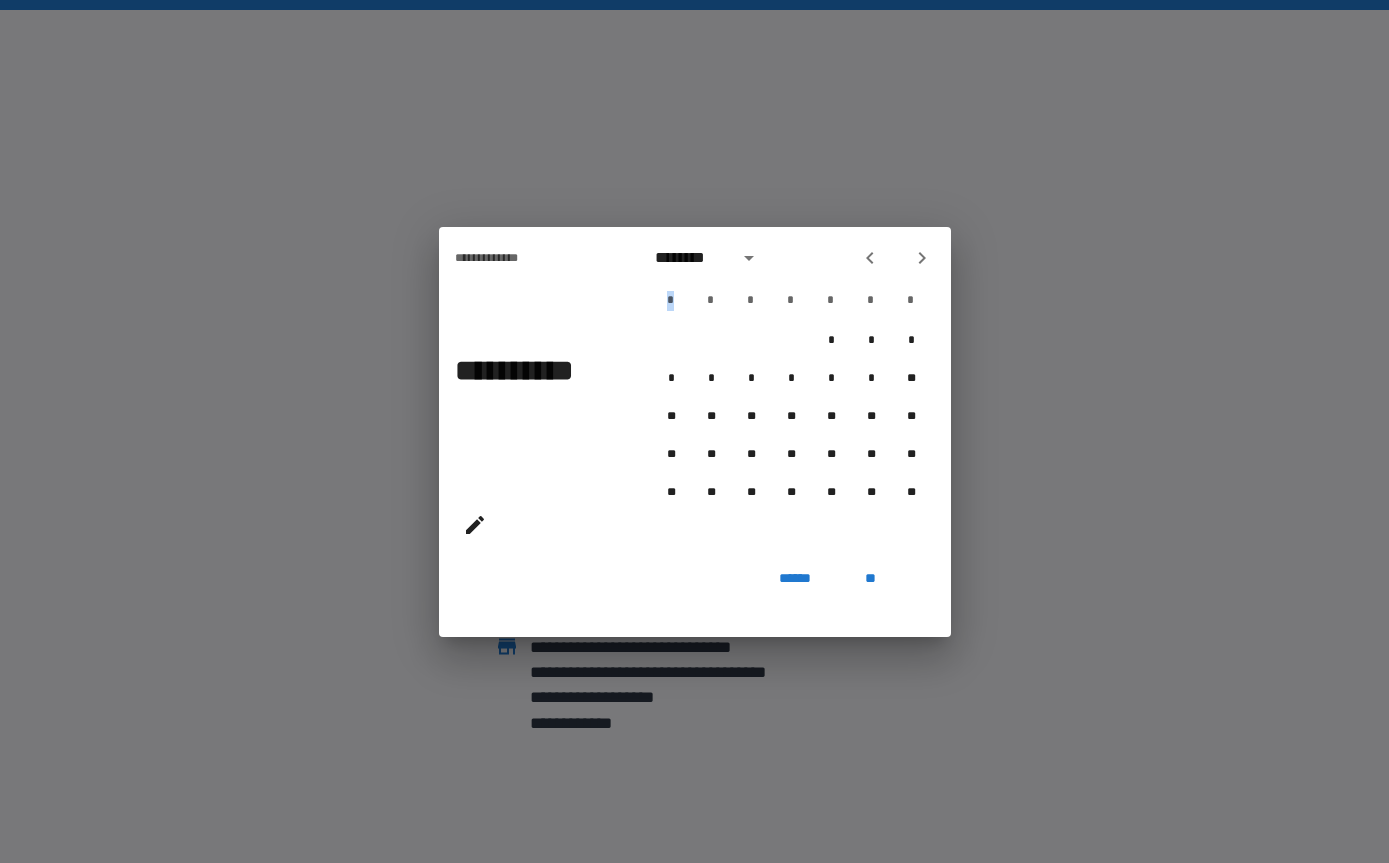 click 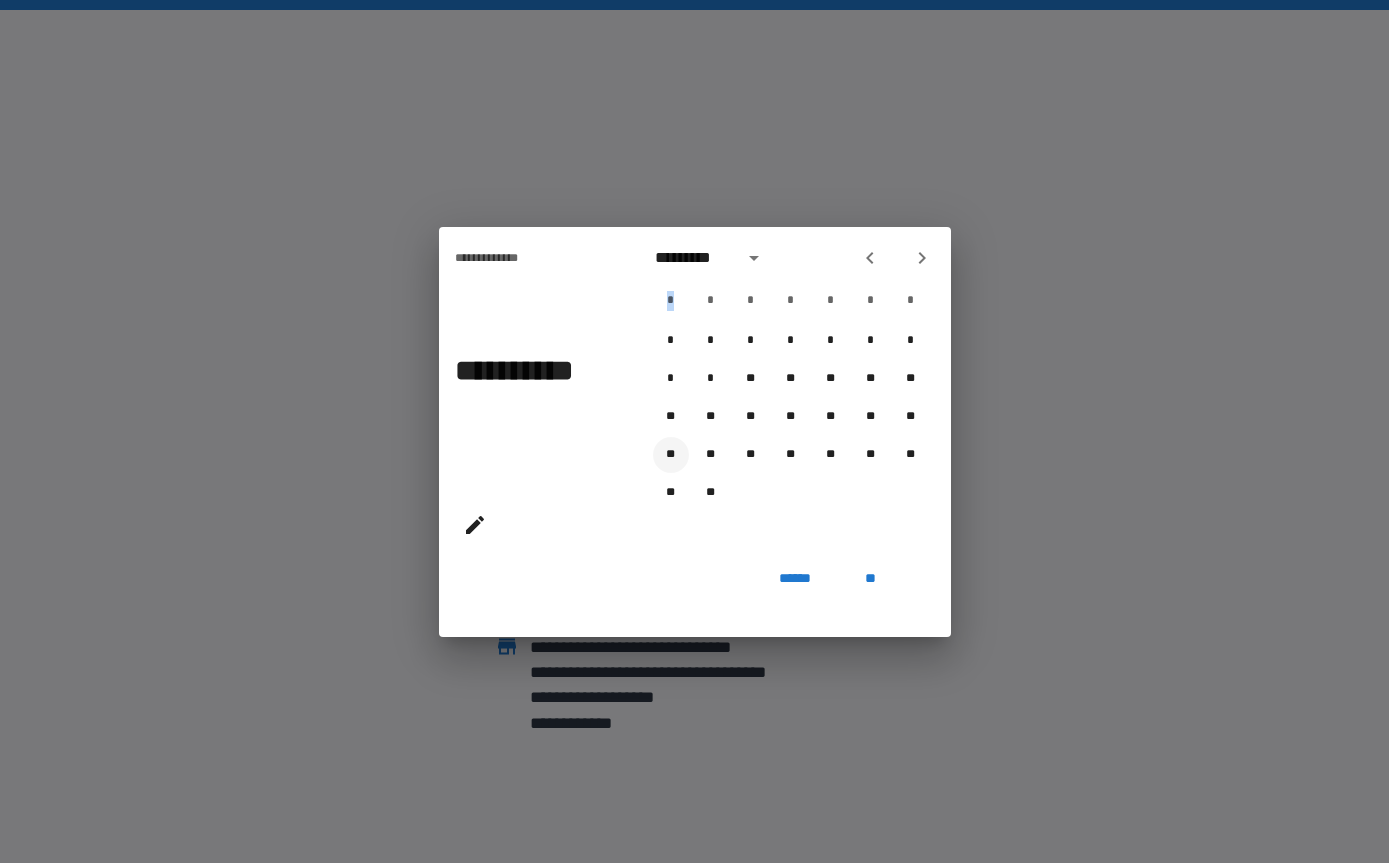 click on "**" at bounding box center (671, 455) 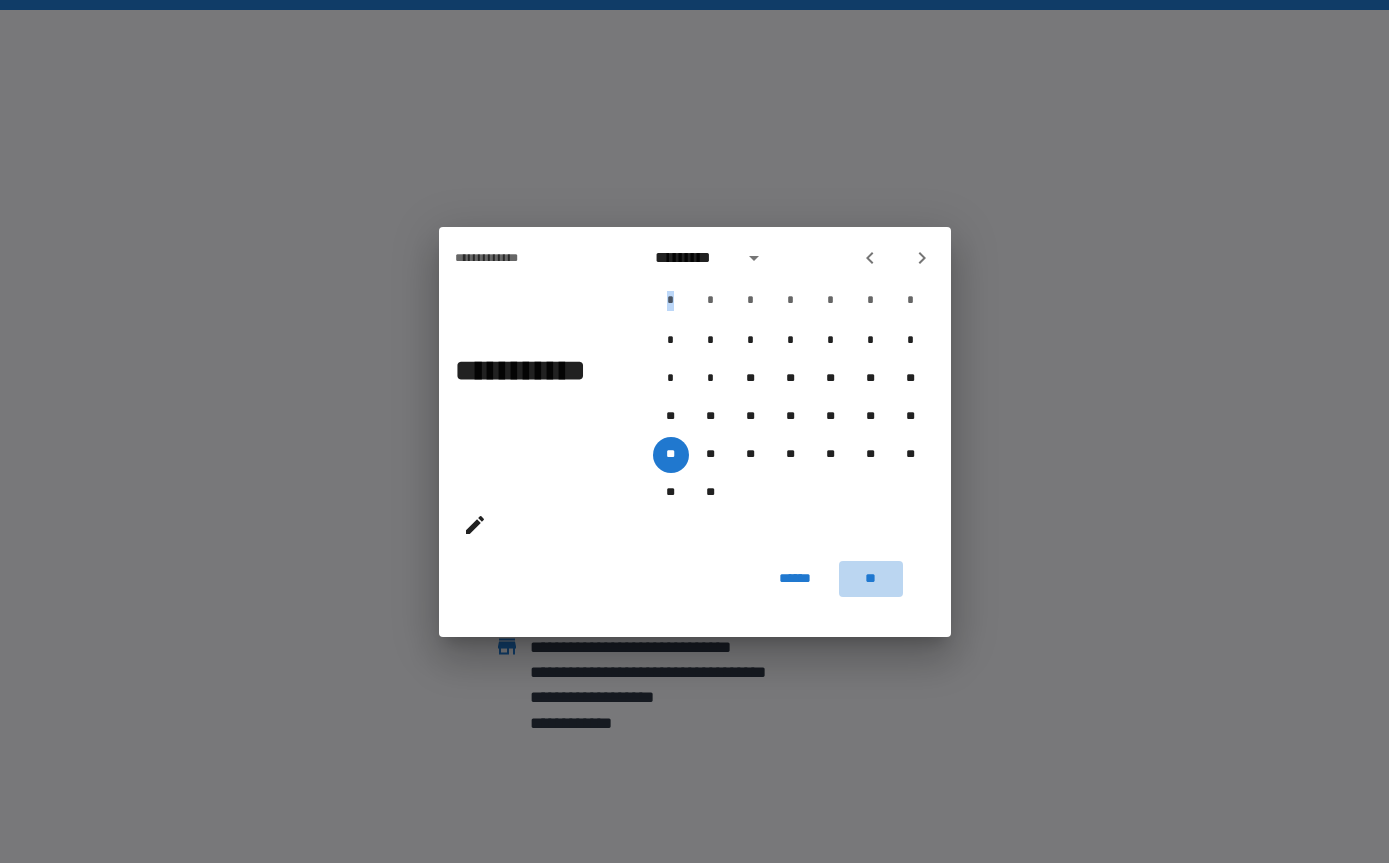 click on "**" at bounding box center [871, 579] 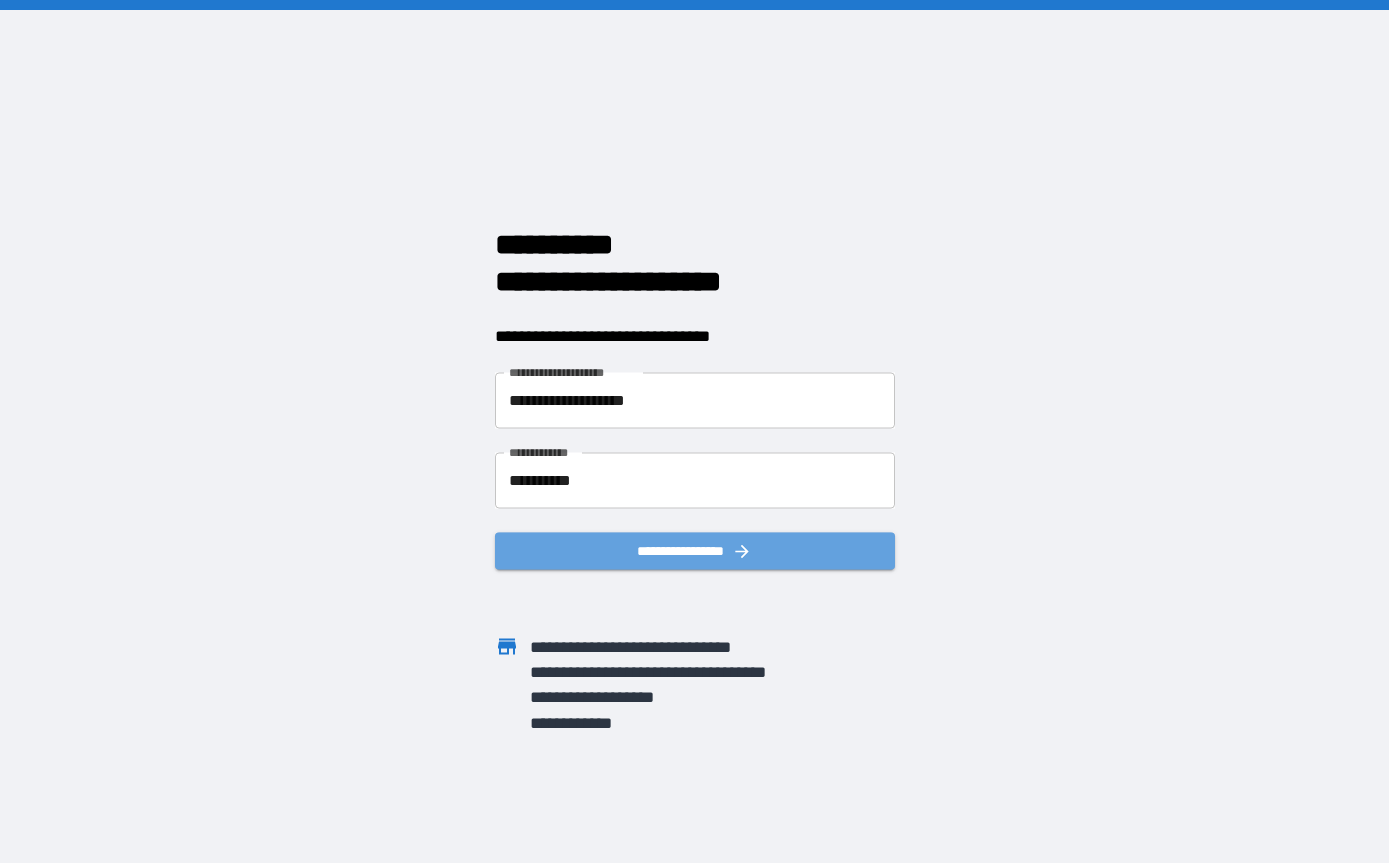 click on "**********" at bounding box center [695, 550] 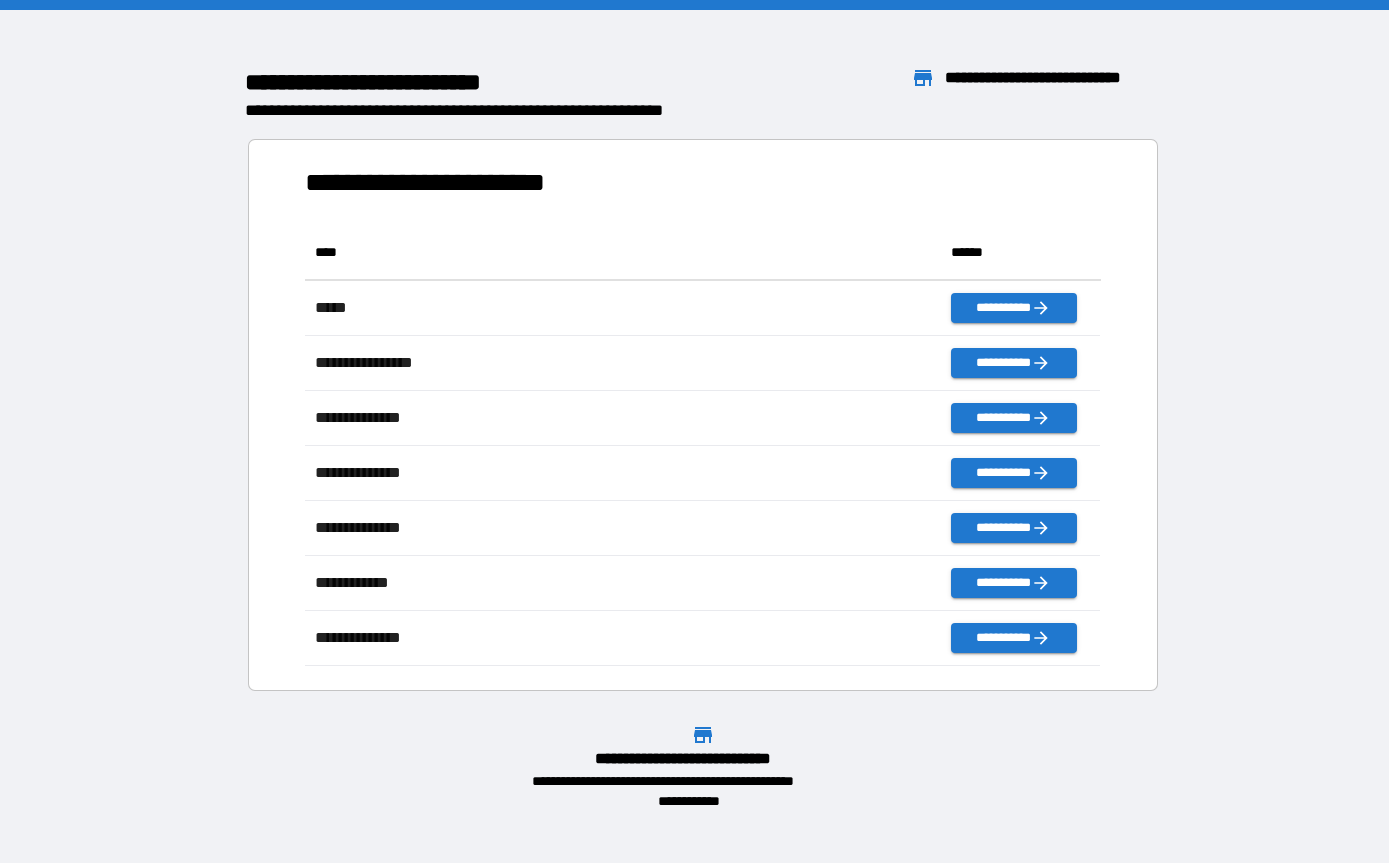 scroll, scrollTop: 441, scrollLeft: 796, axis: both 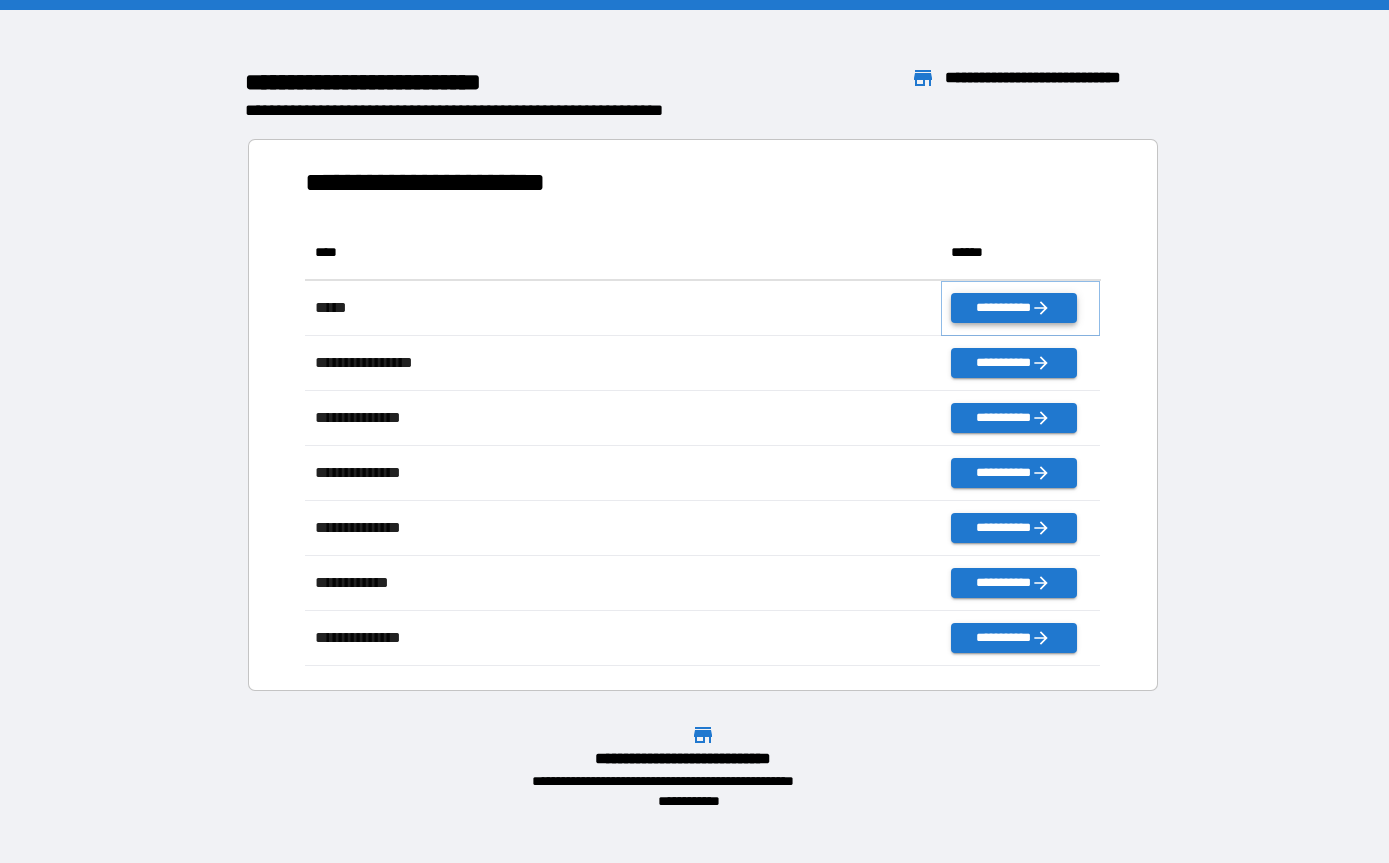 click on "**********" at bounding box center (1013, 308) 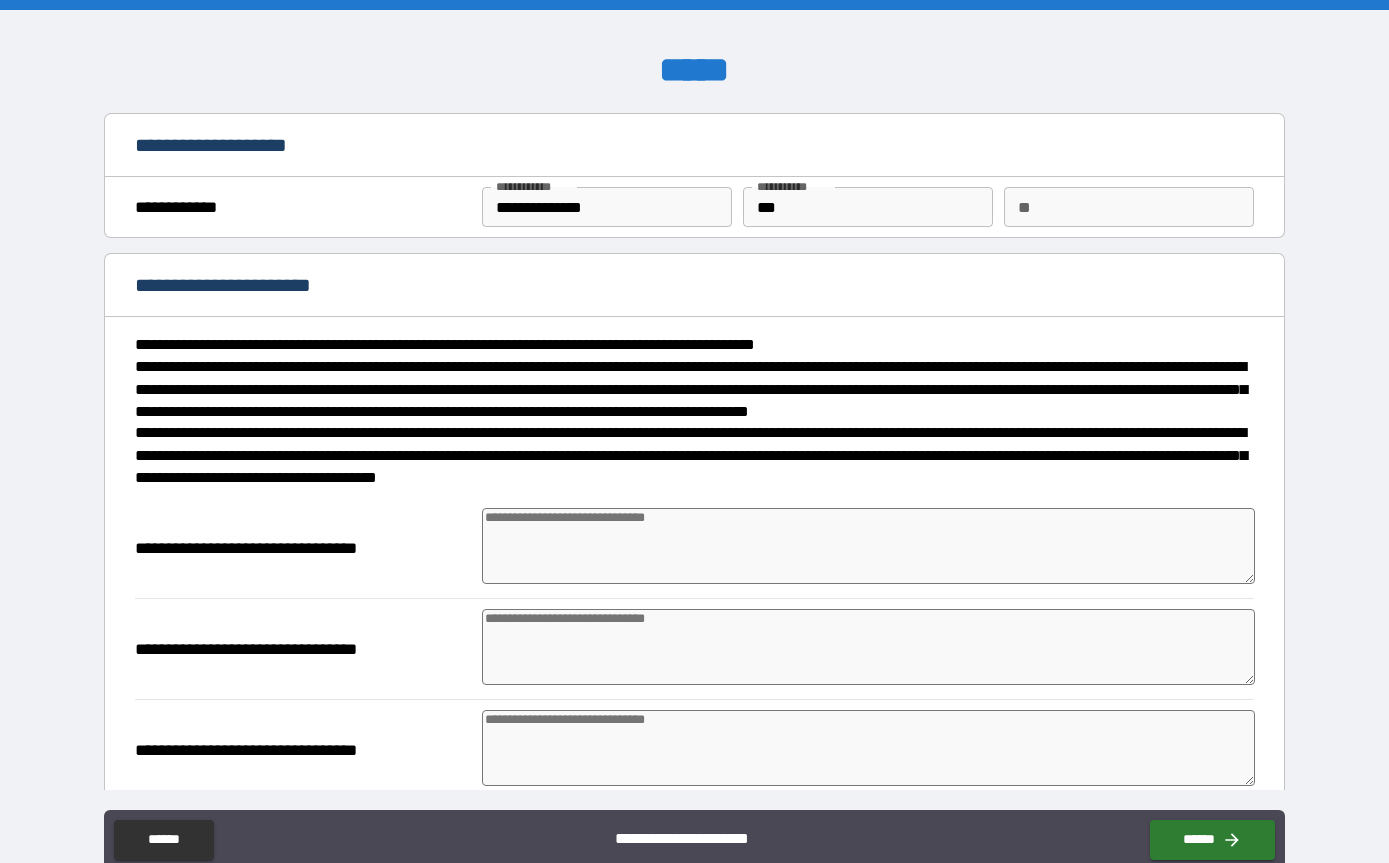 scroll, scrollTop: 127, scrollLeft: 0, axis: vertical 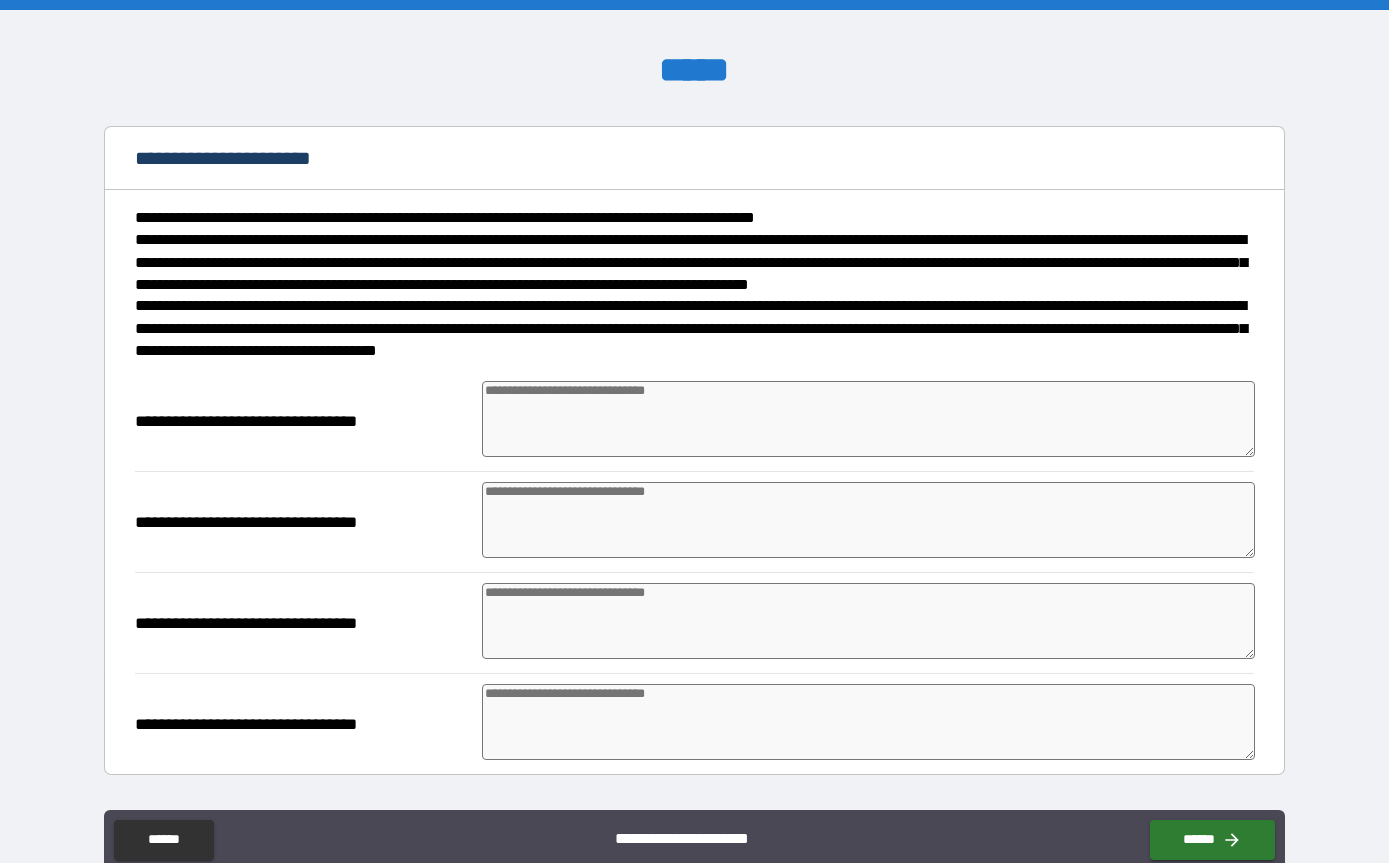 click at bounding box center (869, 419) 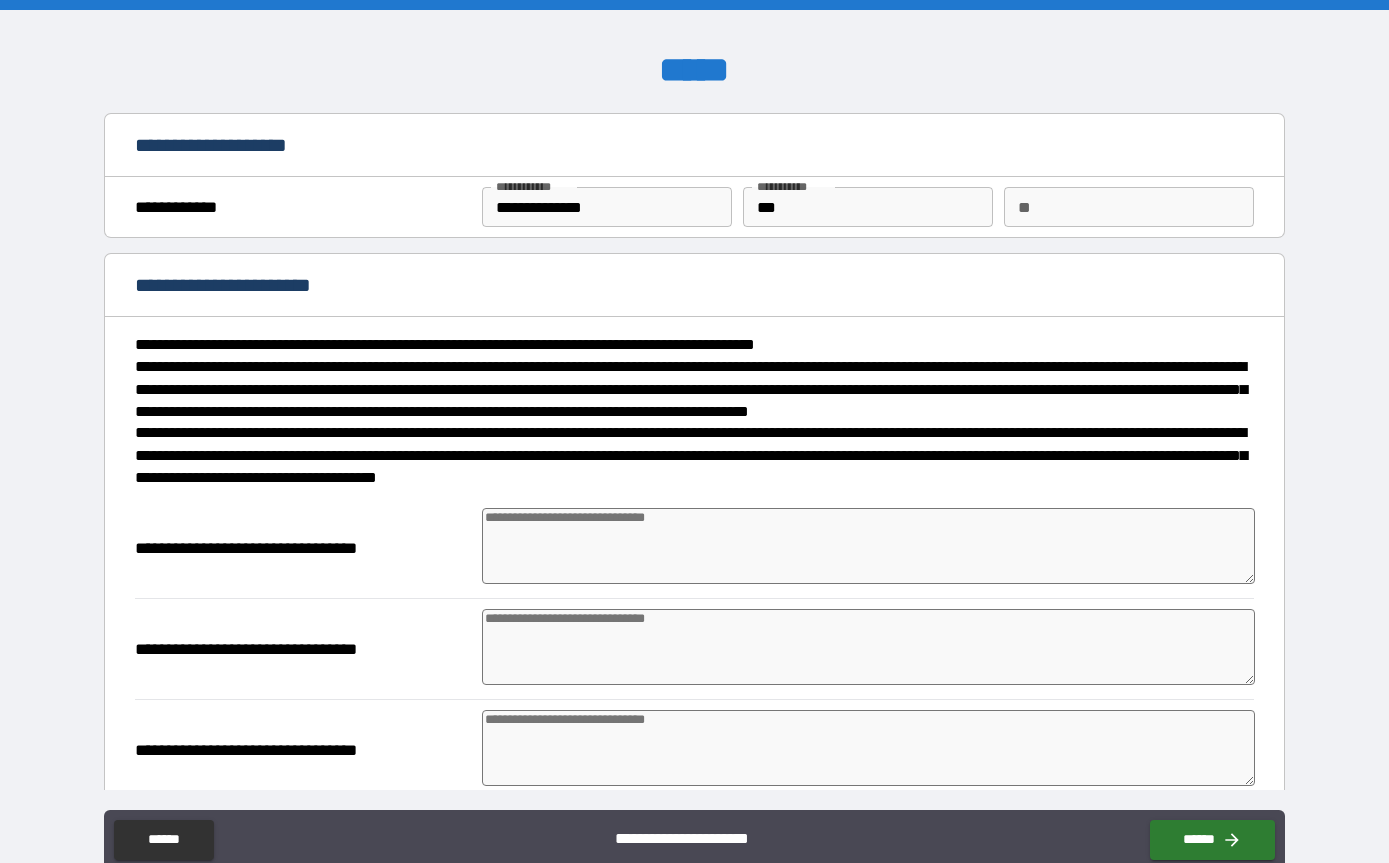 scroll, scrollTop: 0, scrollLeft: 0, axis: both 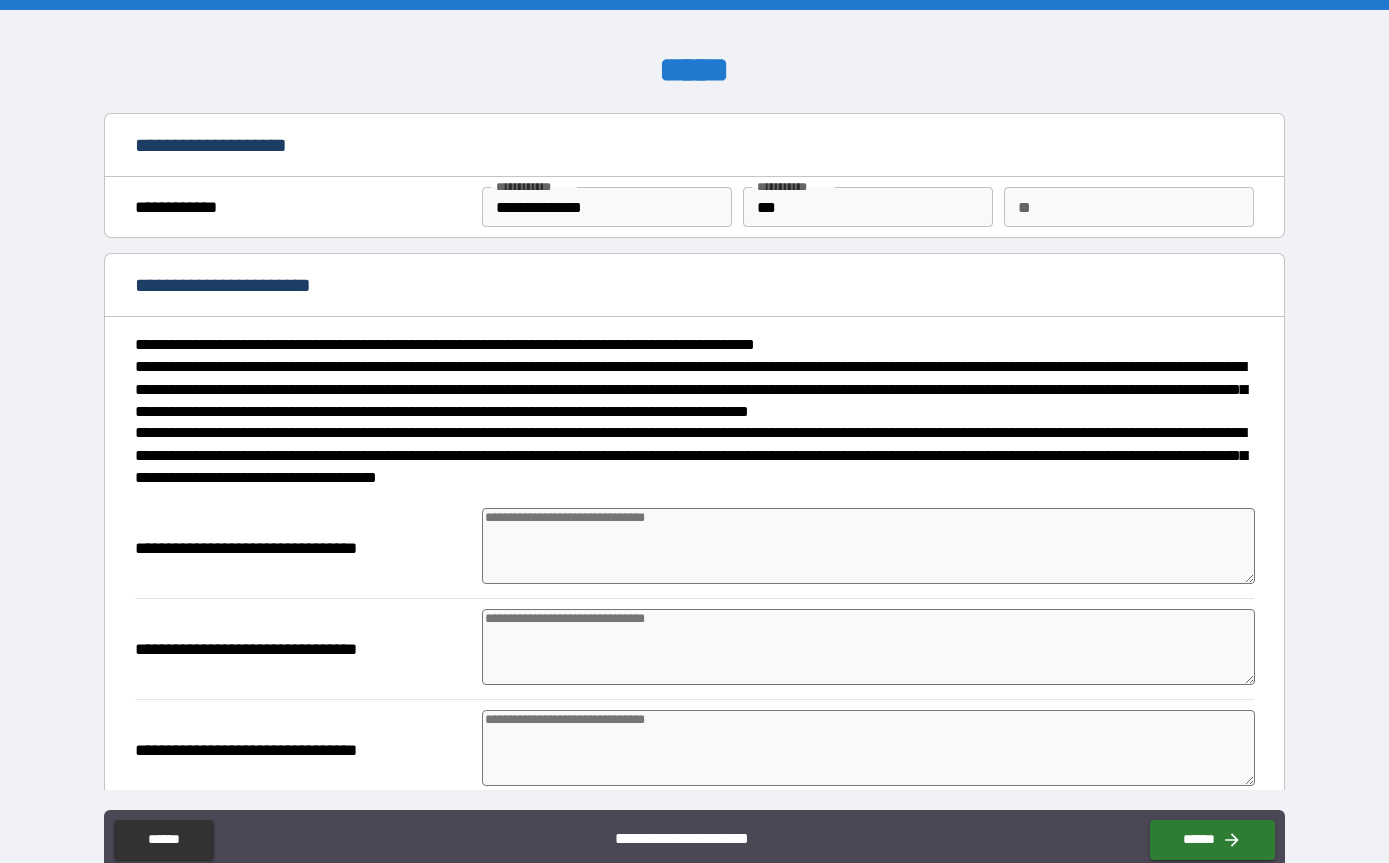 type on "*" 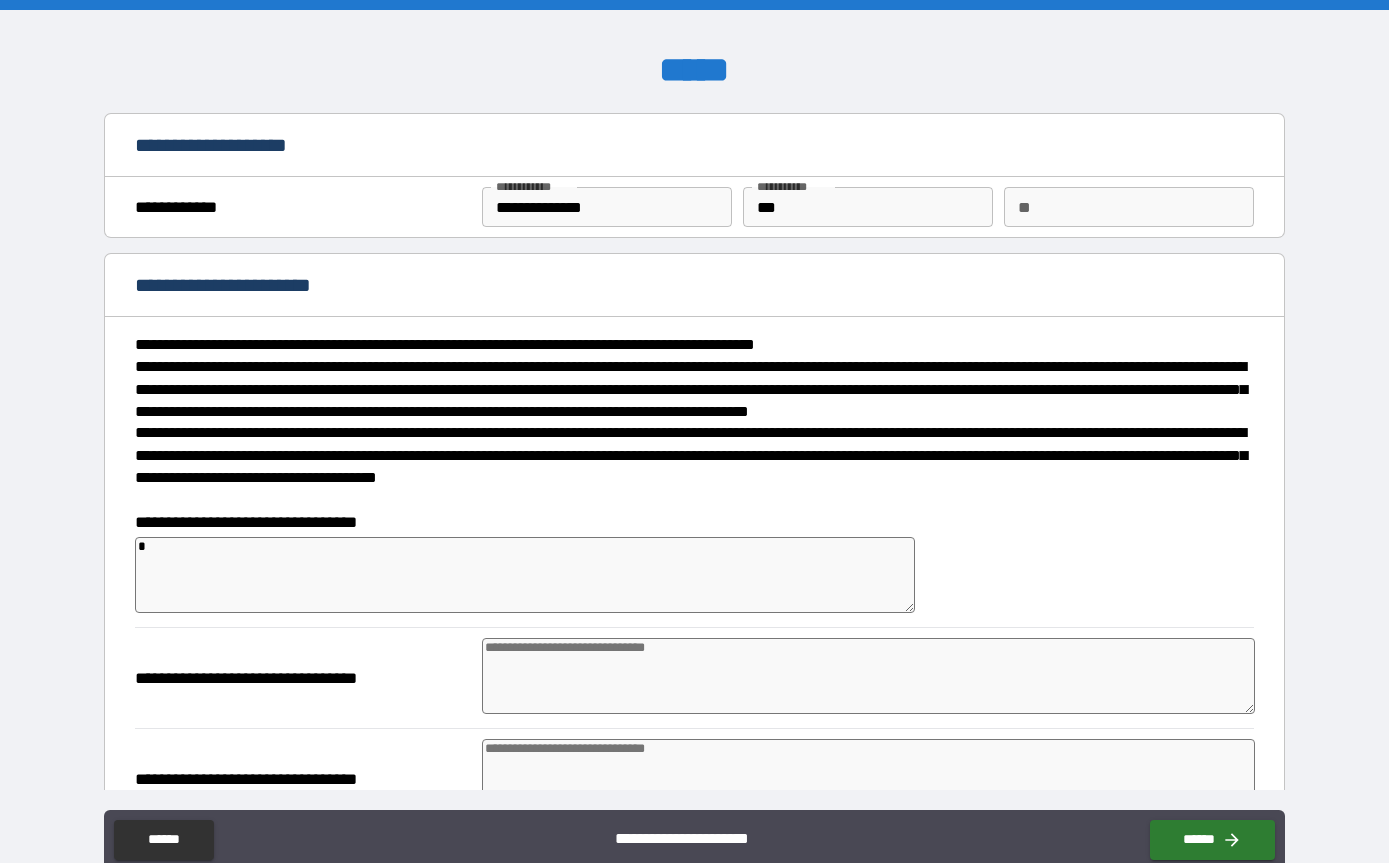type on "*" 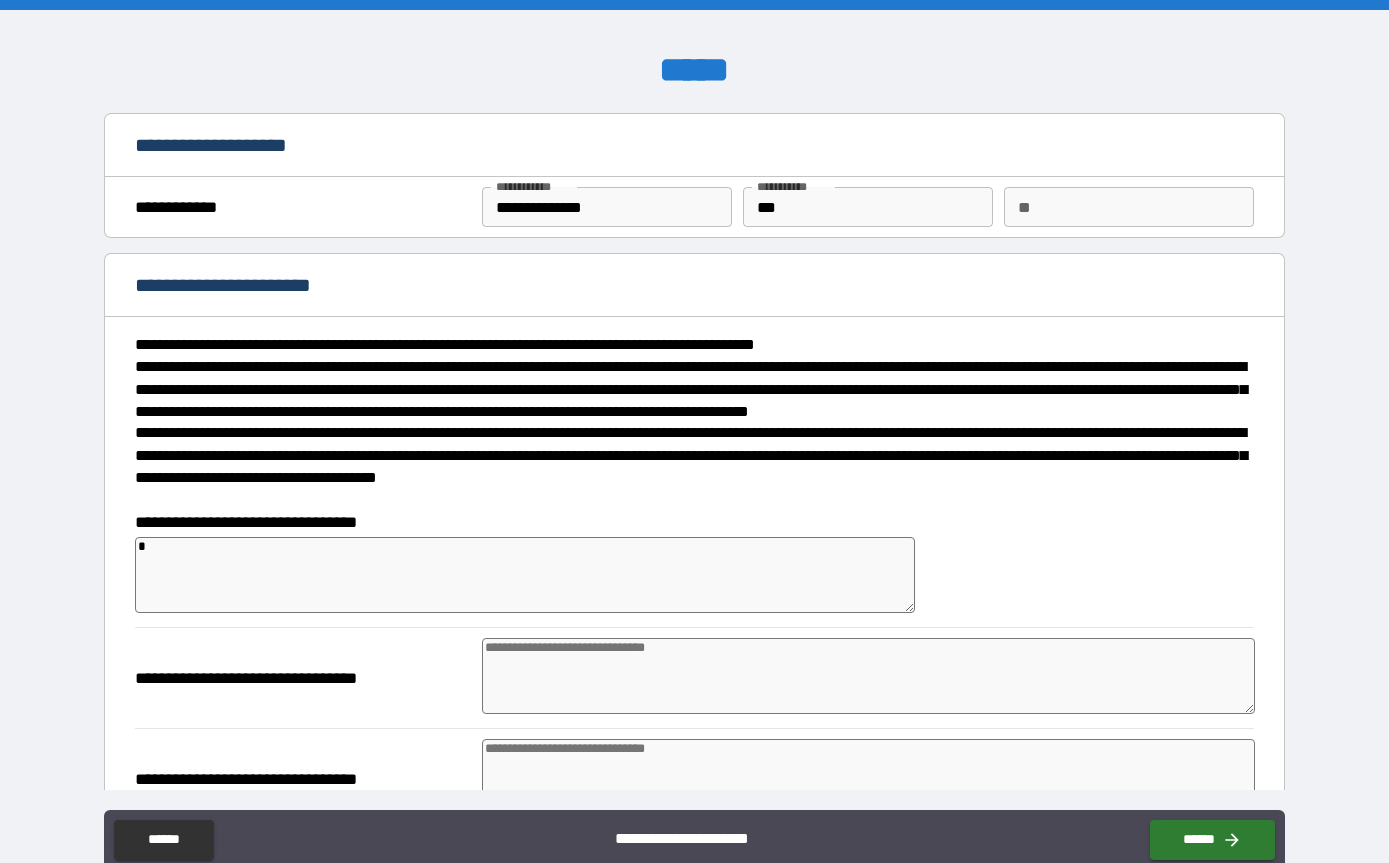type on "*" 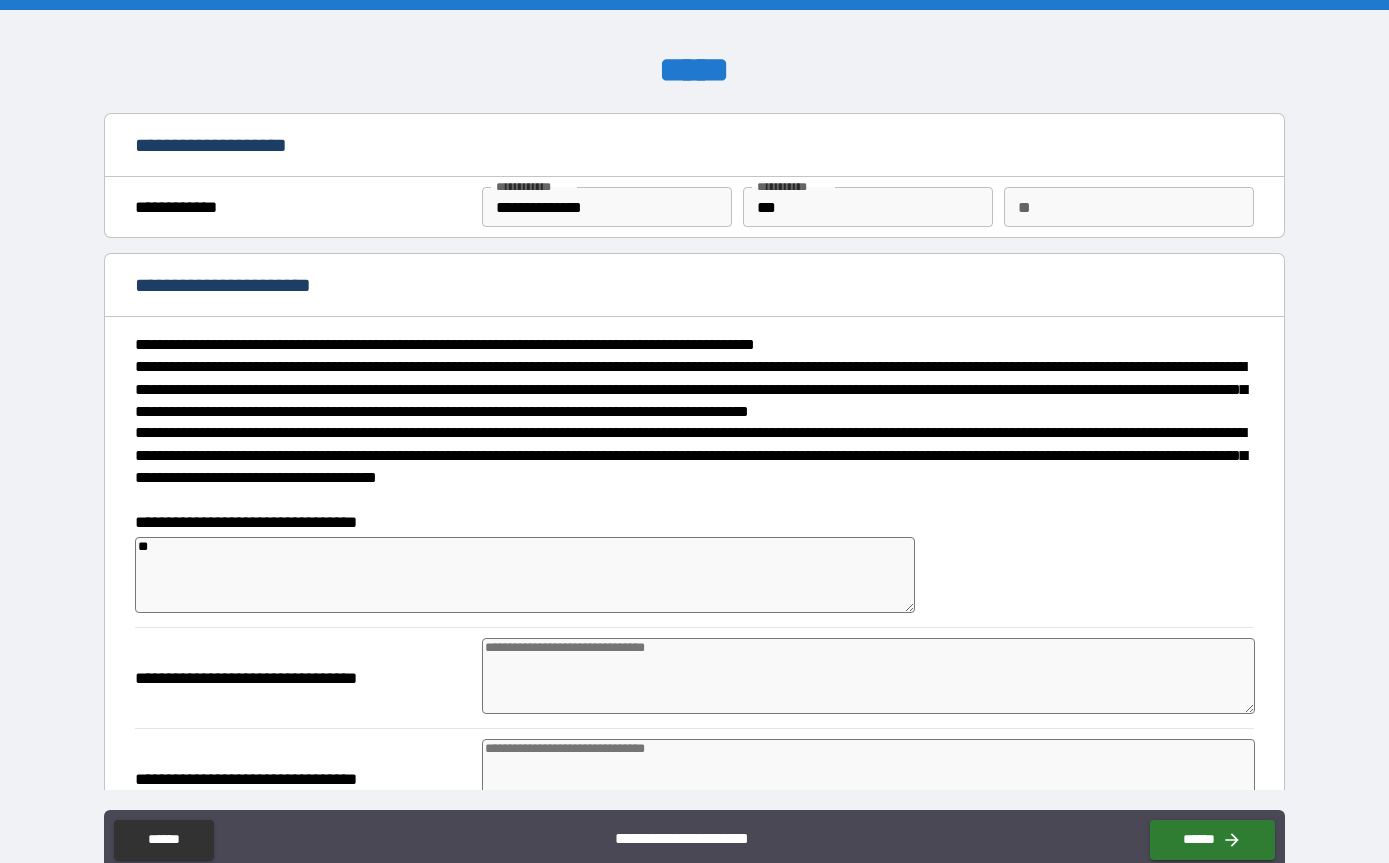type on "*" 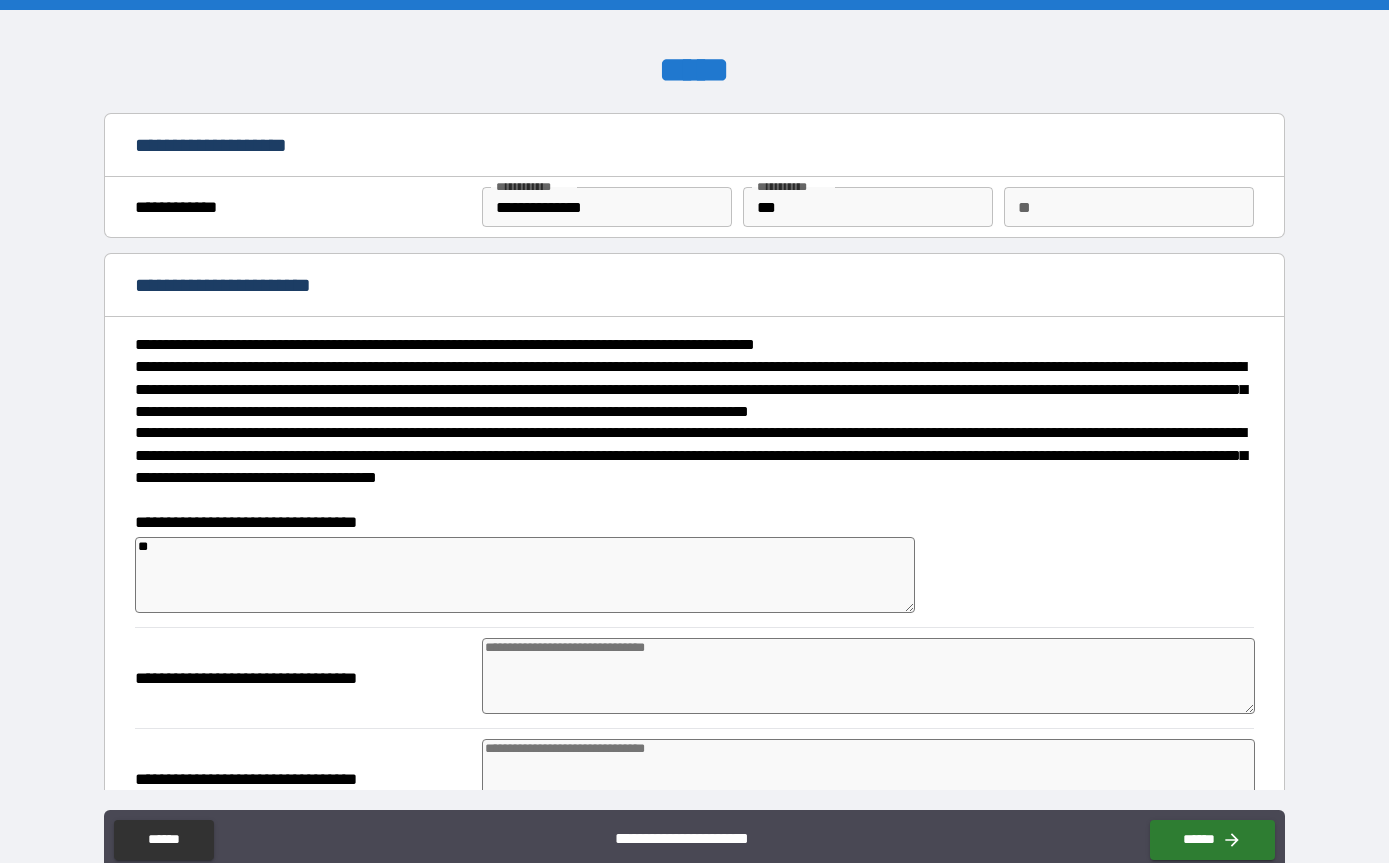 type on "***" 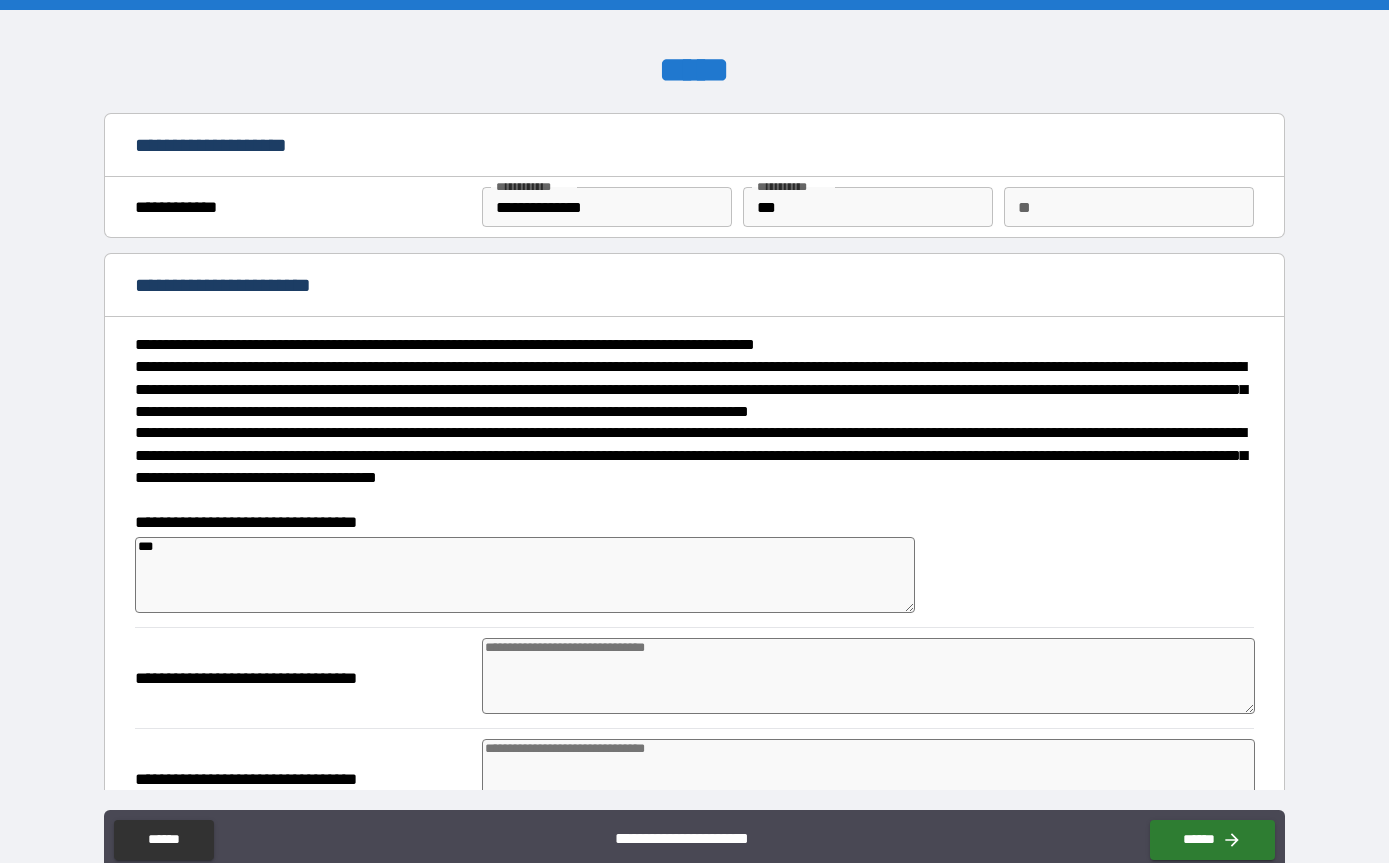 type on "*" 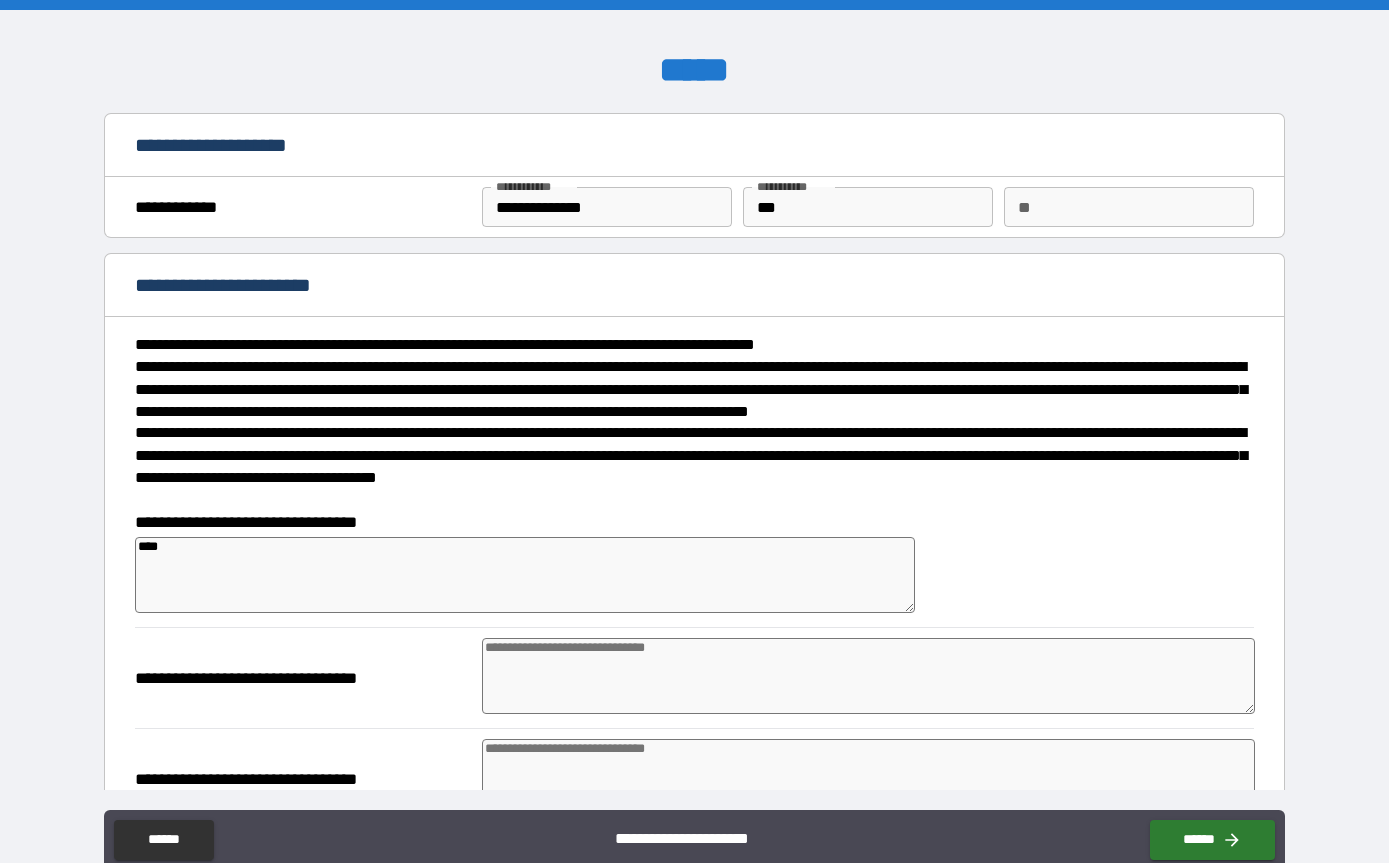 type on "*" 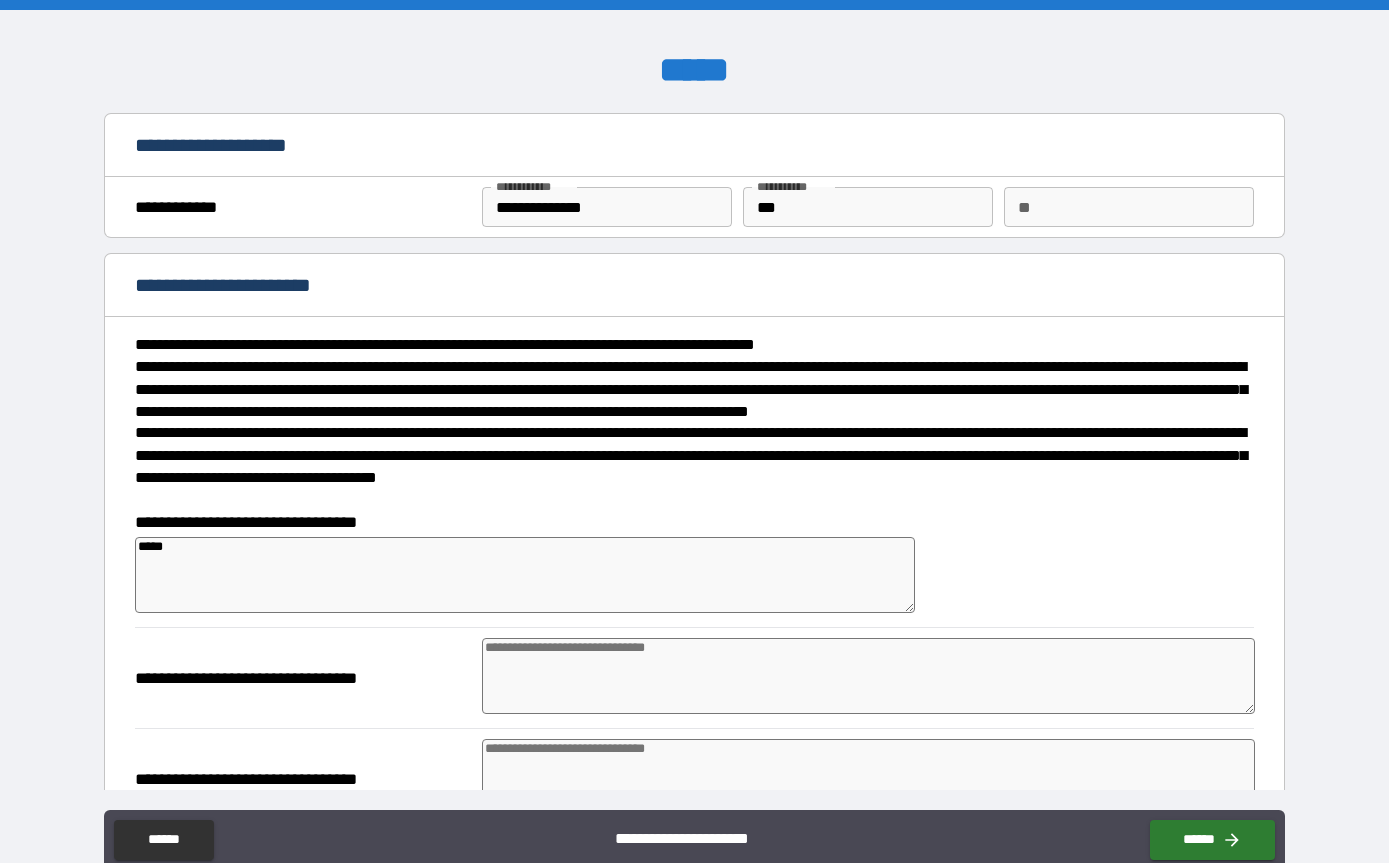 type on "******" 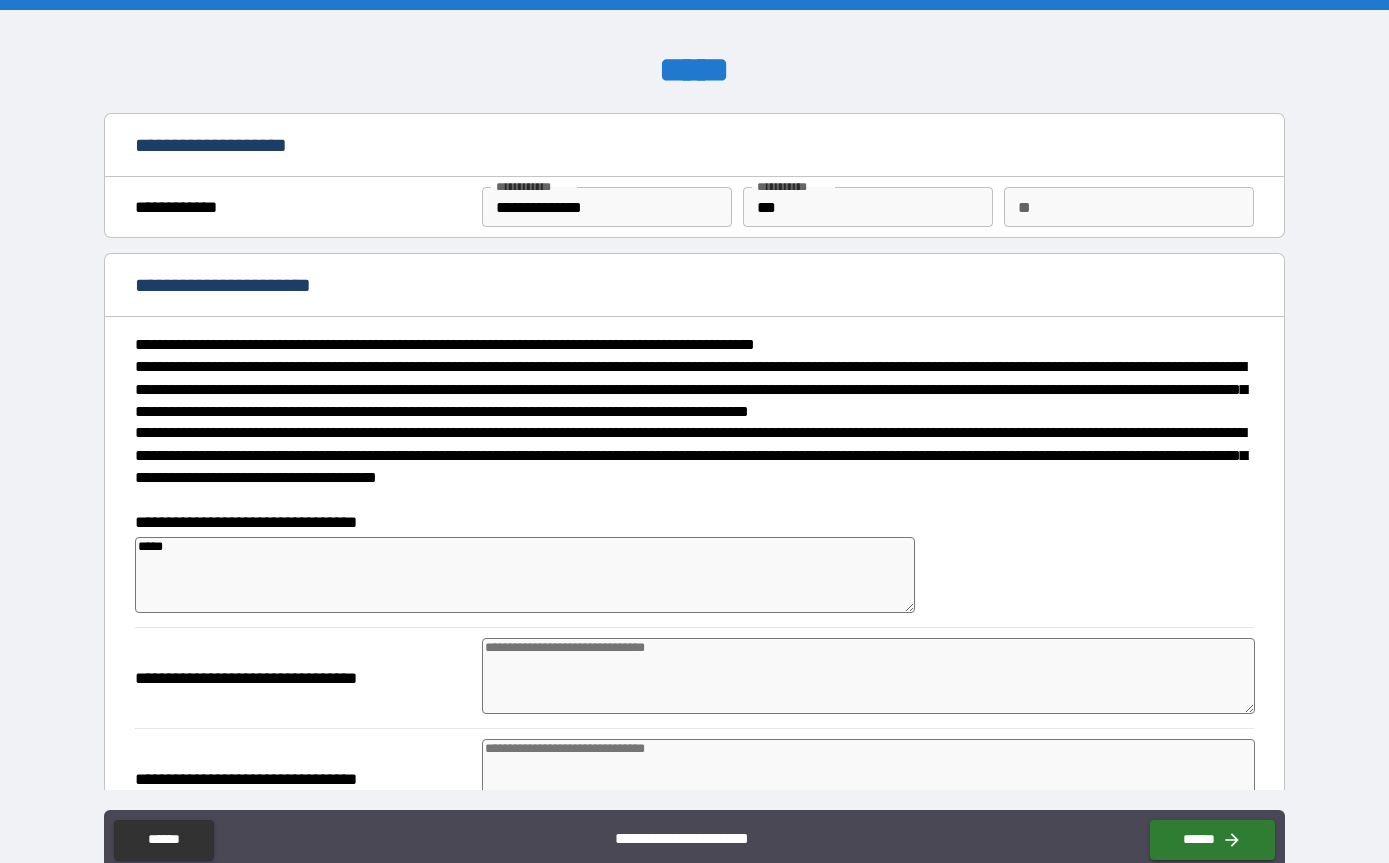 type on "*" 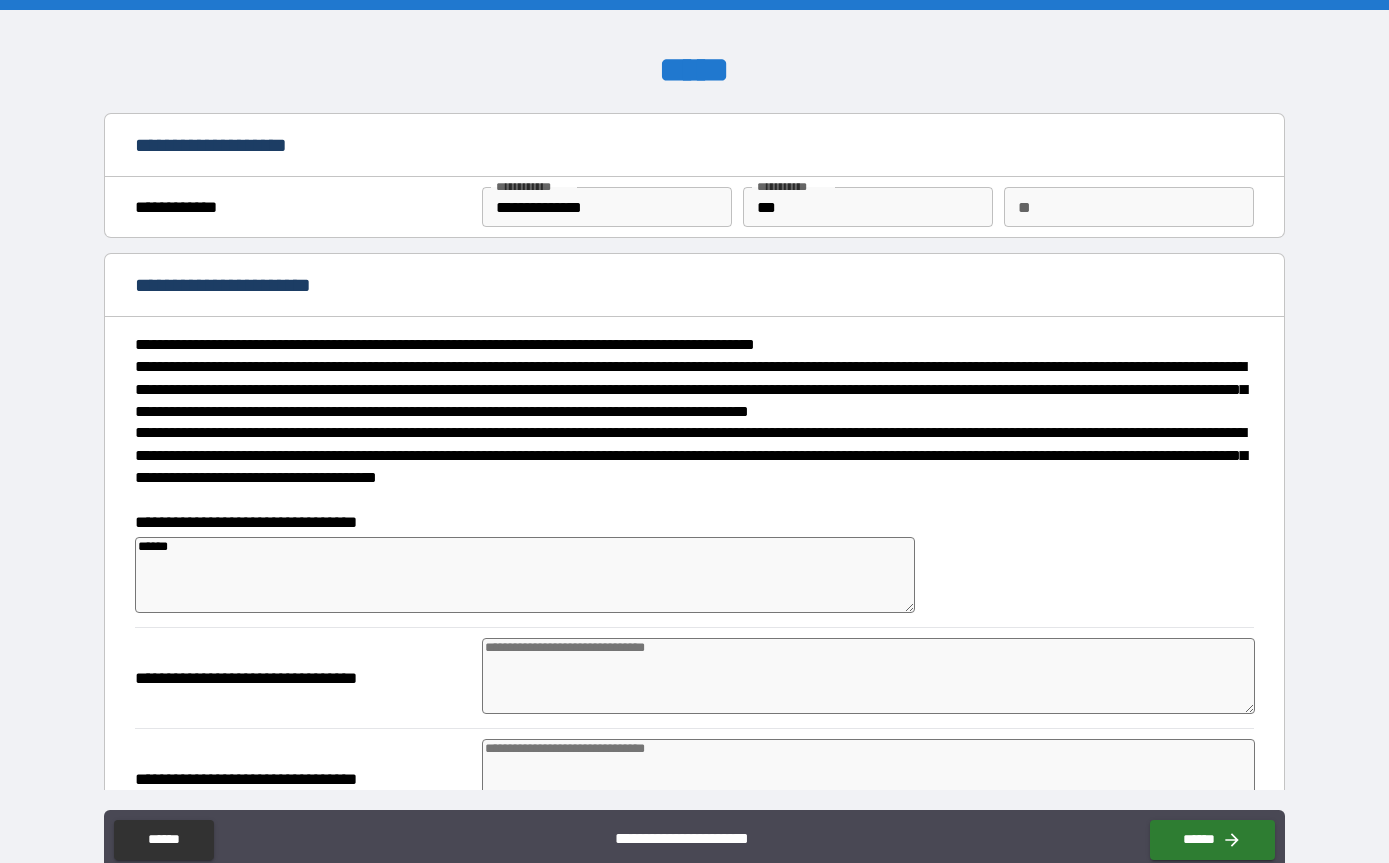 type on "******" 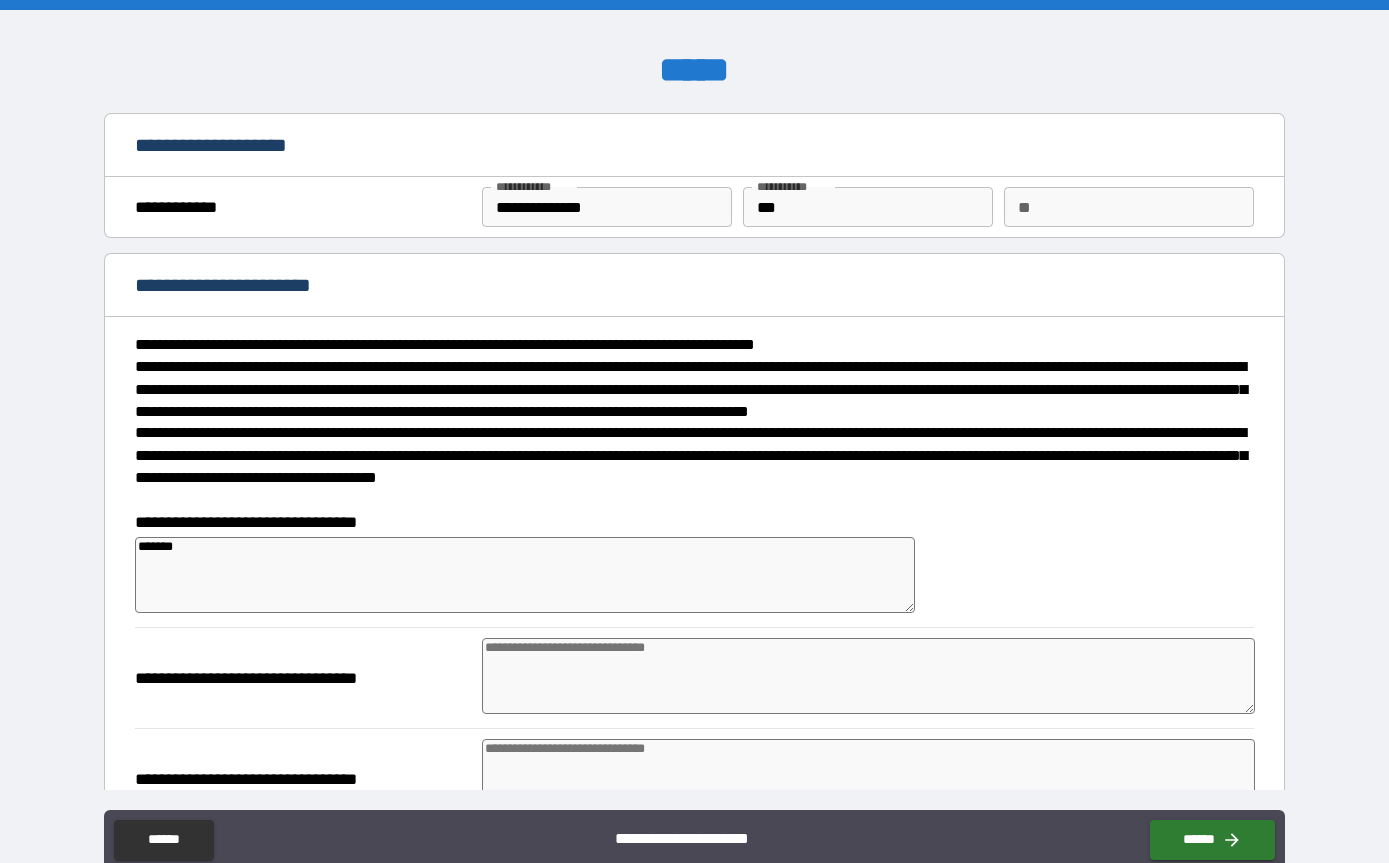 type on "********" 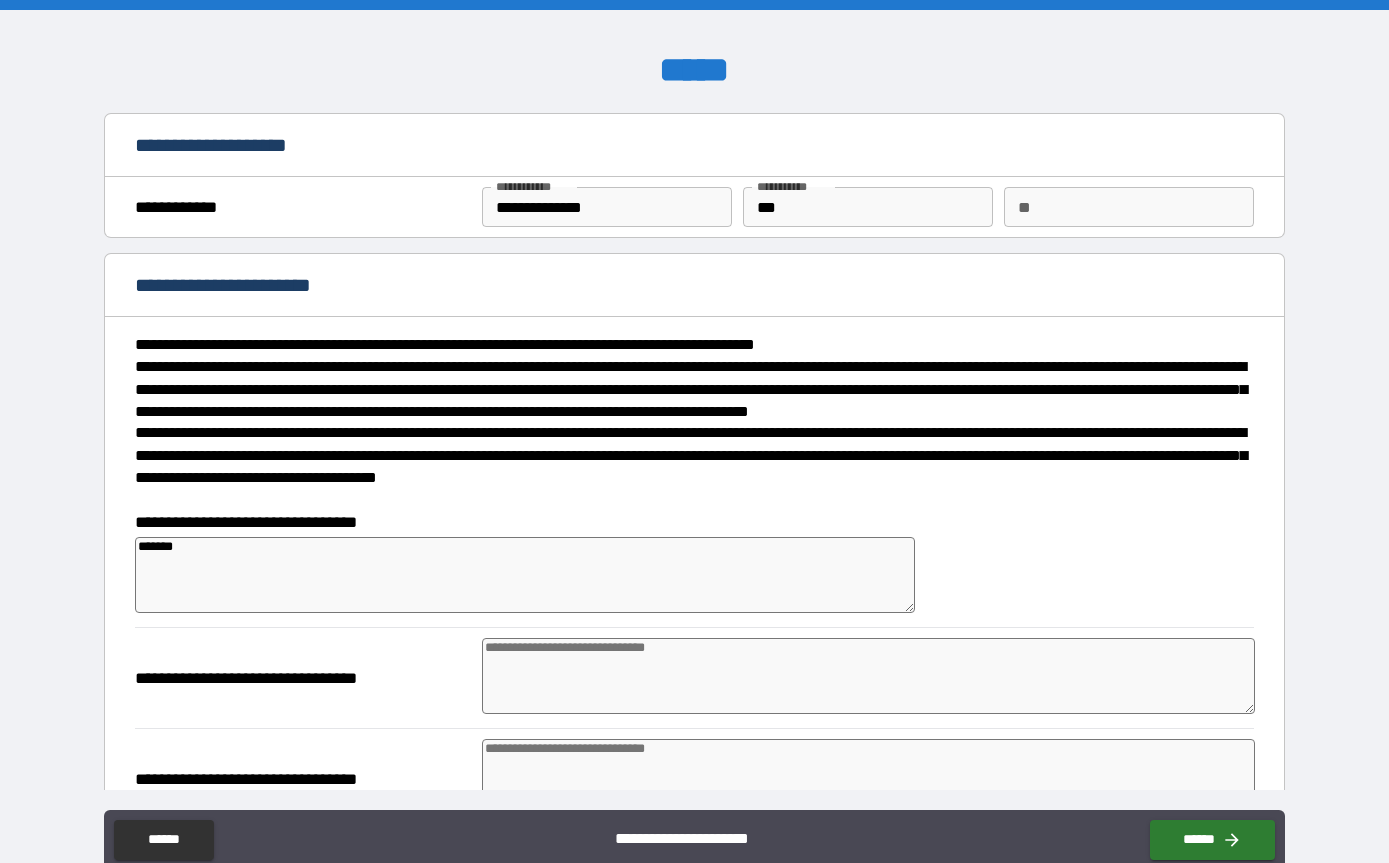type on "*" 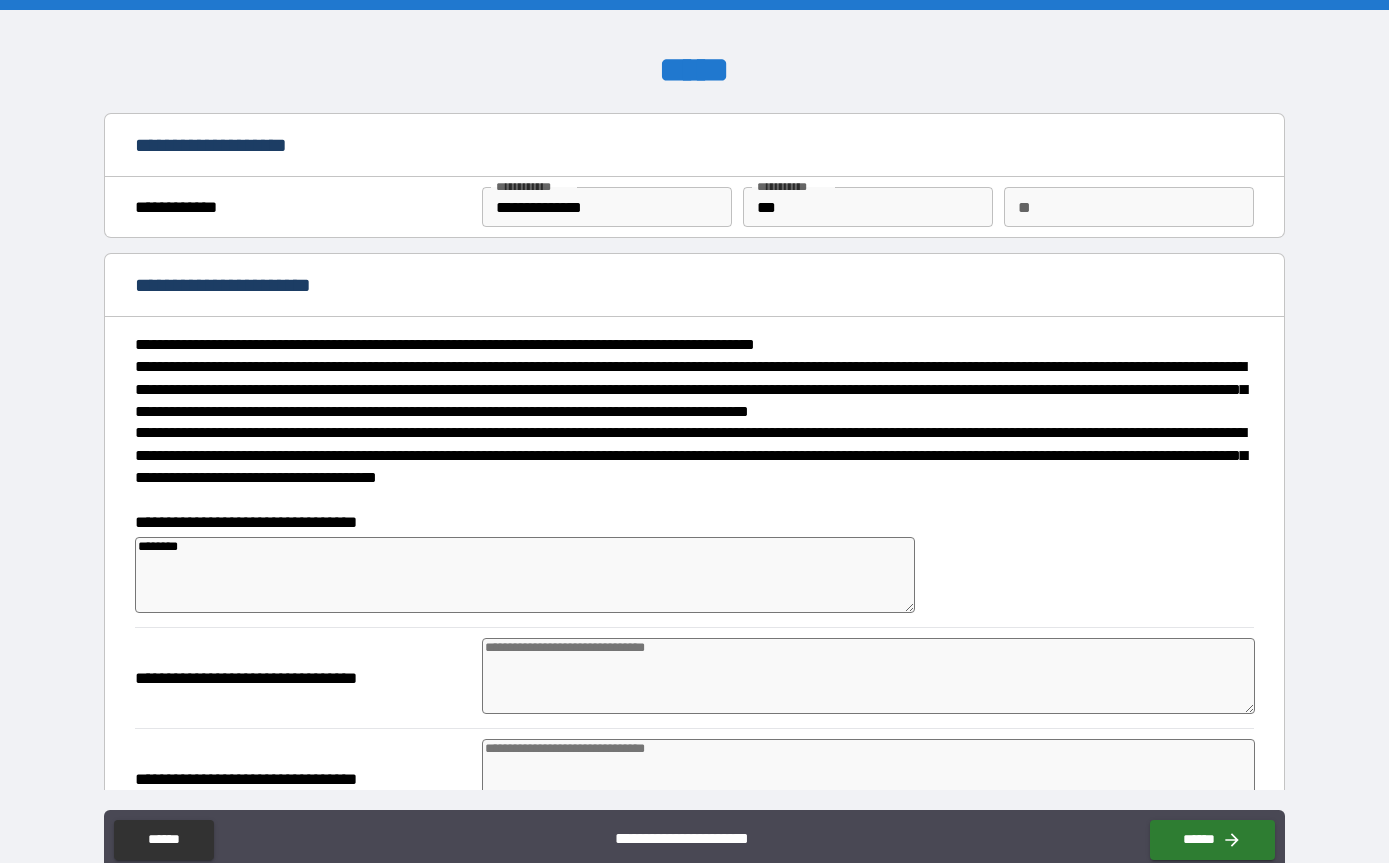 type on "*" 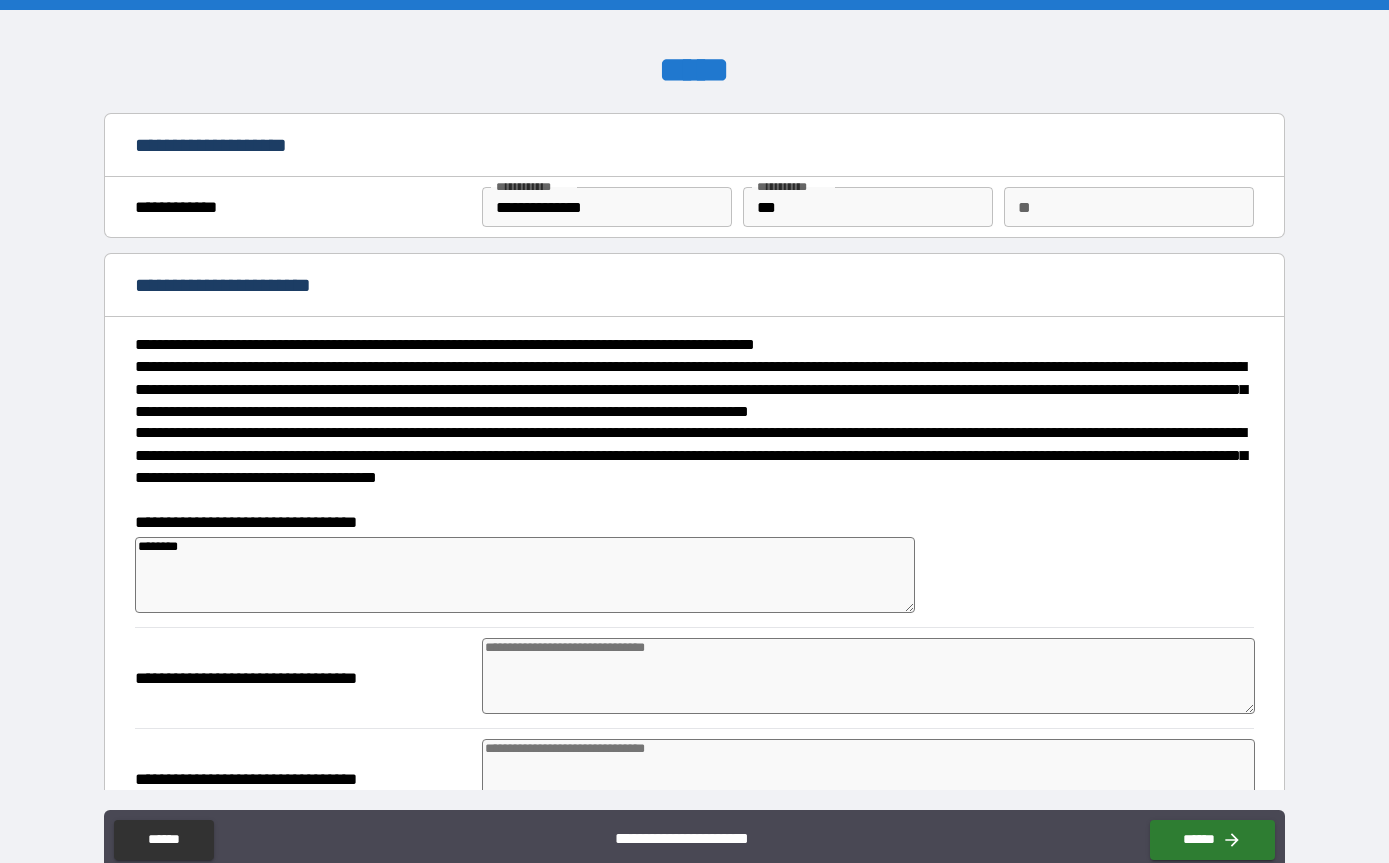 type on "*" 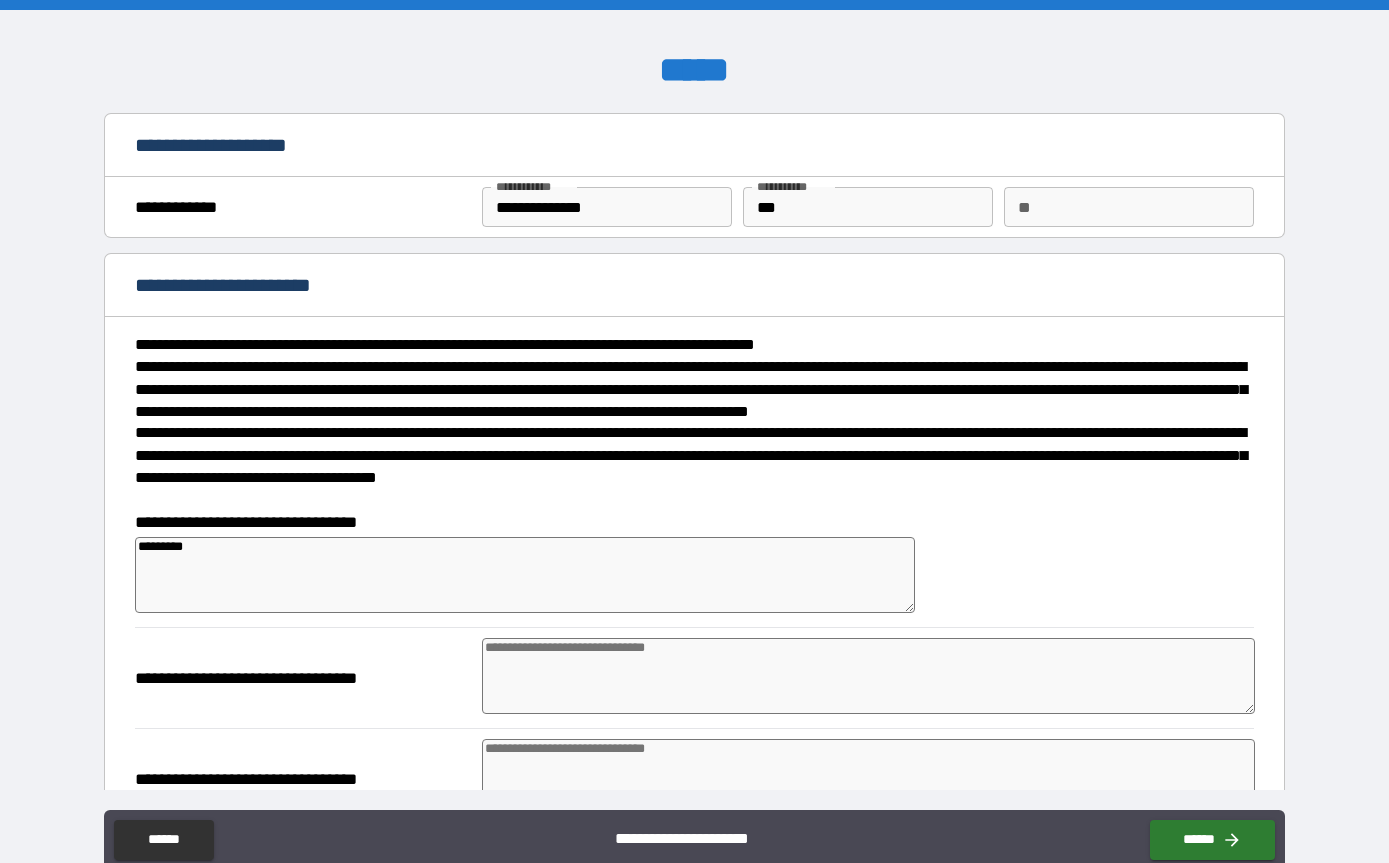type on "**********" 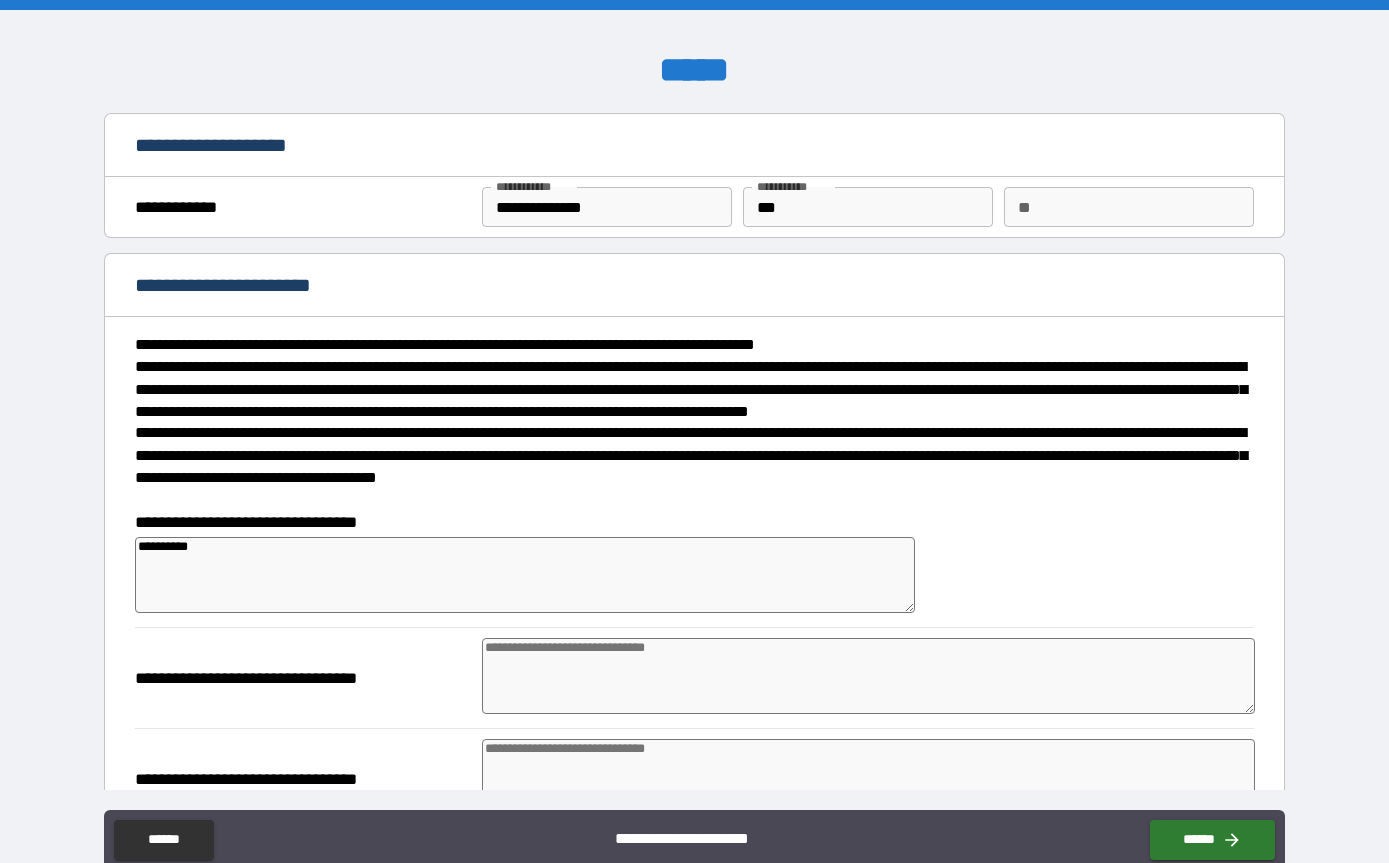 type on "*" 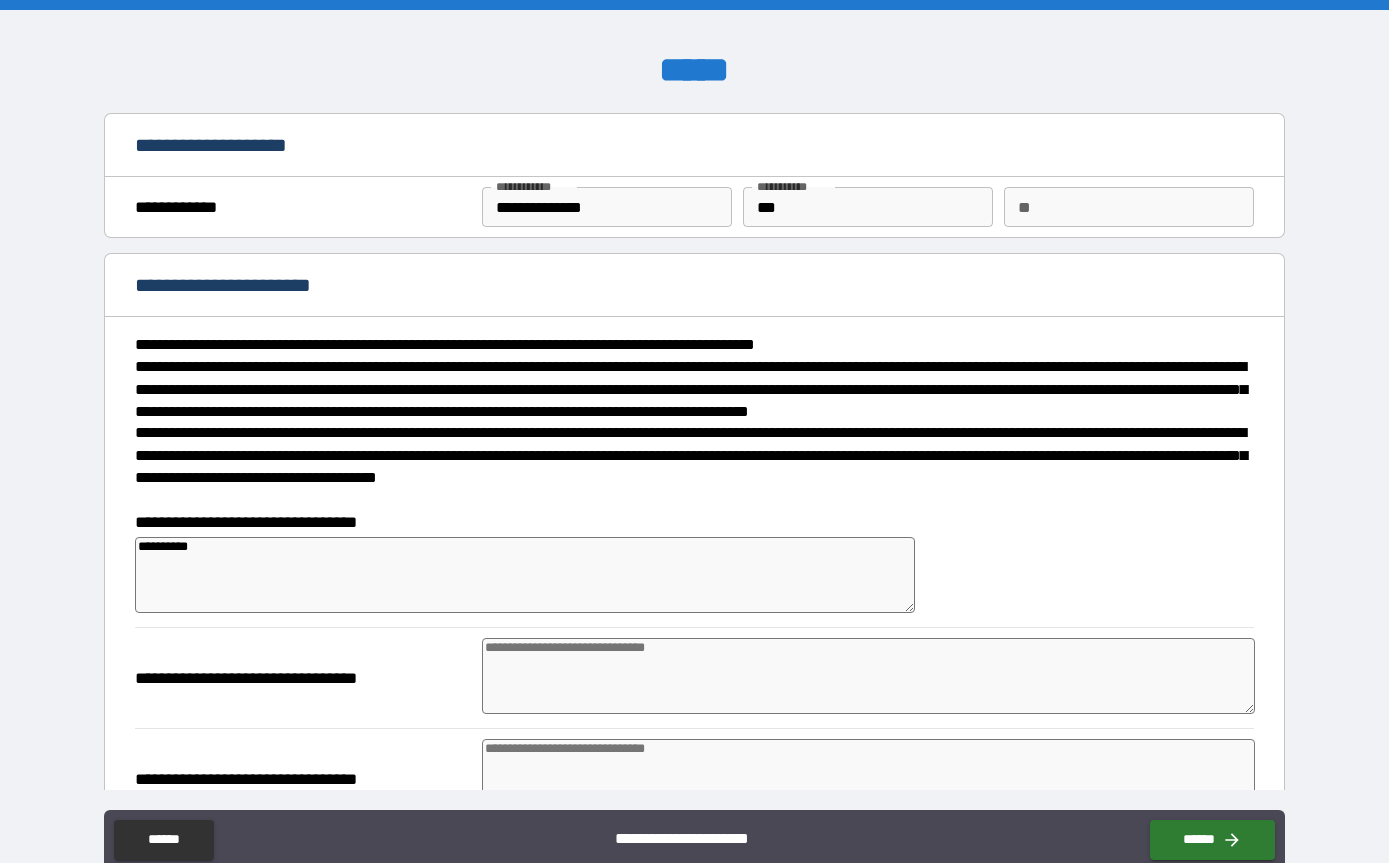 type on "*" 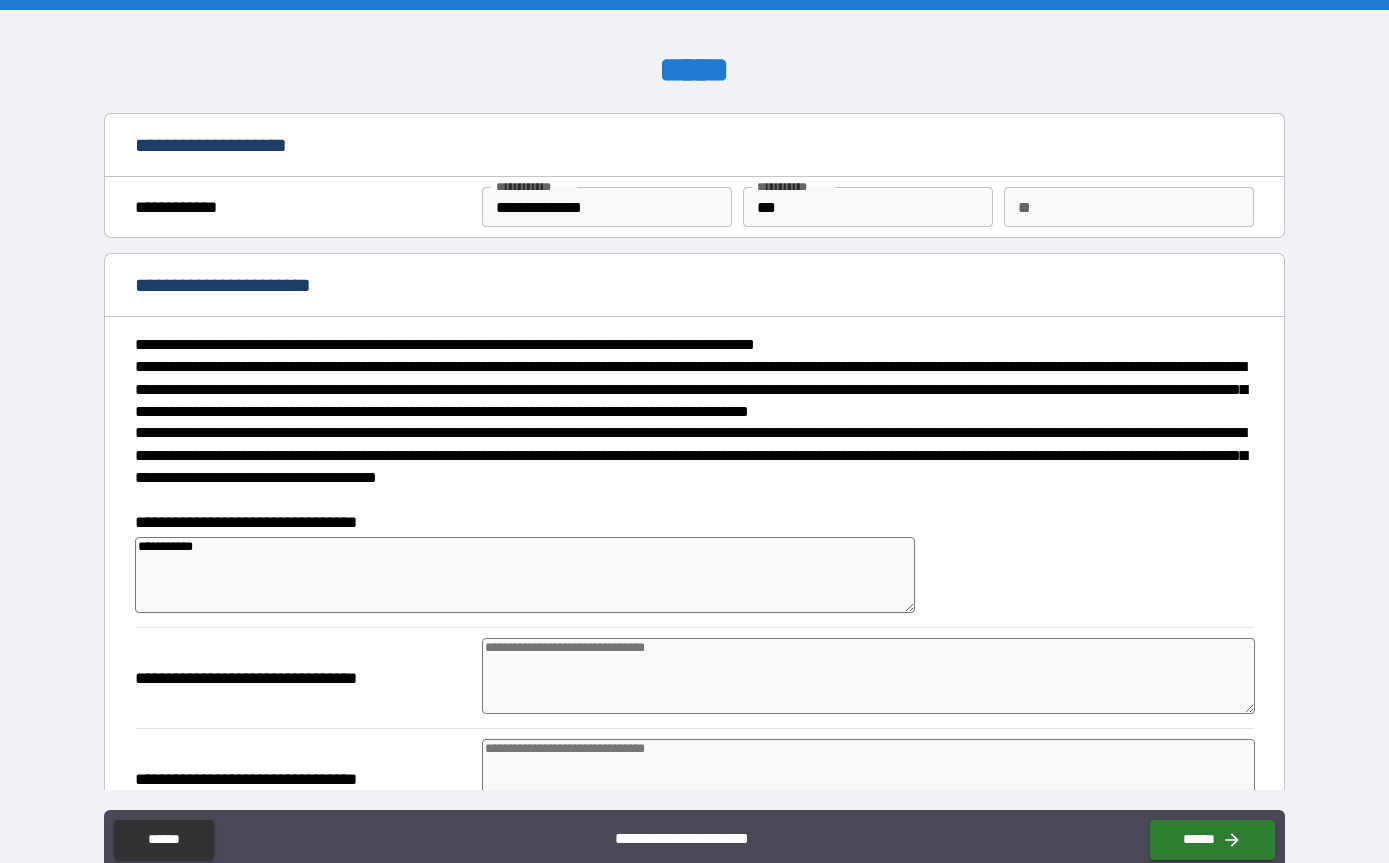 type on "*" 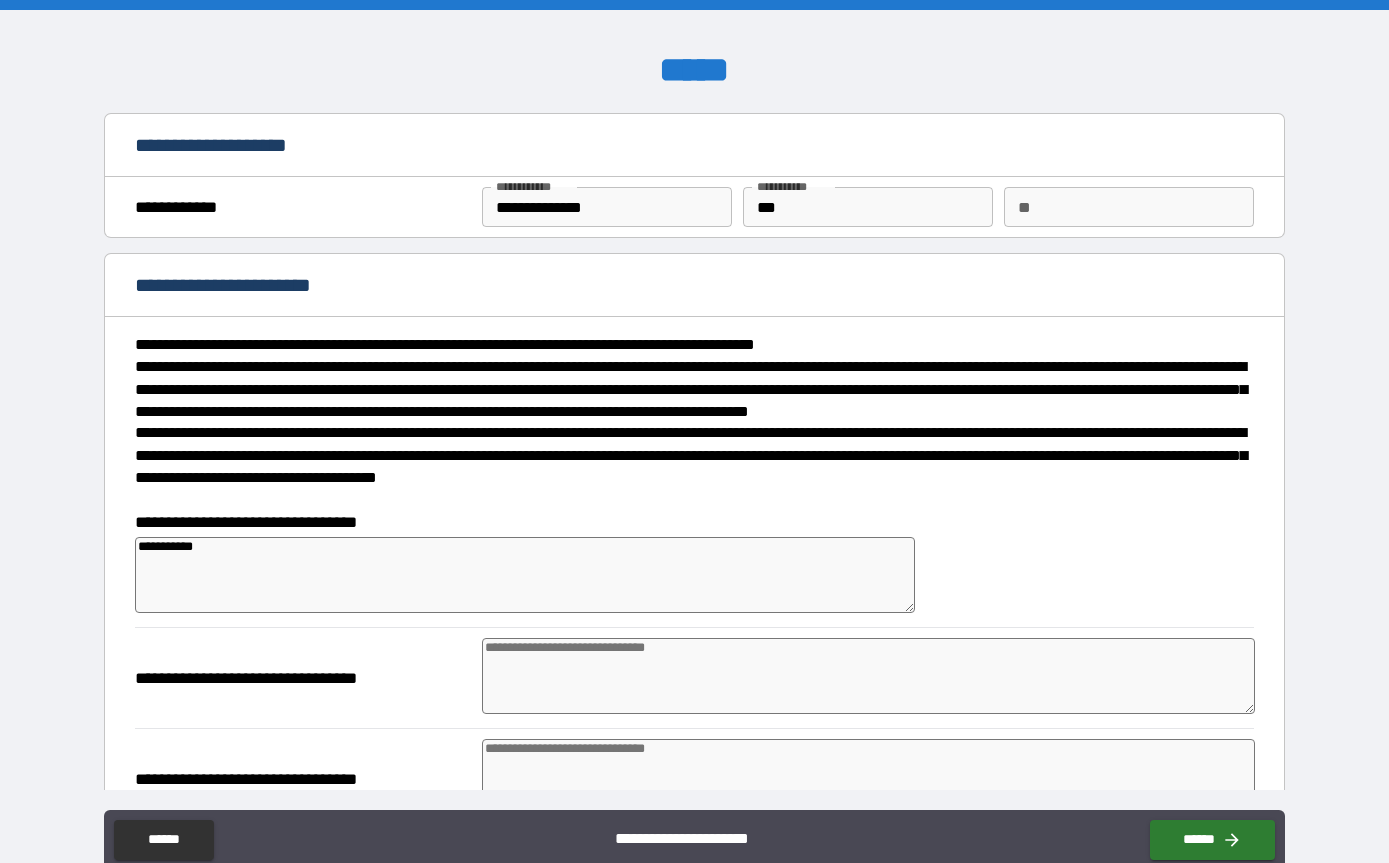 type on "*" 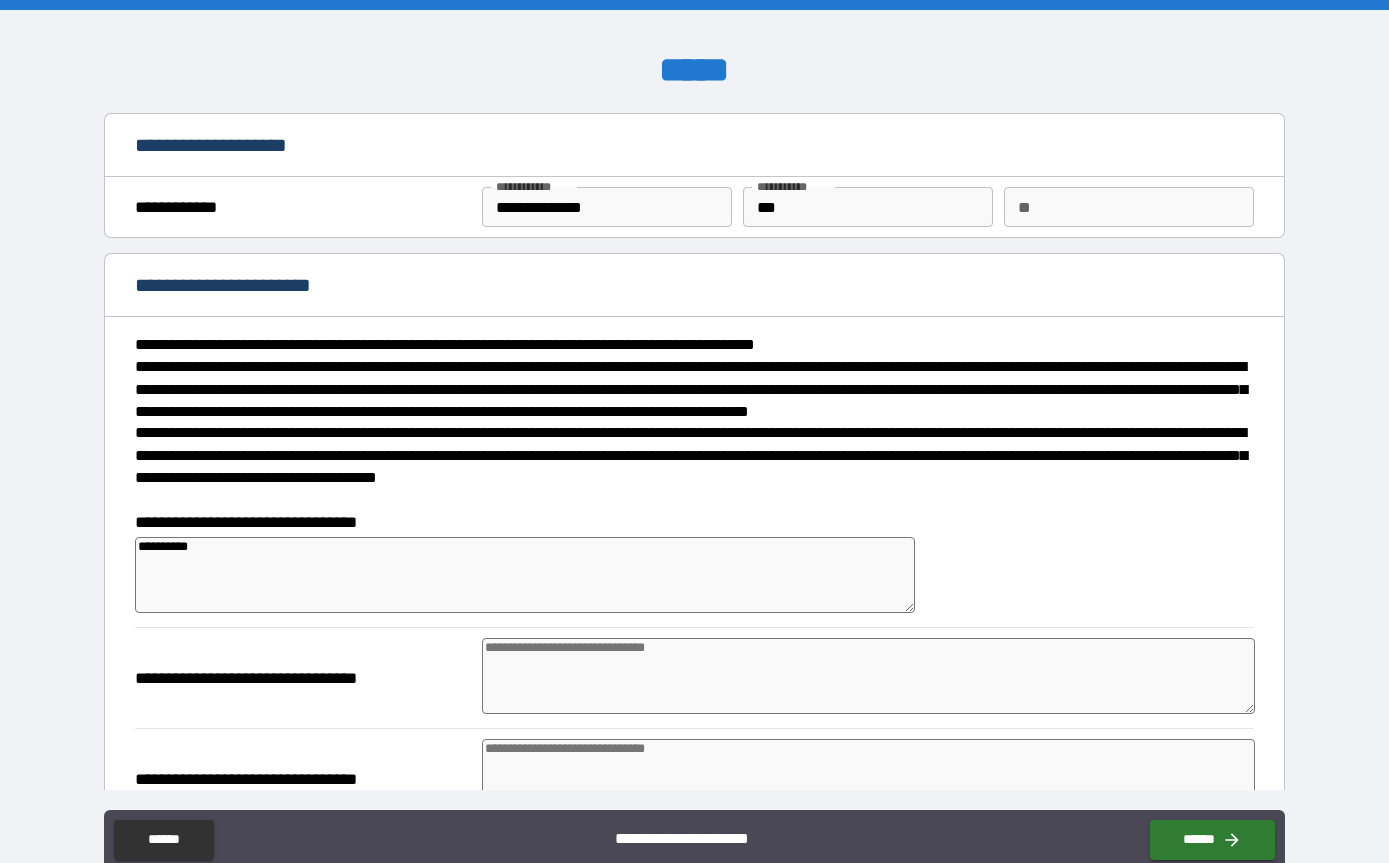 type on "*" 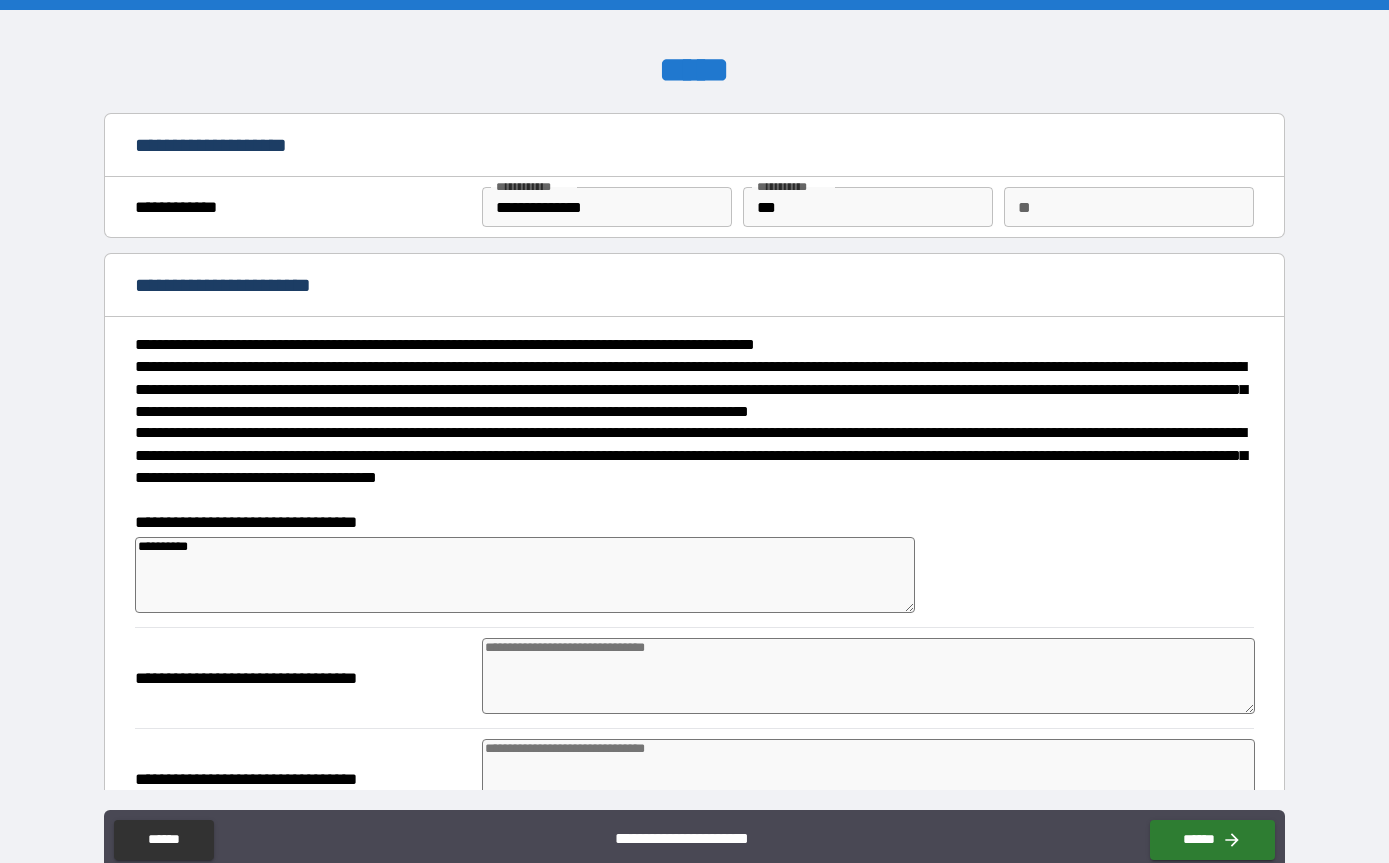 type on "*" 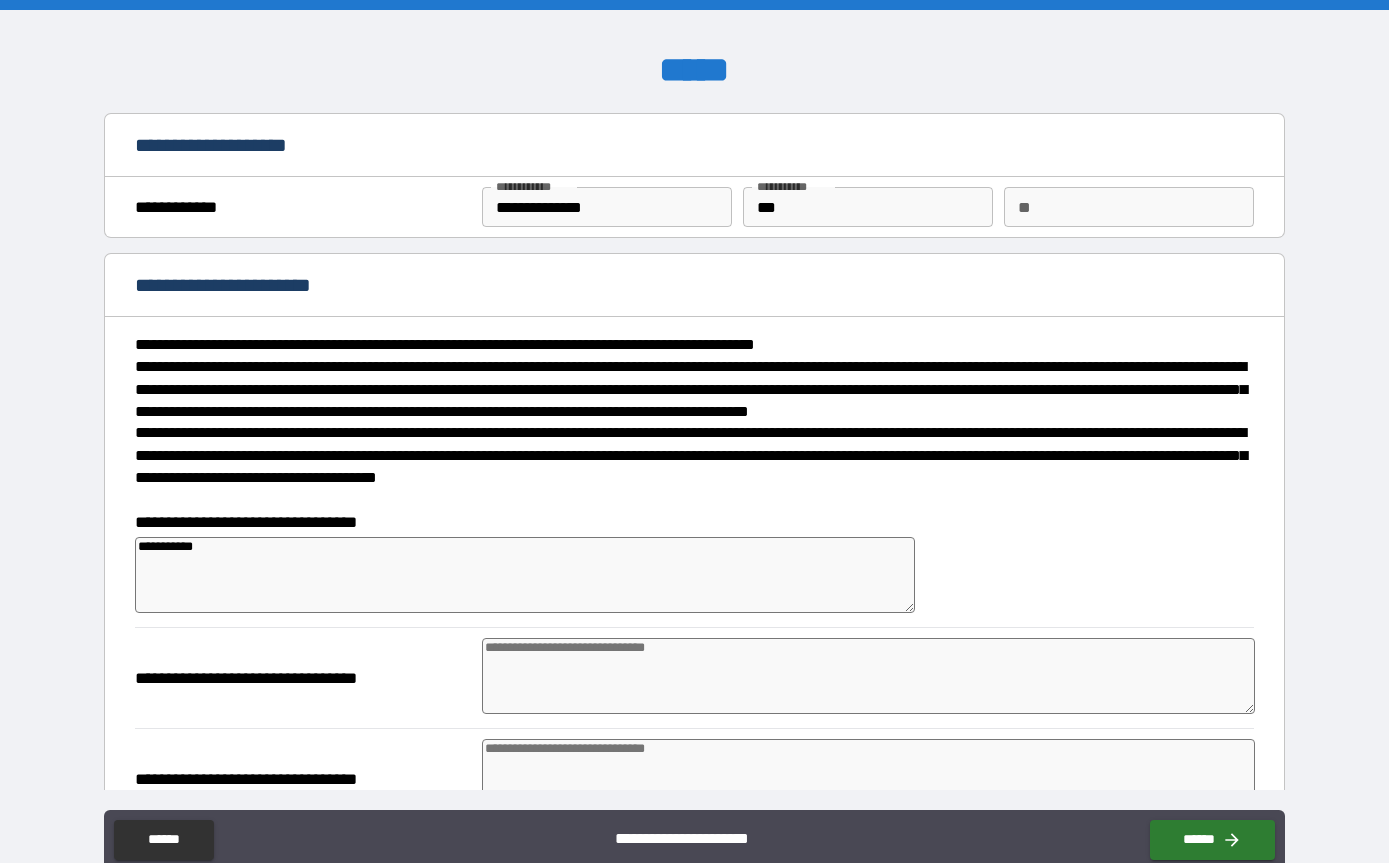 type on "*" 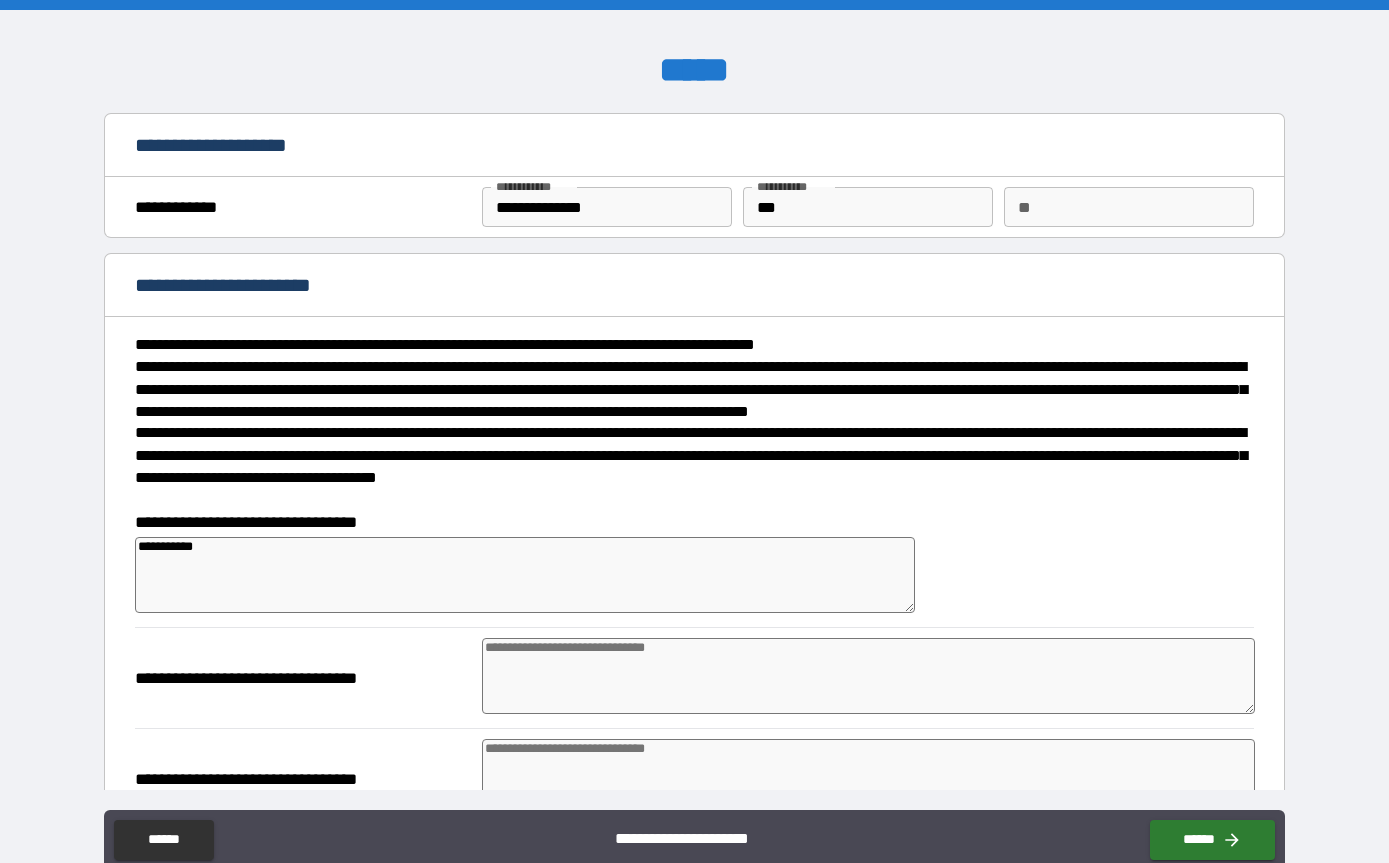 type on "*" 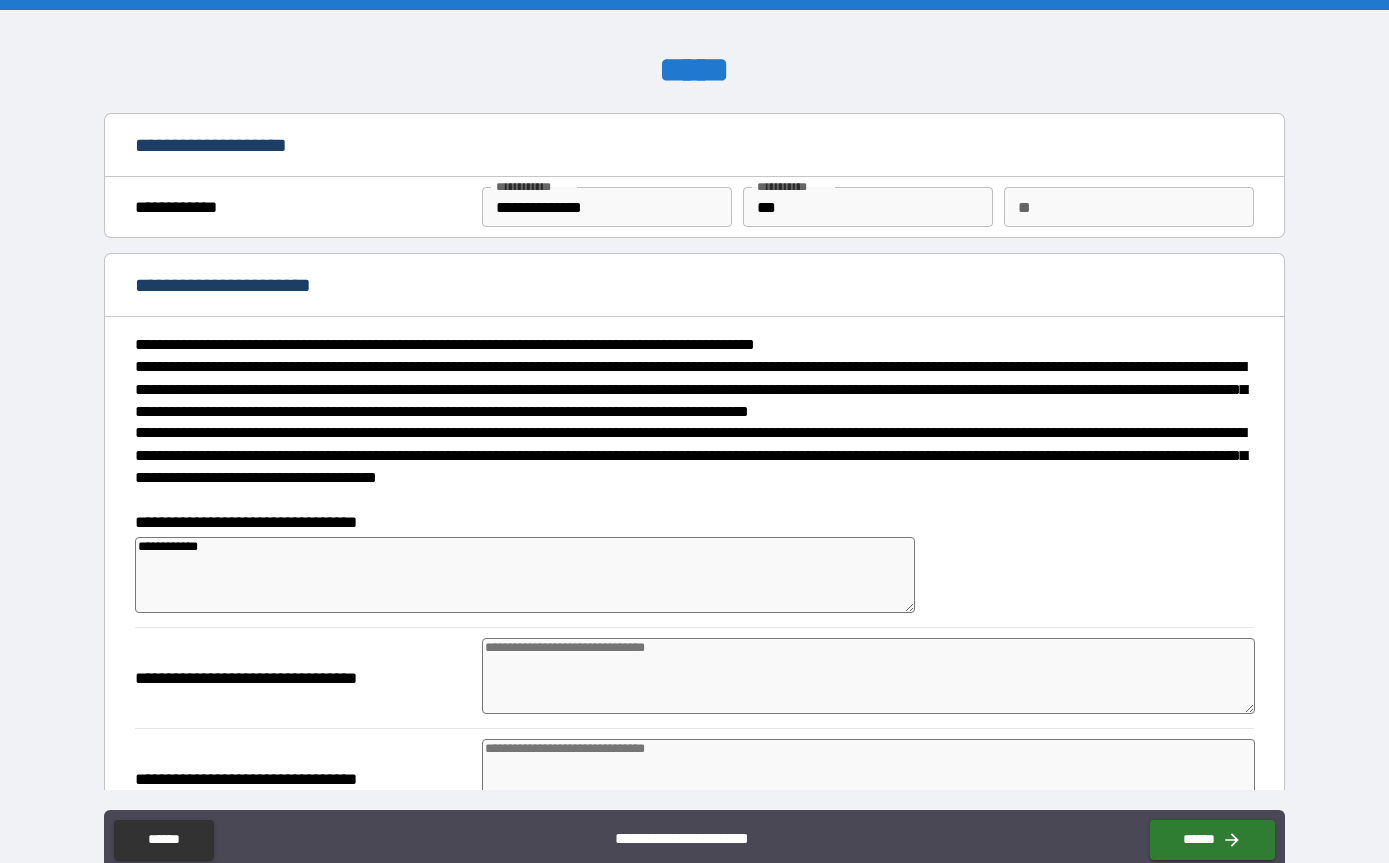 type on "**********" 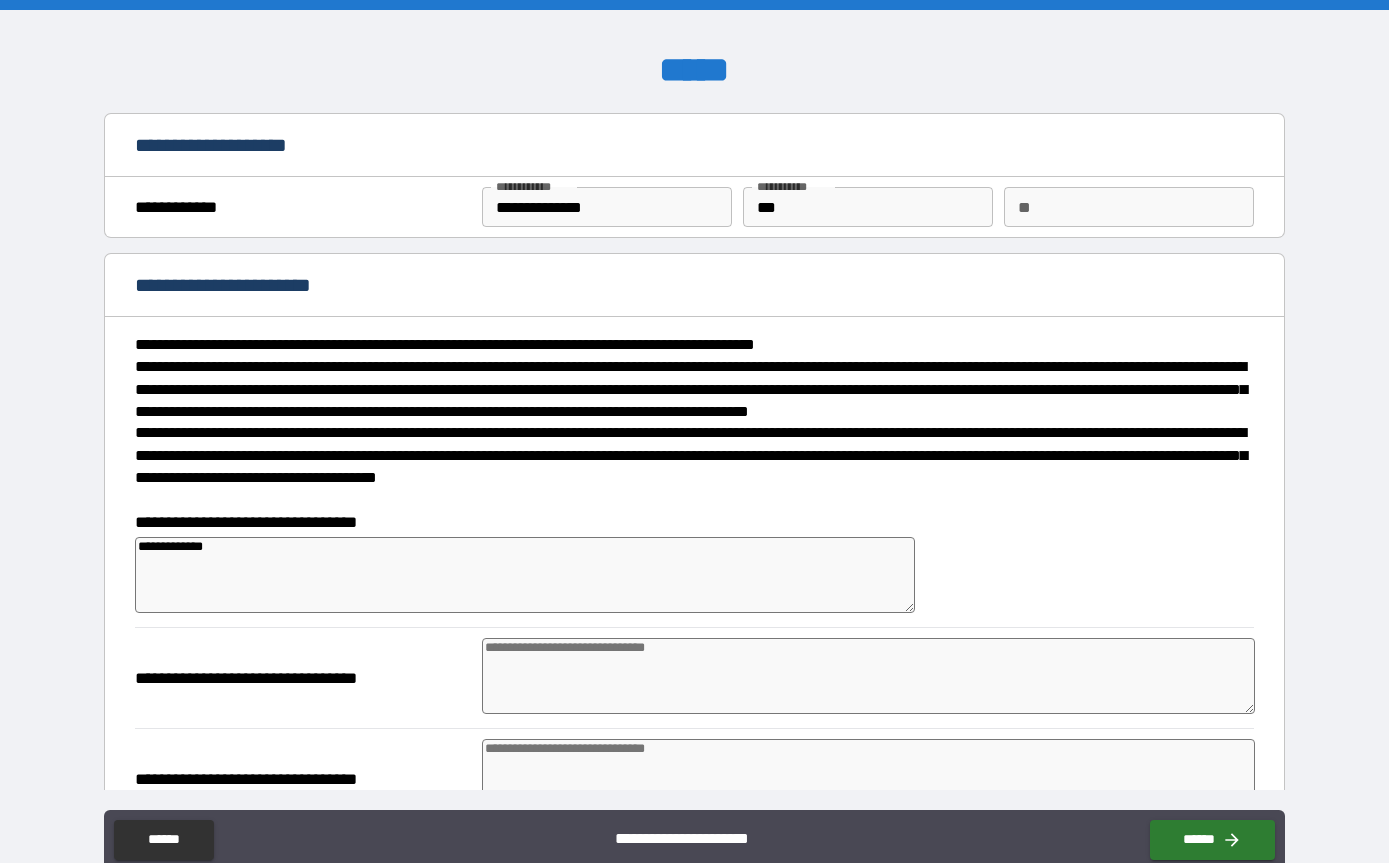 type on "**********" 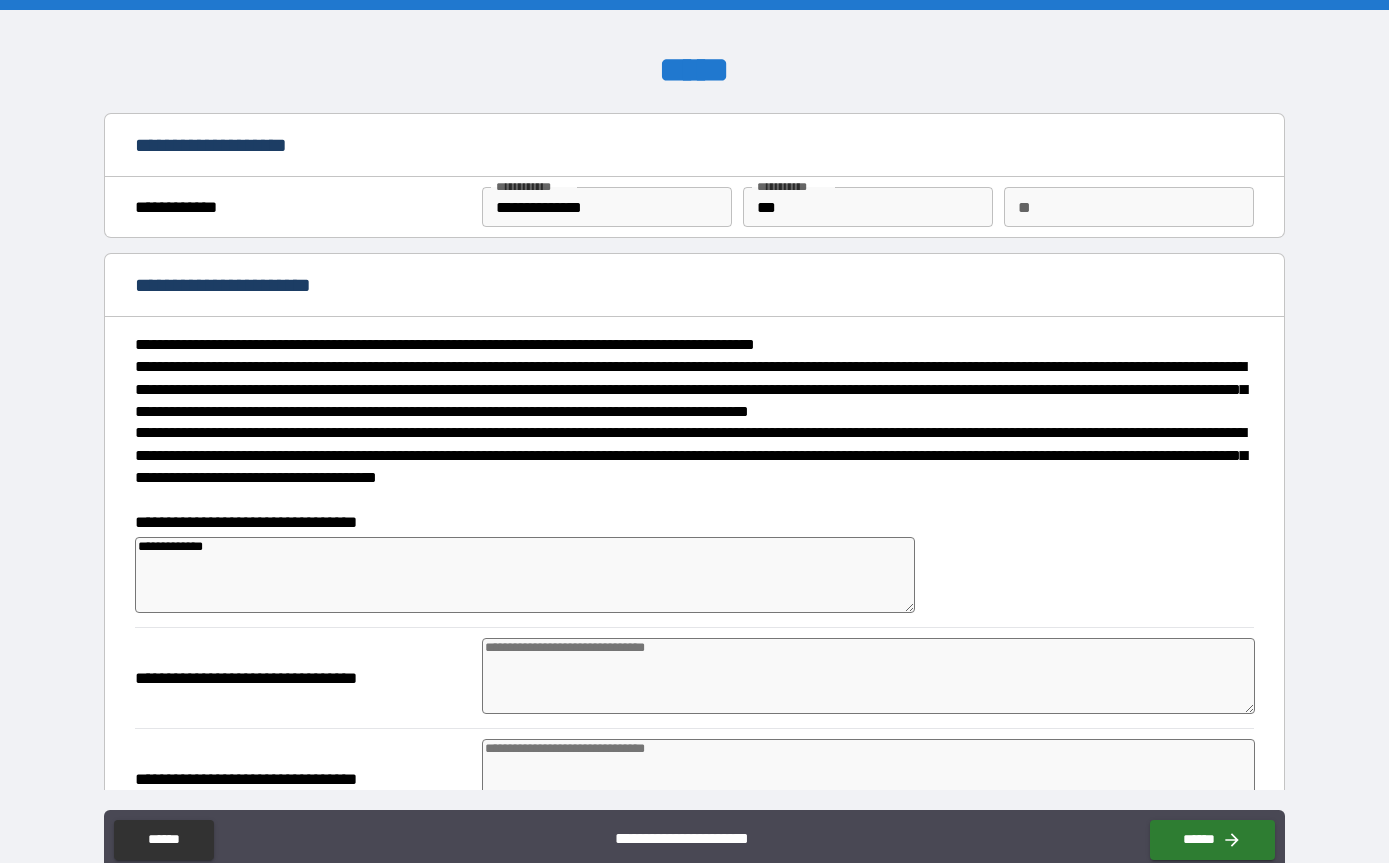 type on "*" 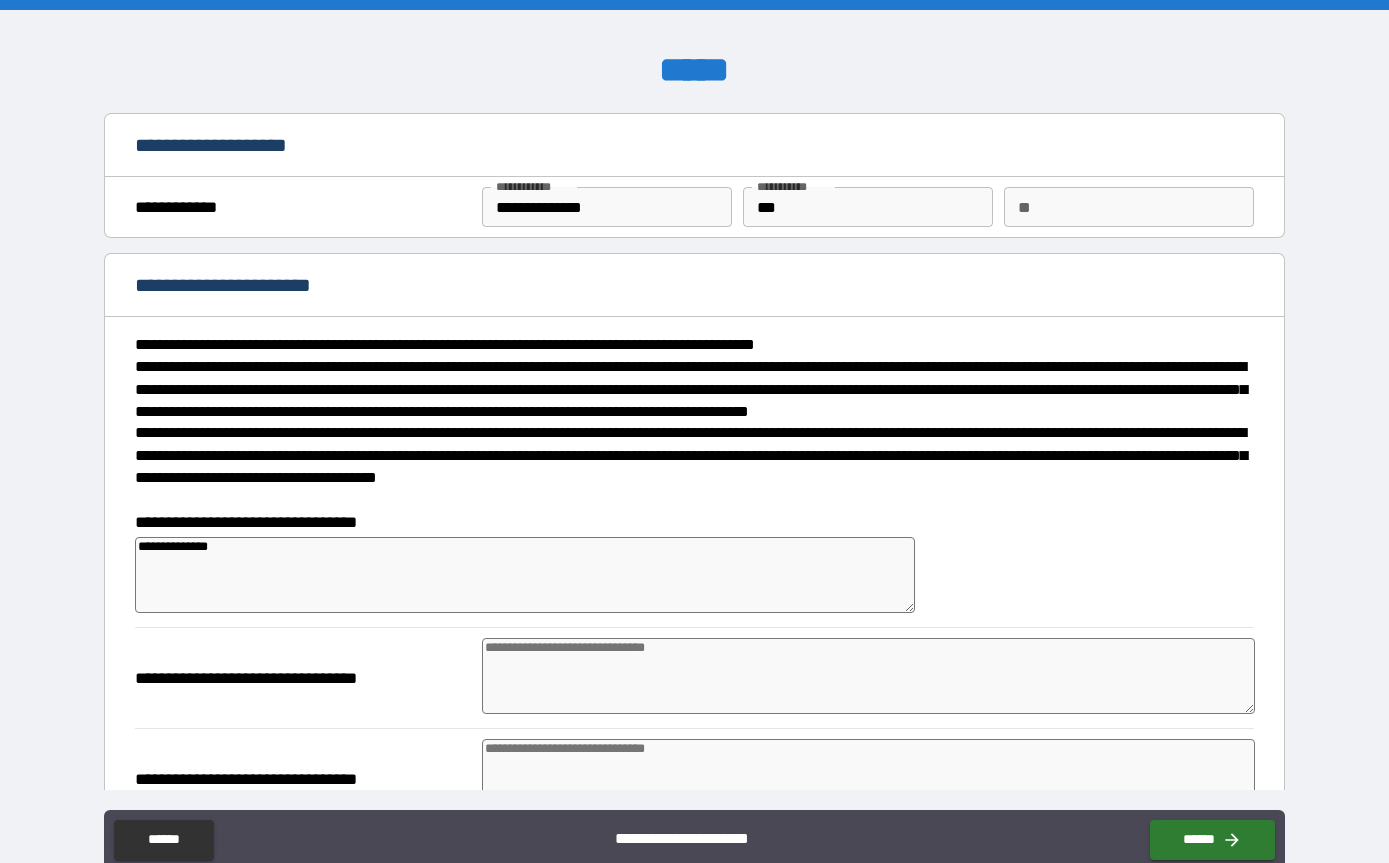 type on "**********" 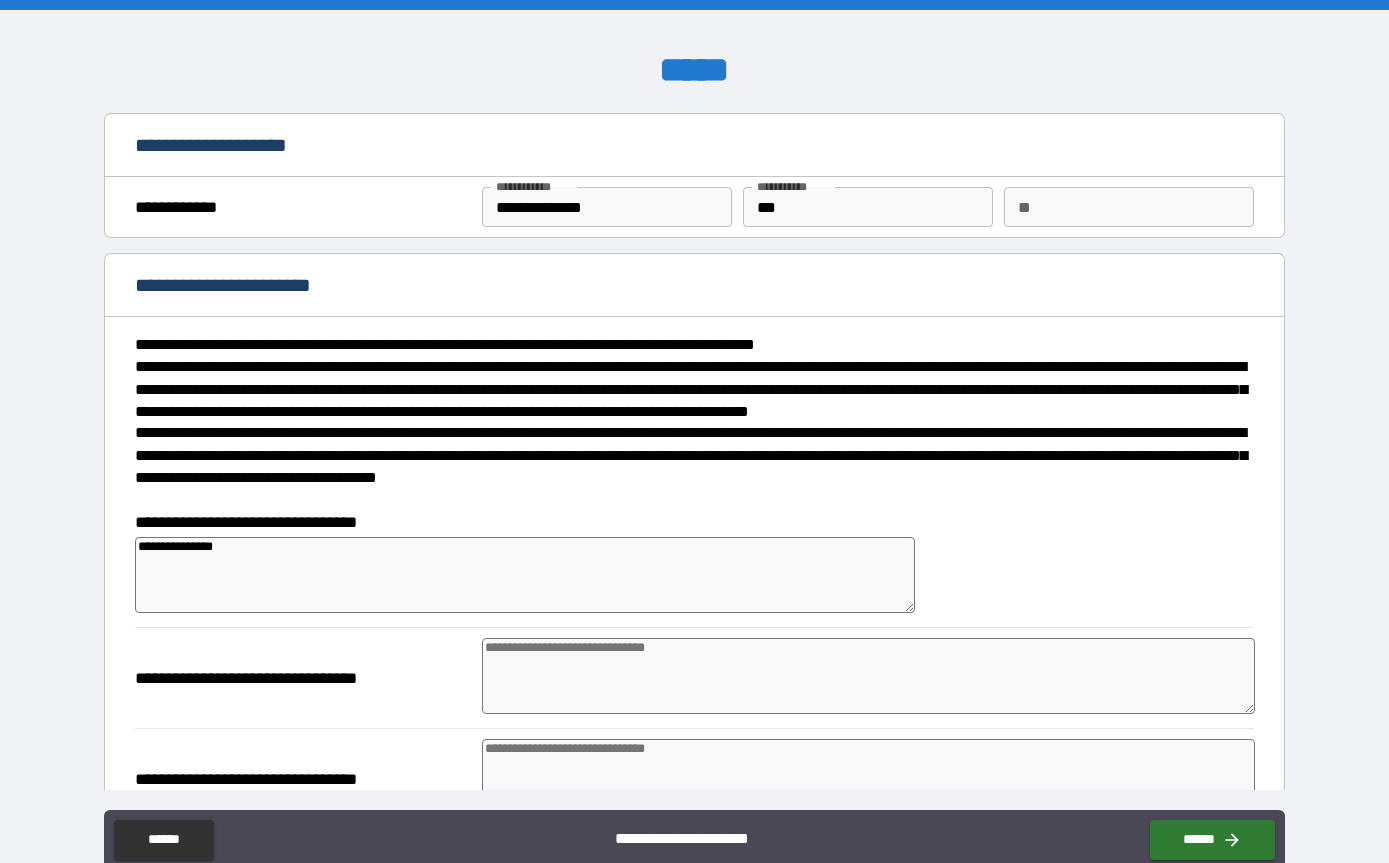 type on "*" 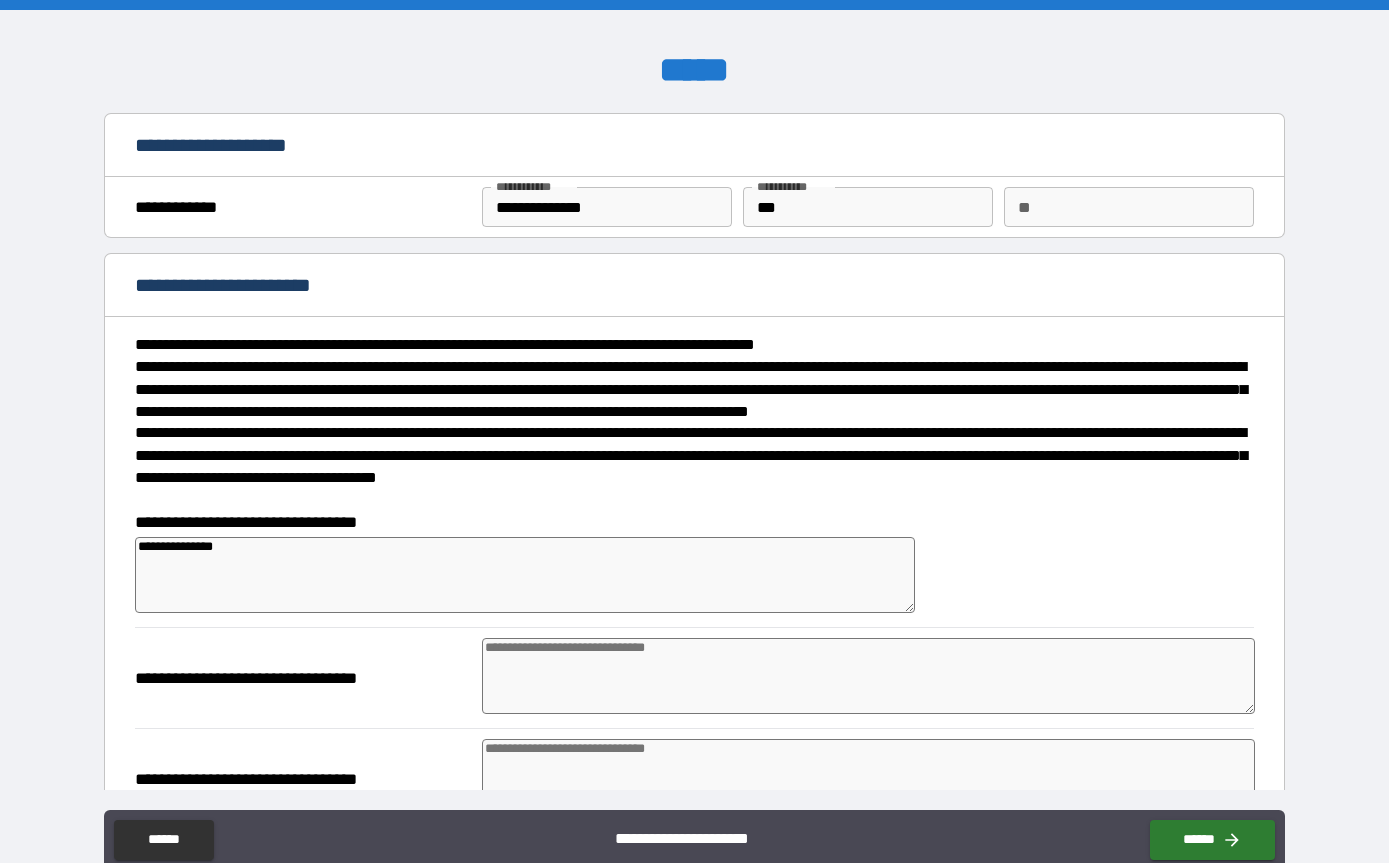 type on "**********" 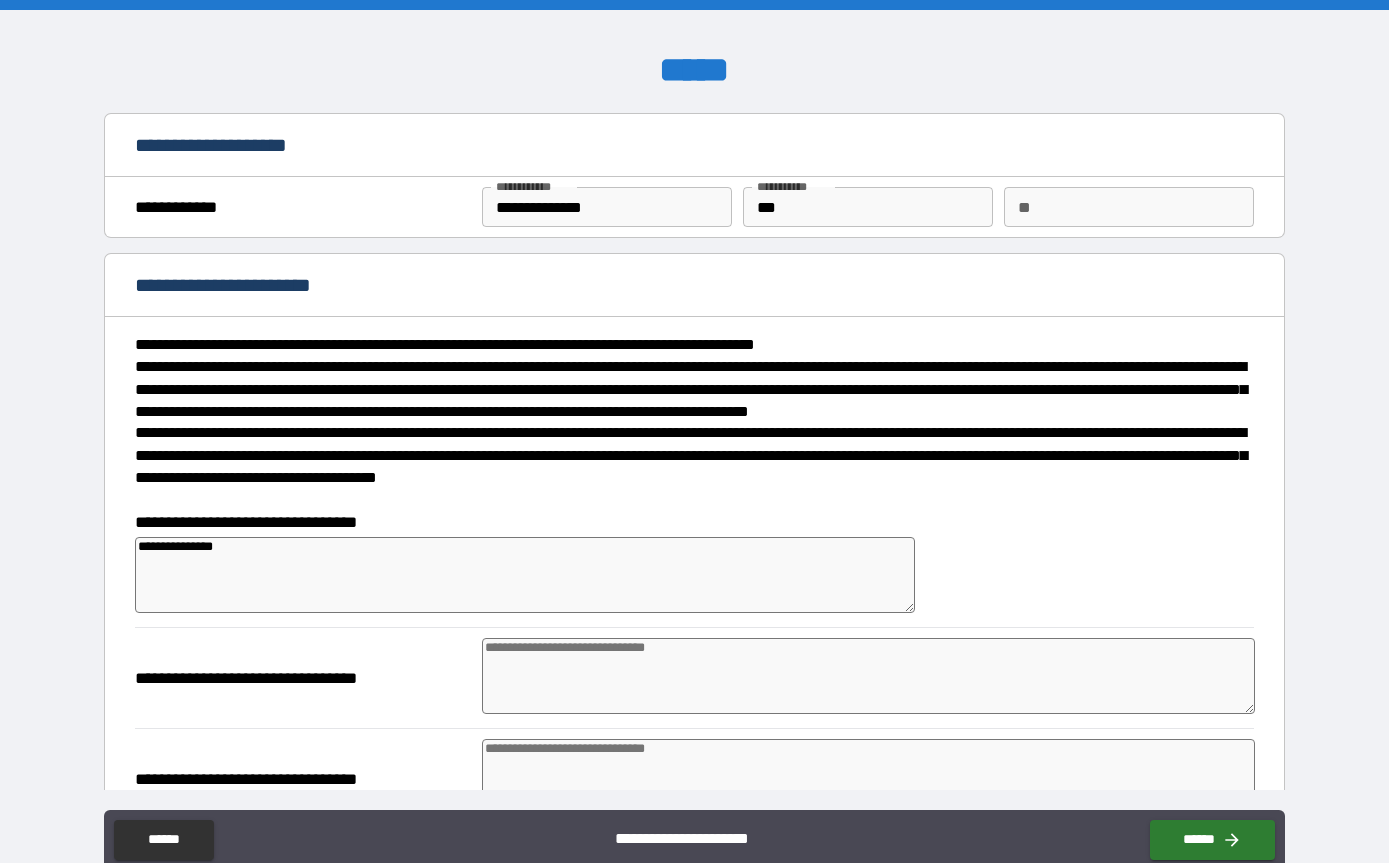 type on "*" 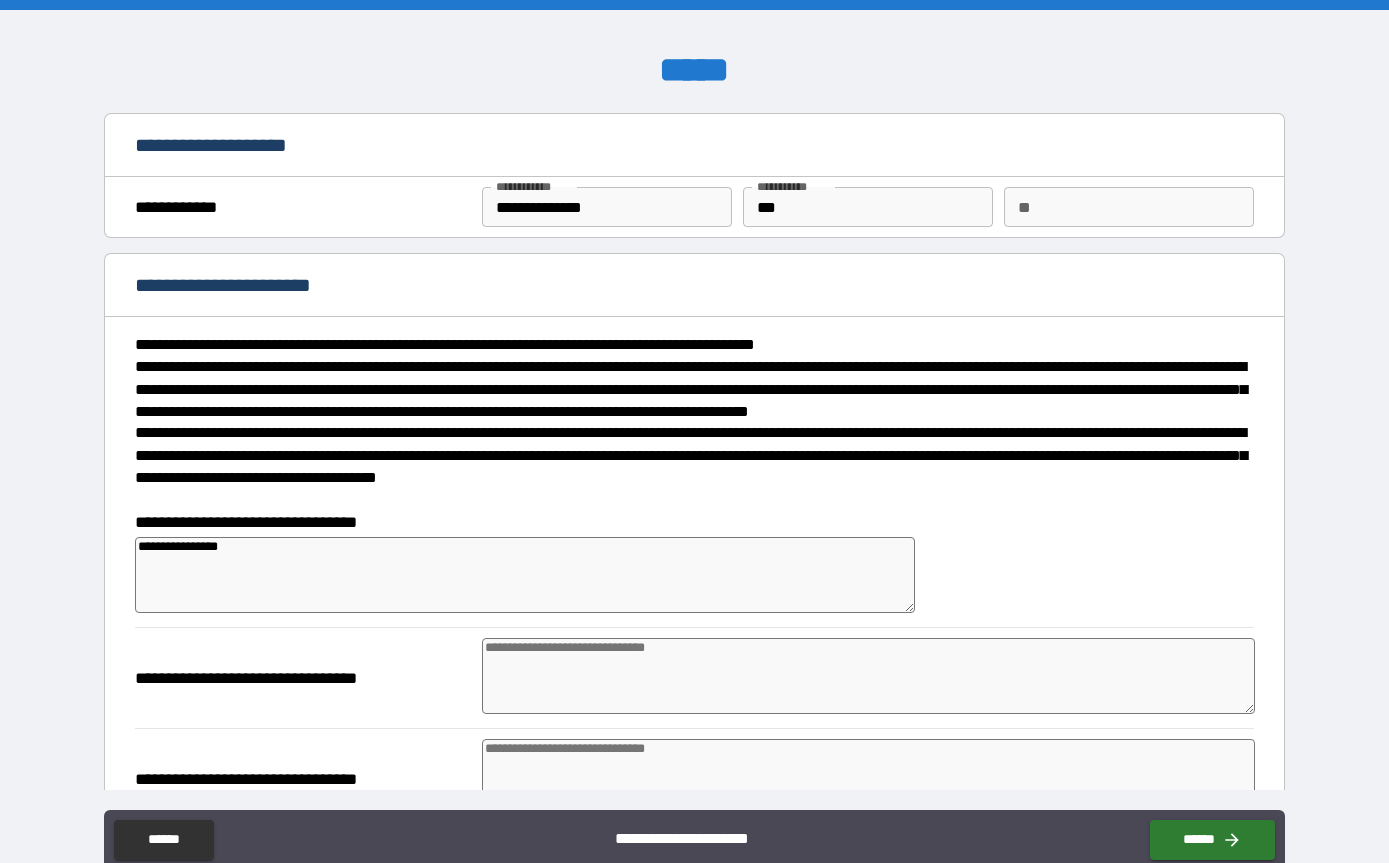 type on "**********" 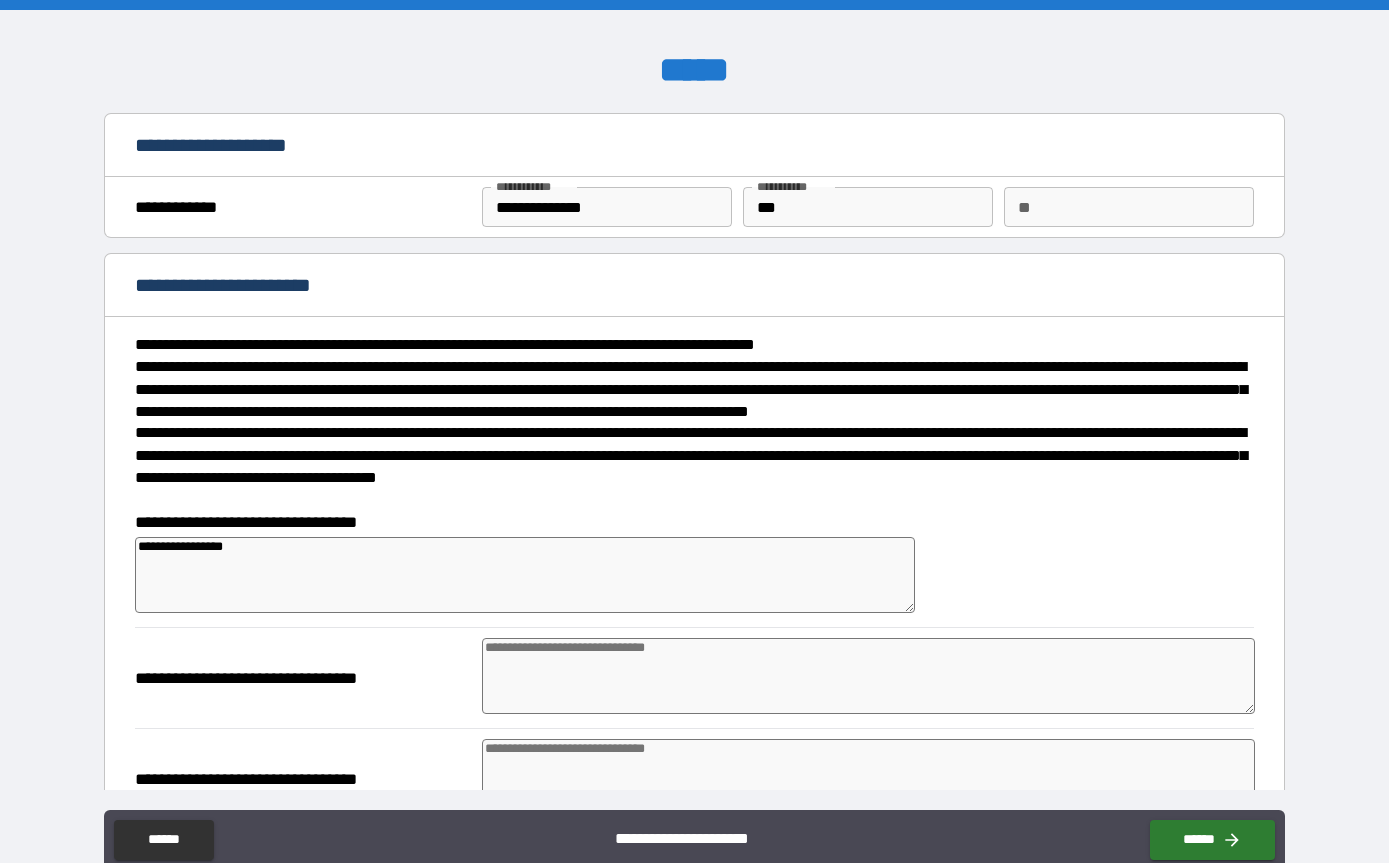 type on "*" 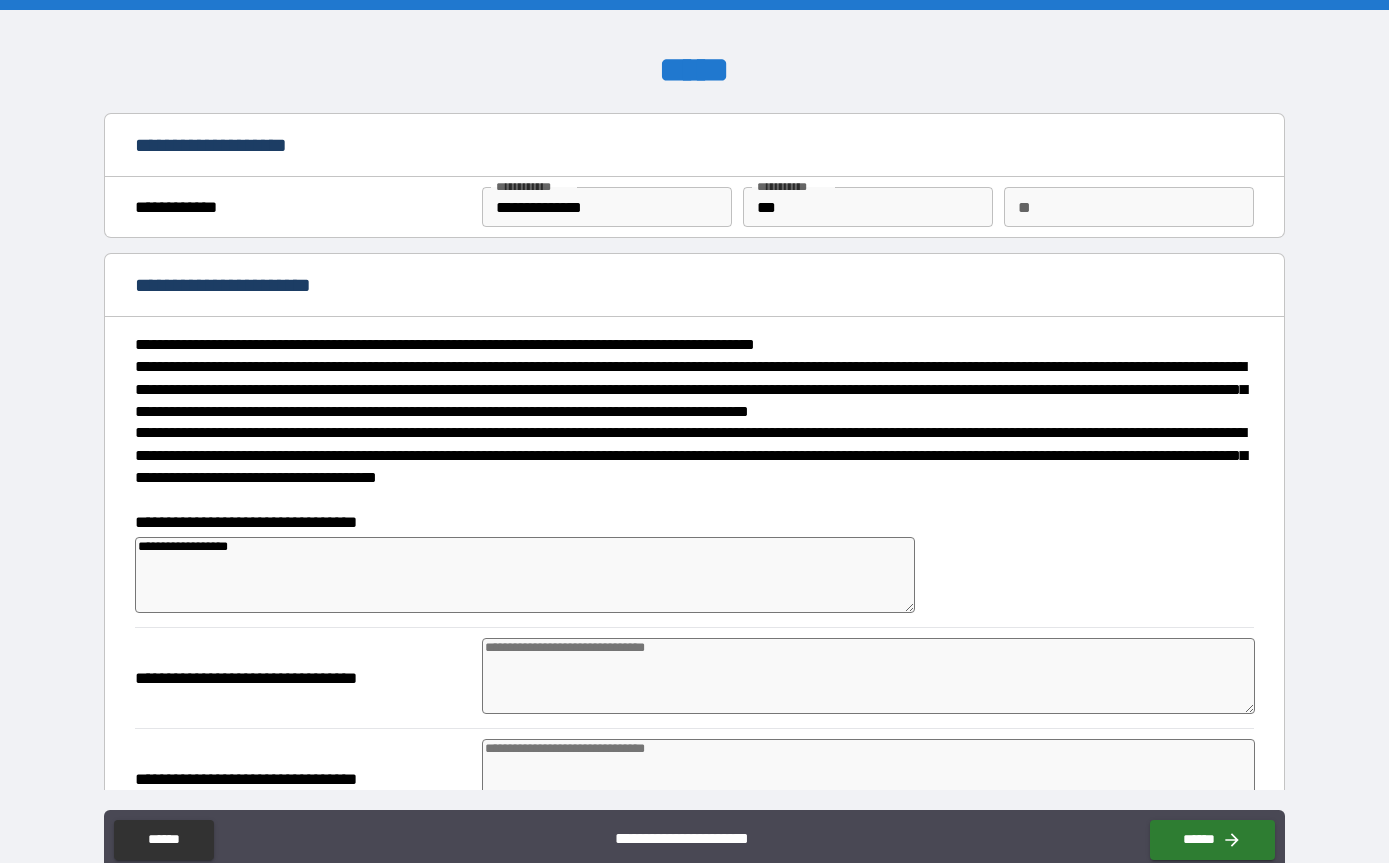 type on "*" 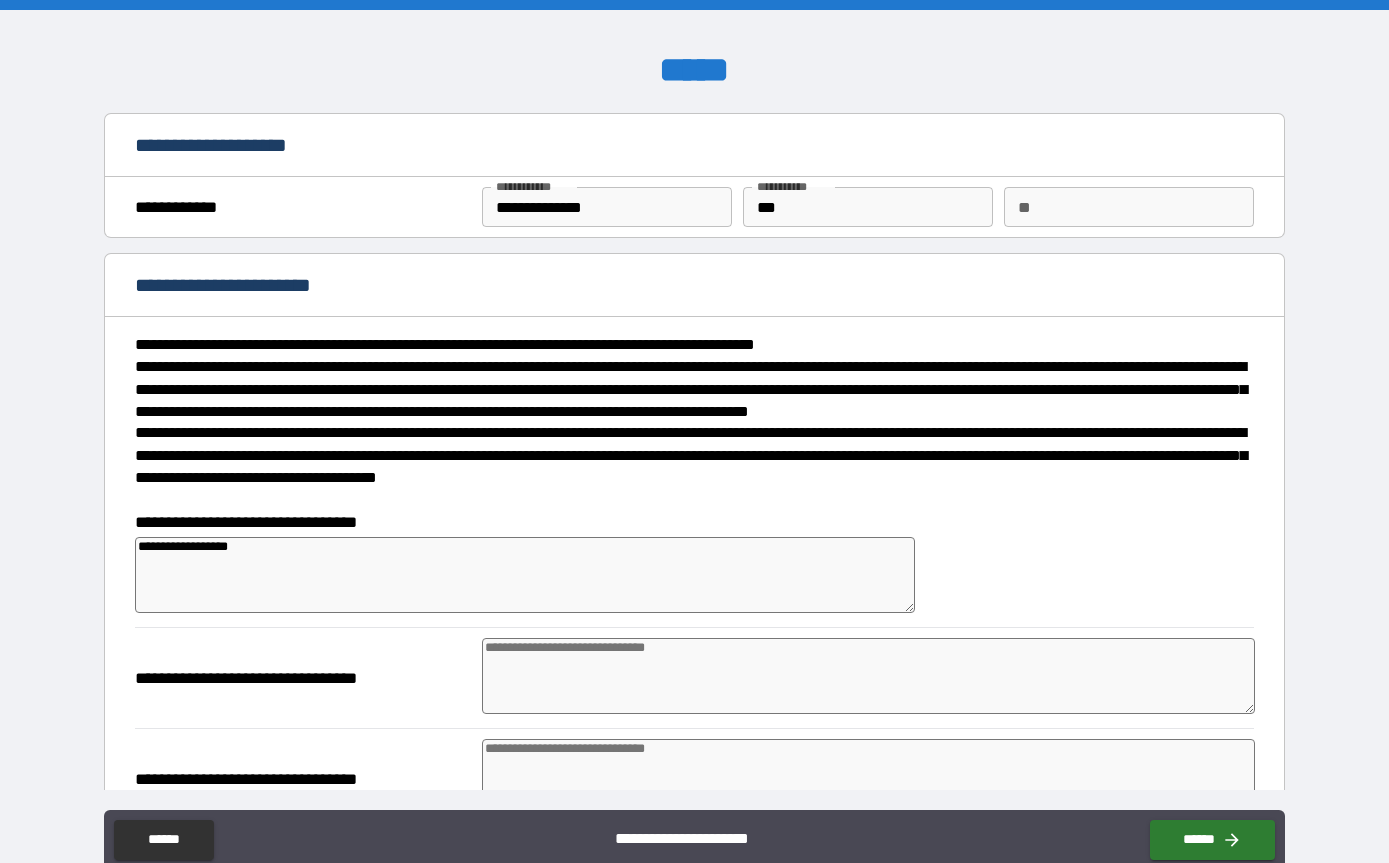 type on "*" 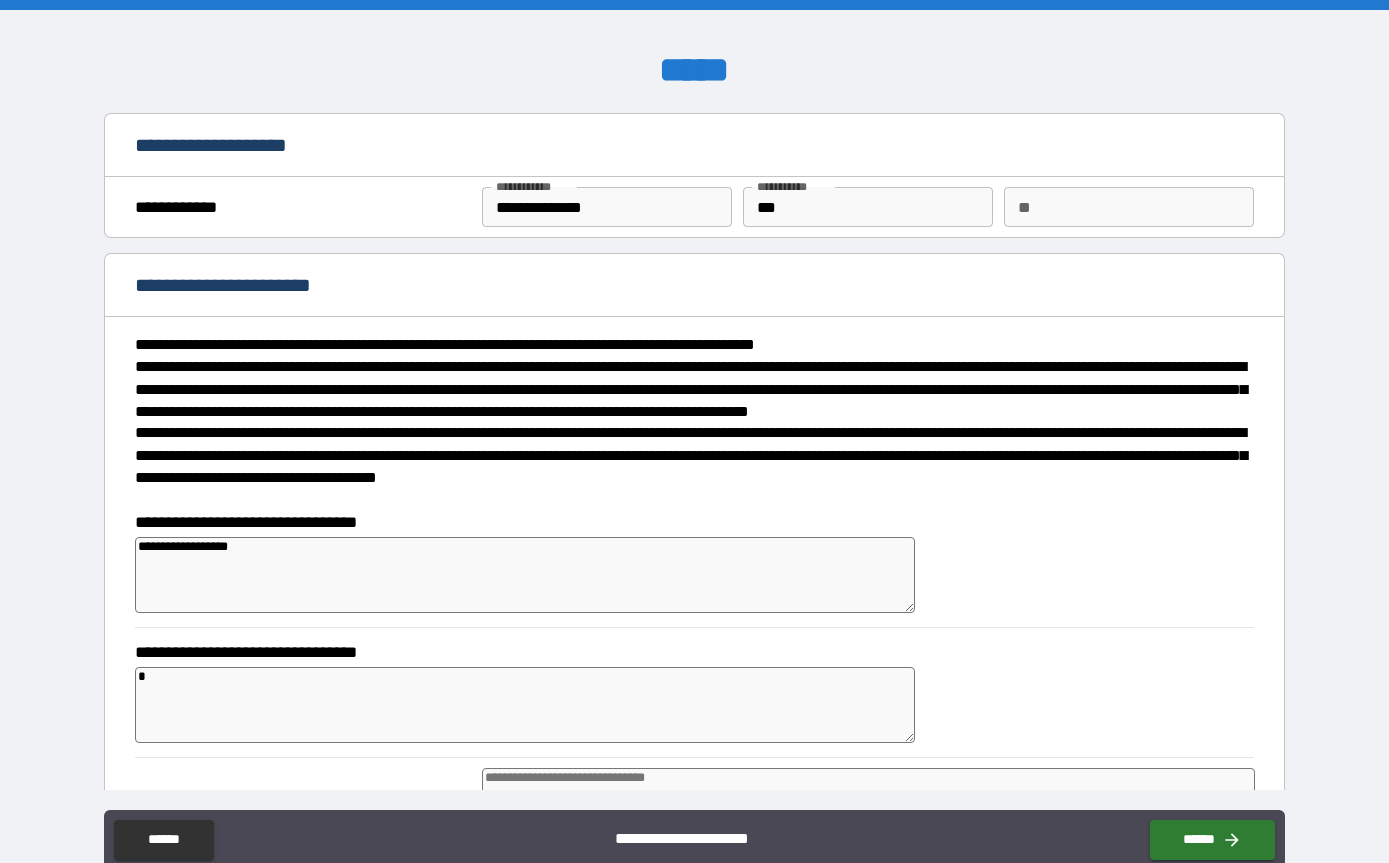 type on "*" 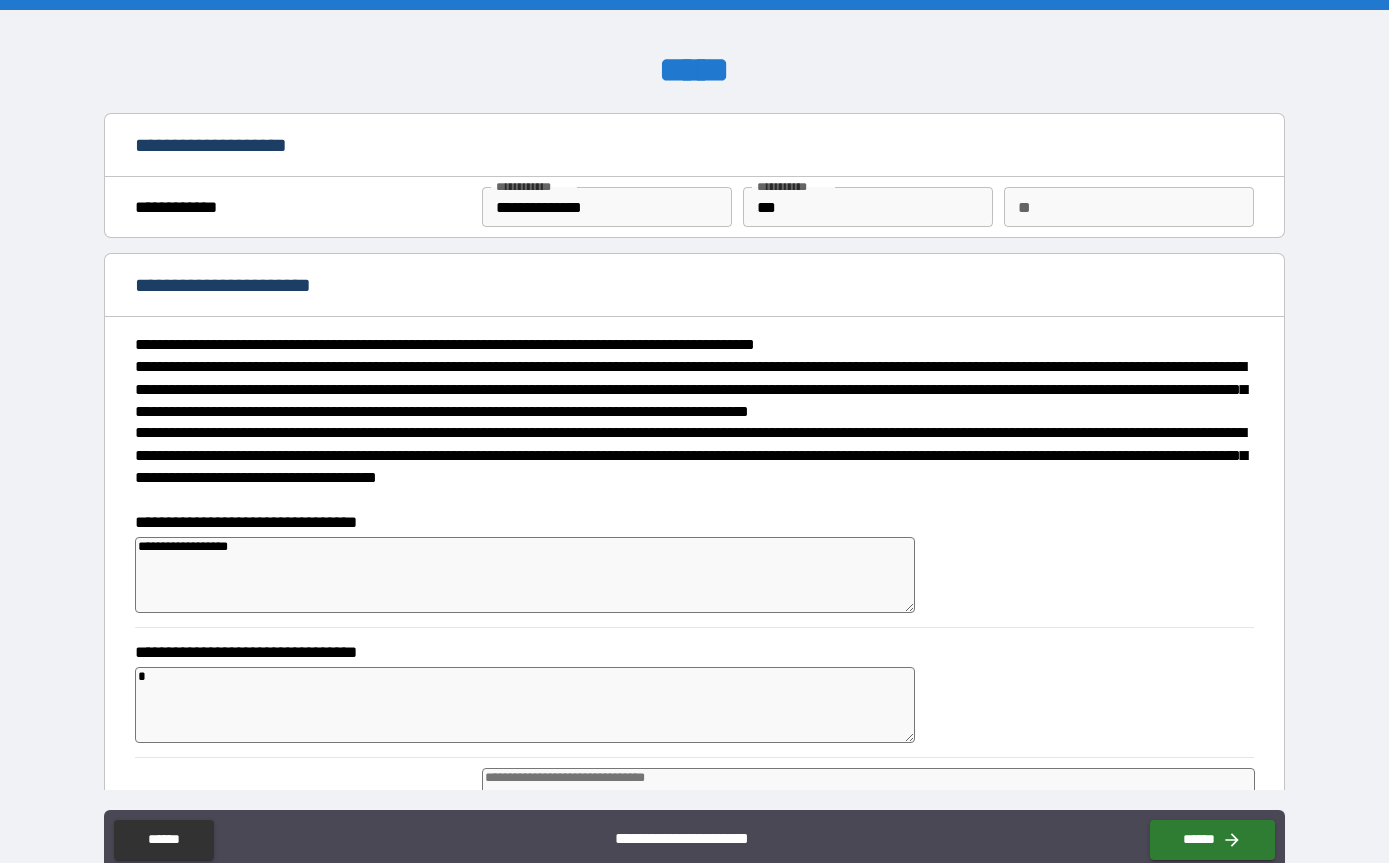 type on "**" 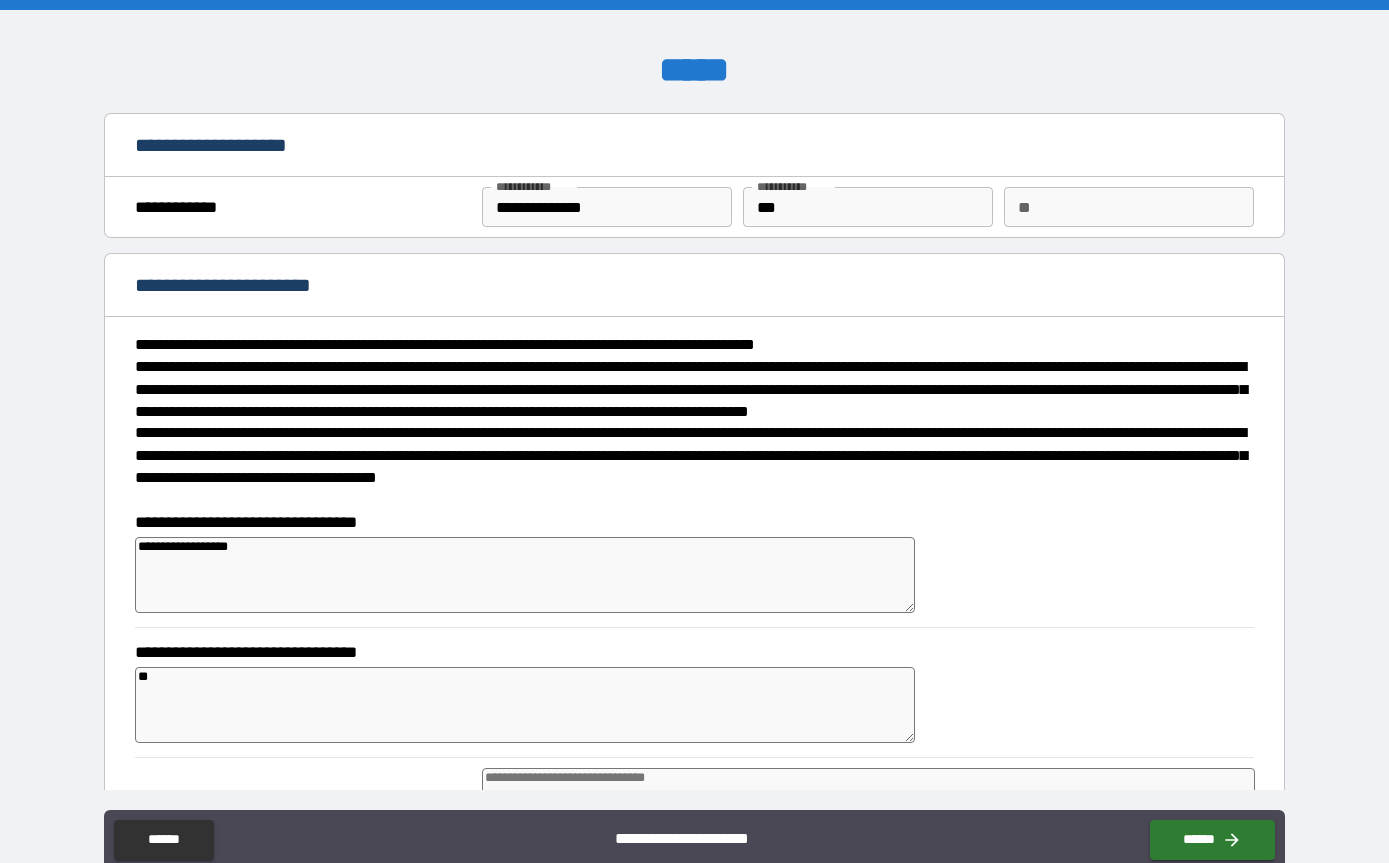 type on "*" 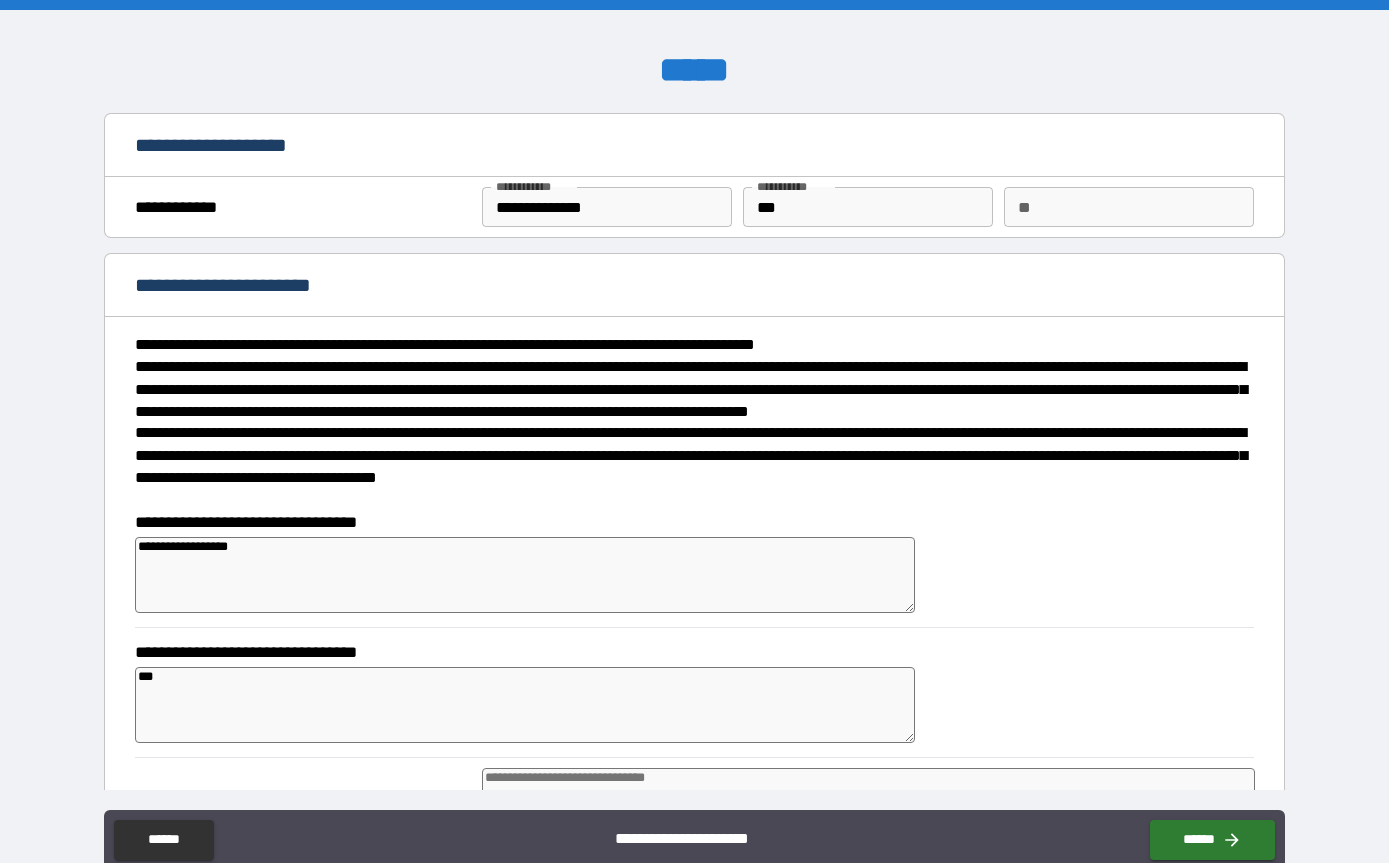 type on "*" 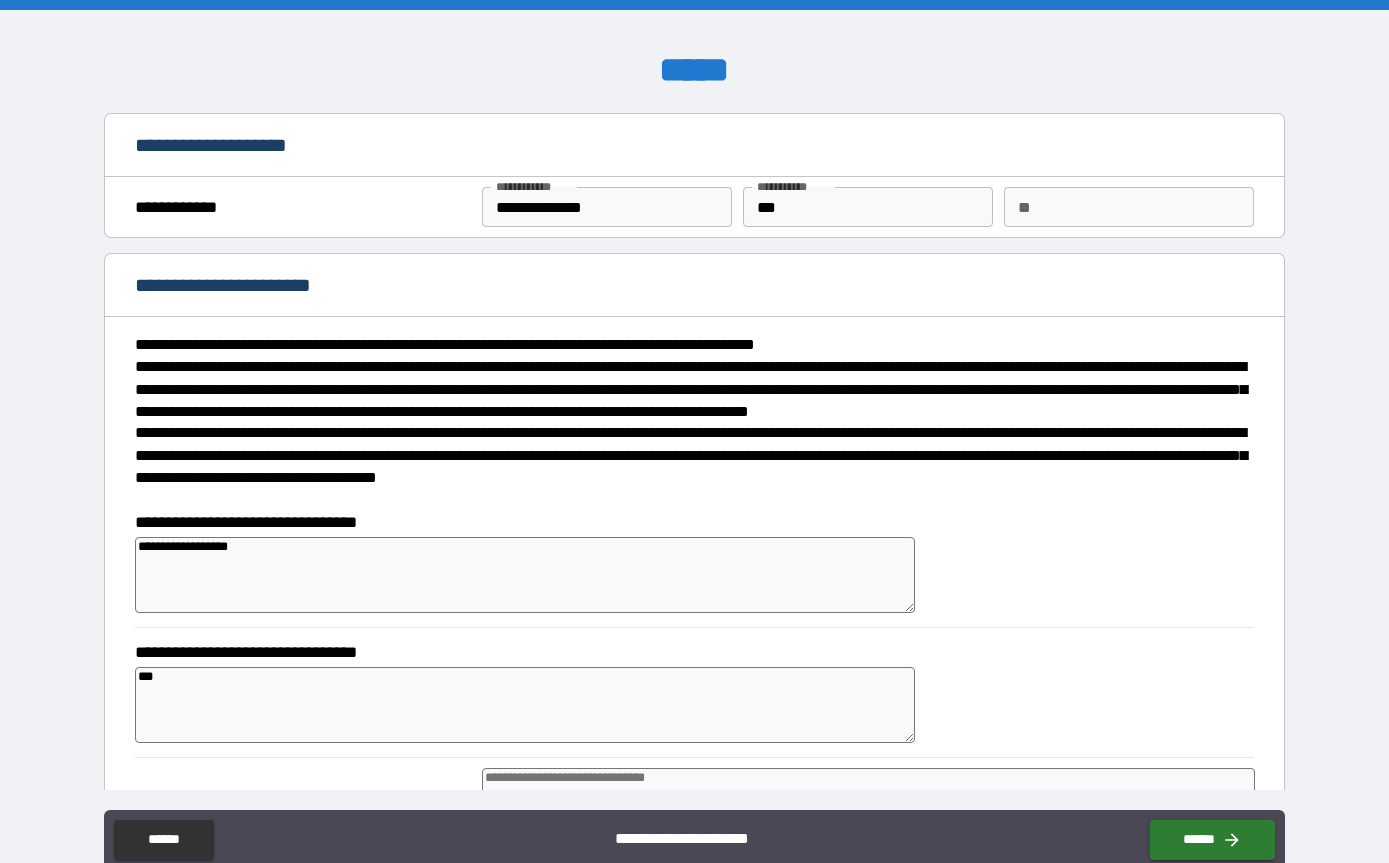type on "****" 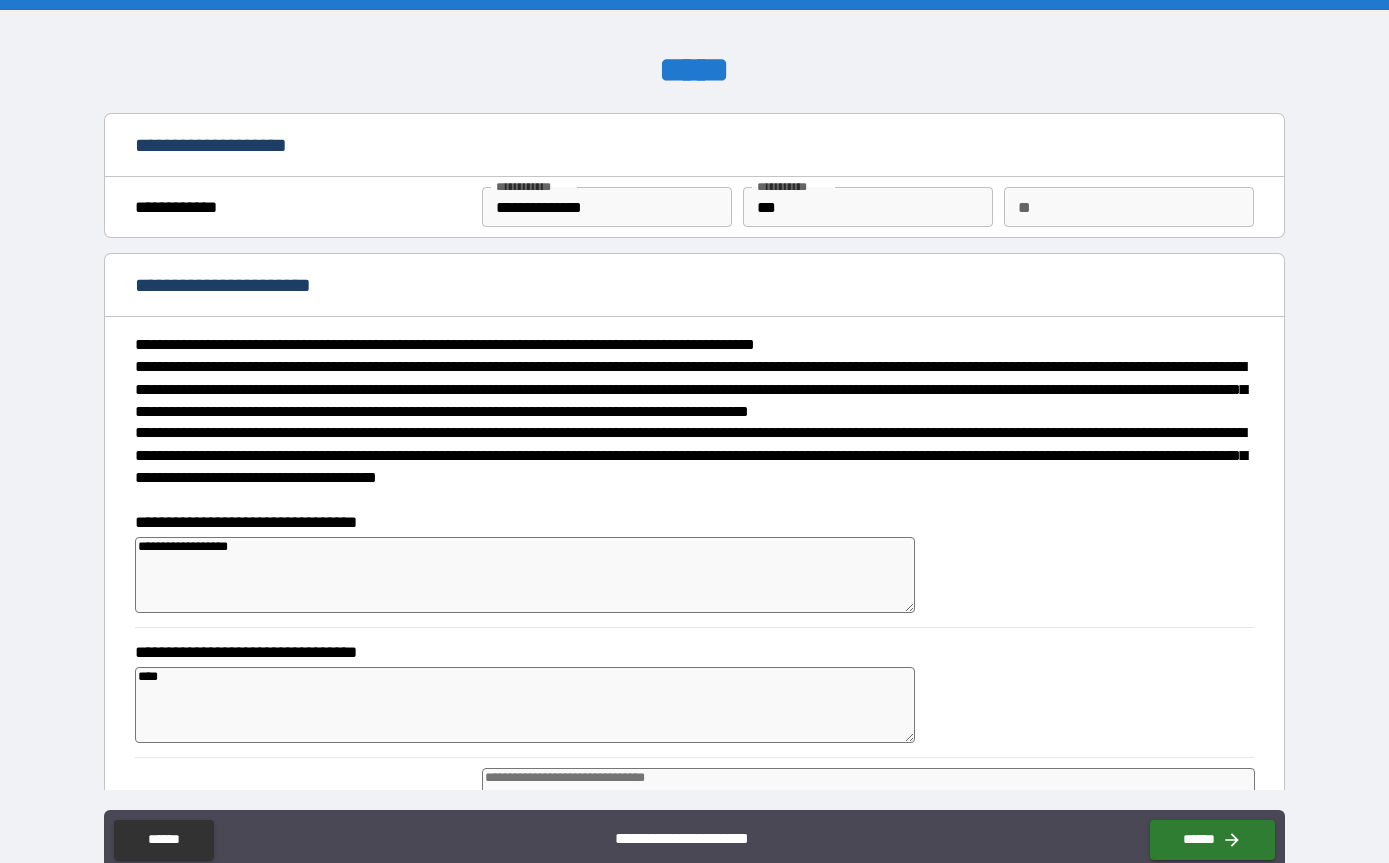 type on "*" 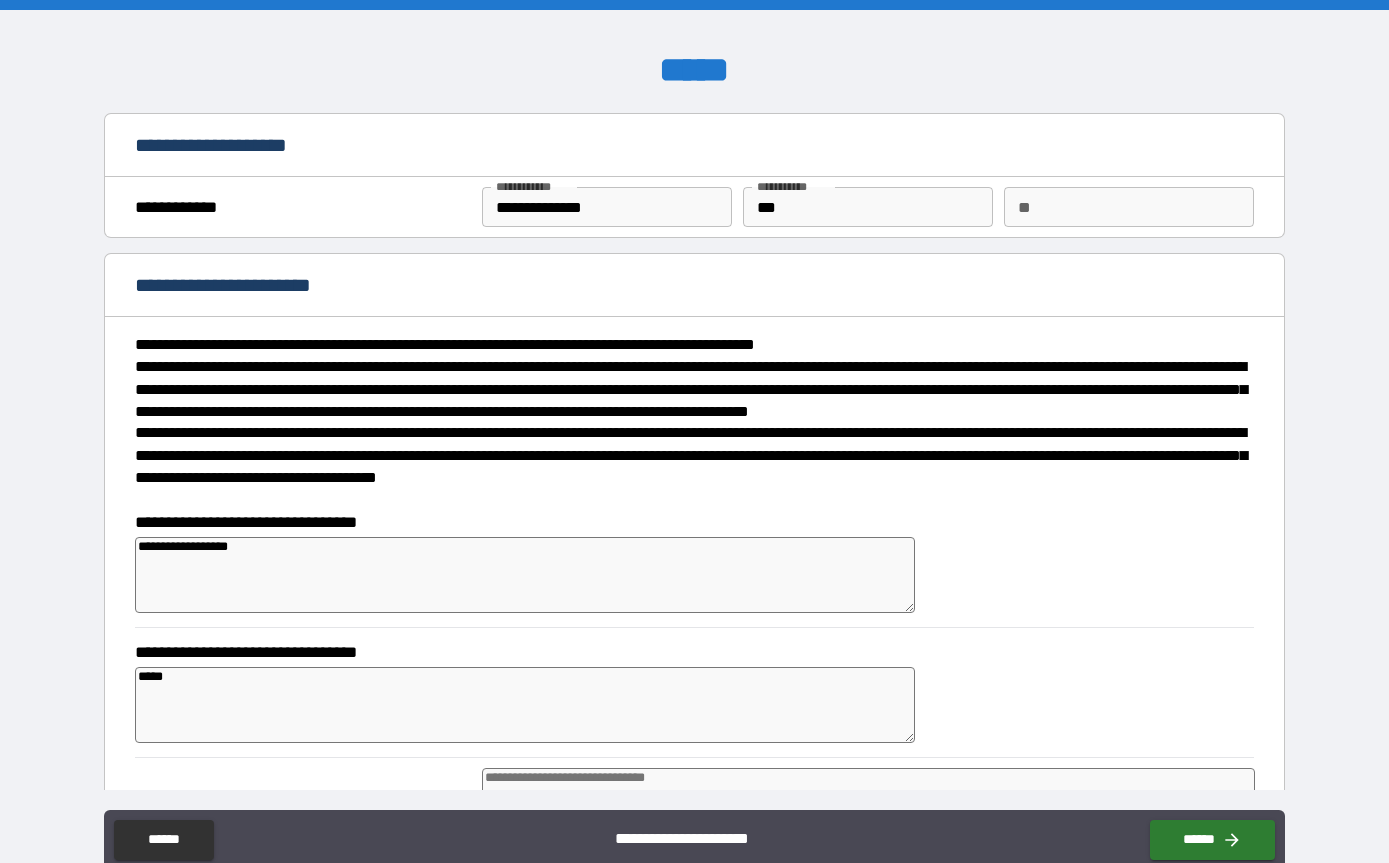 type on "*****" 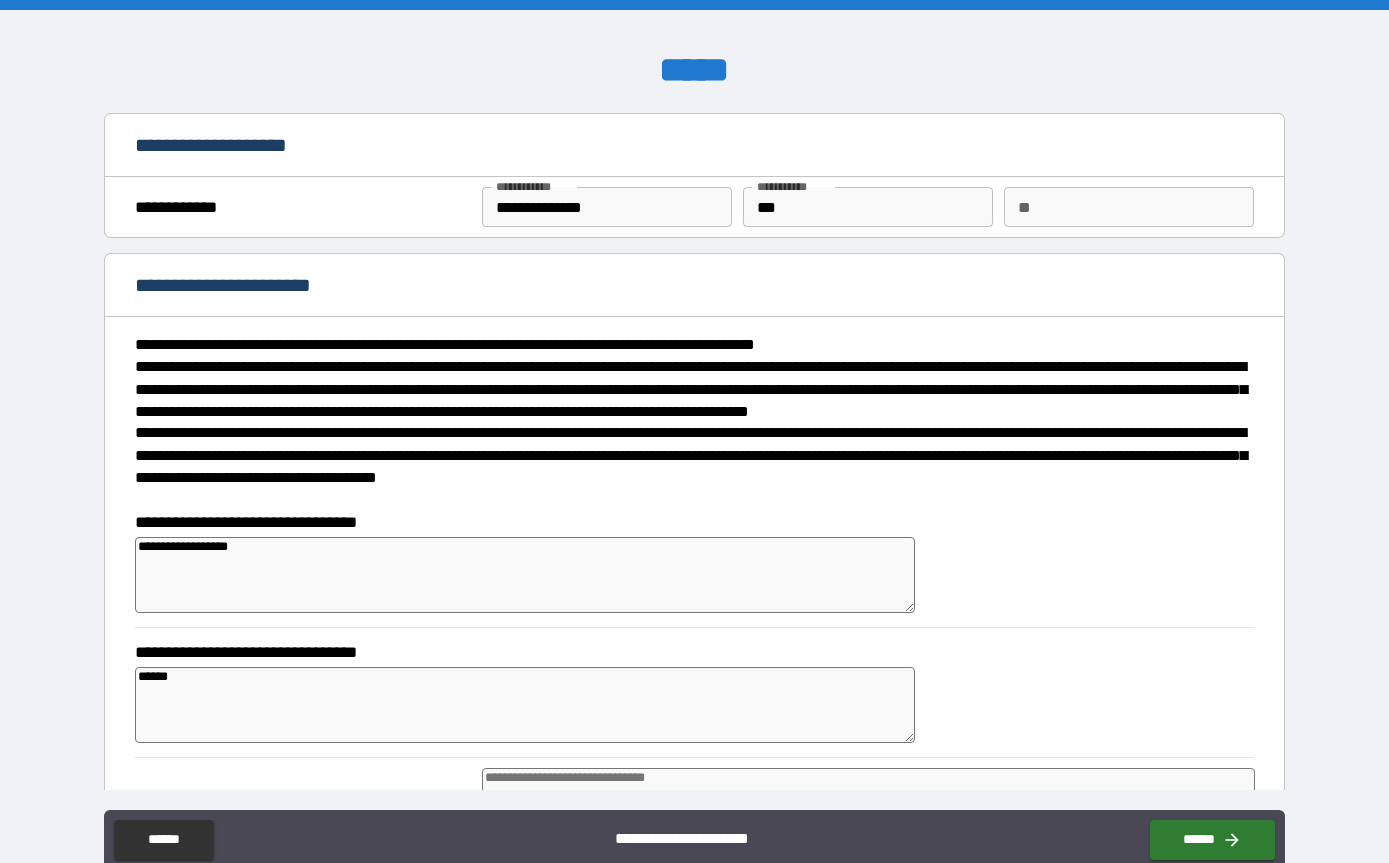 type on "*" 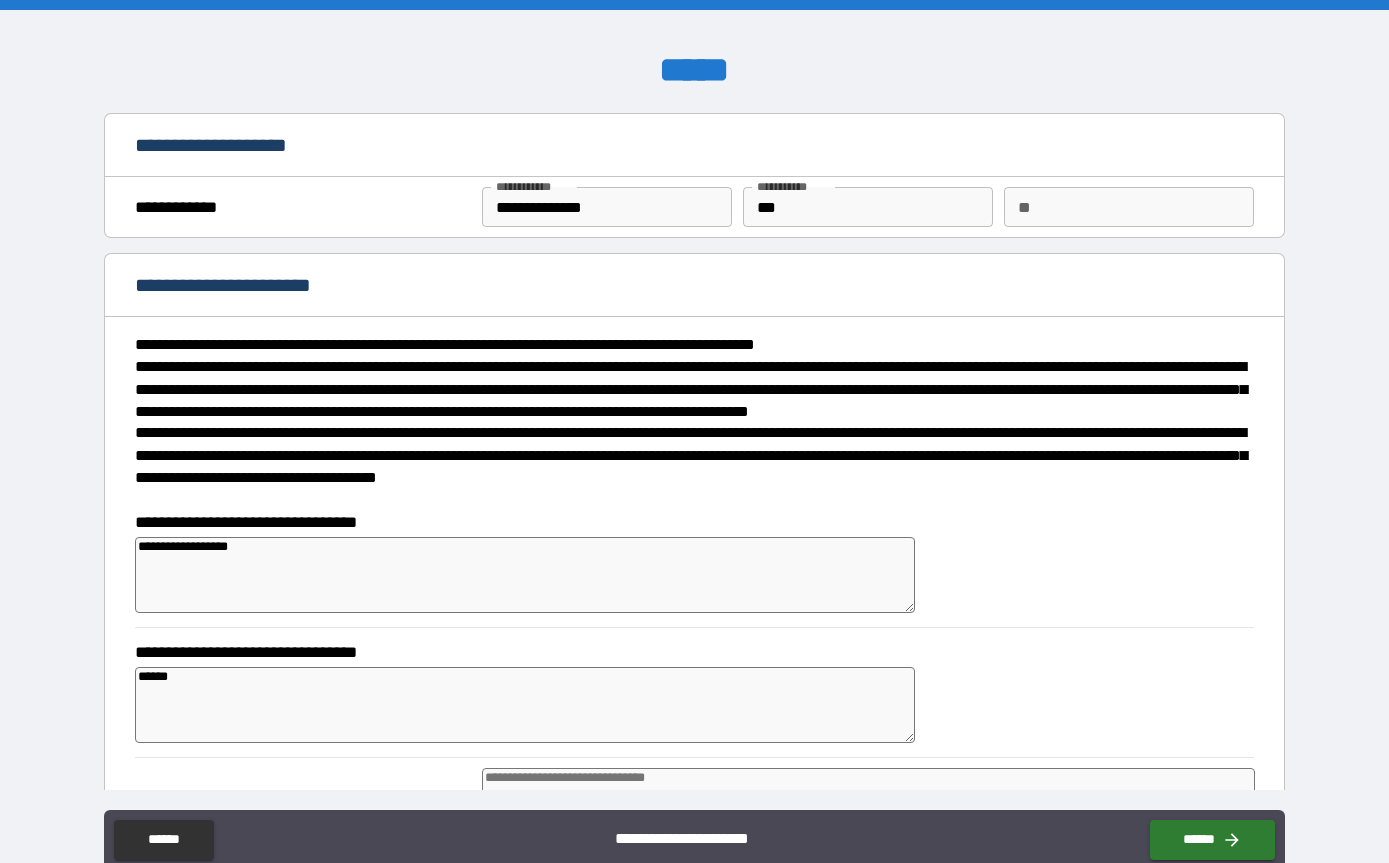 type on "*" 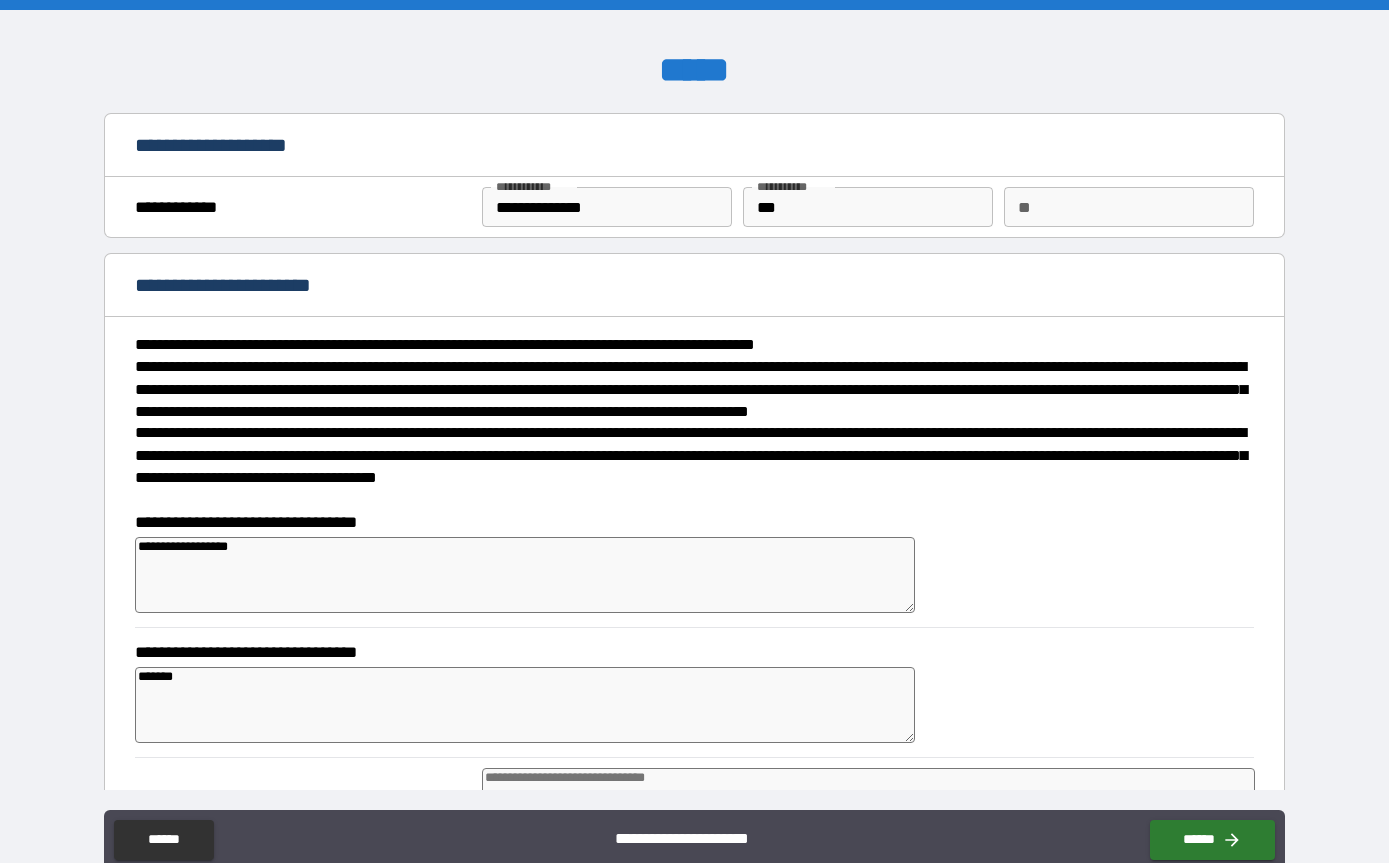 type on "*" 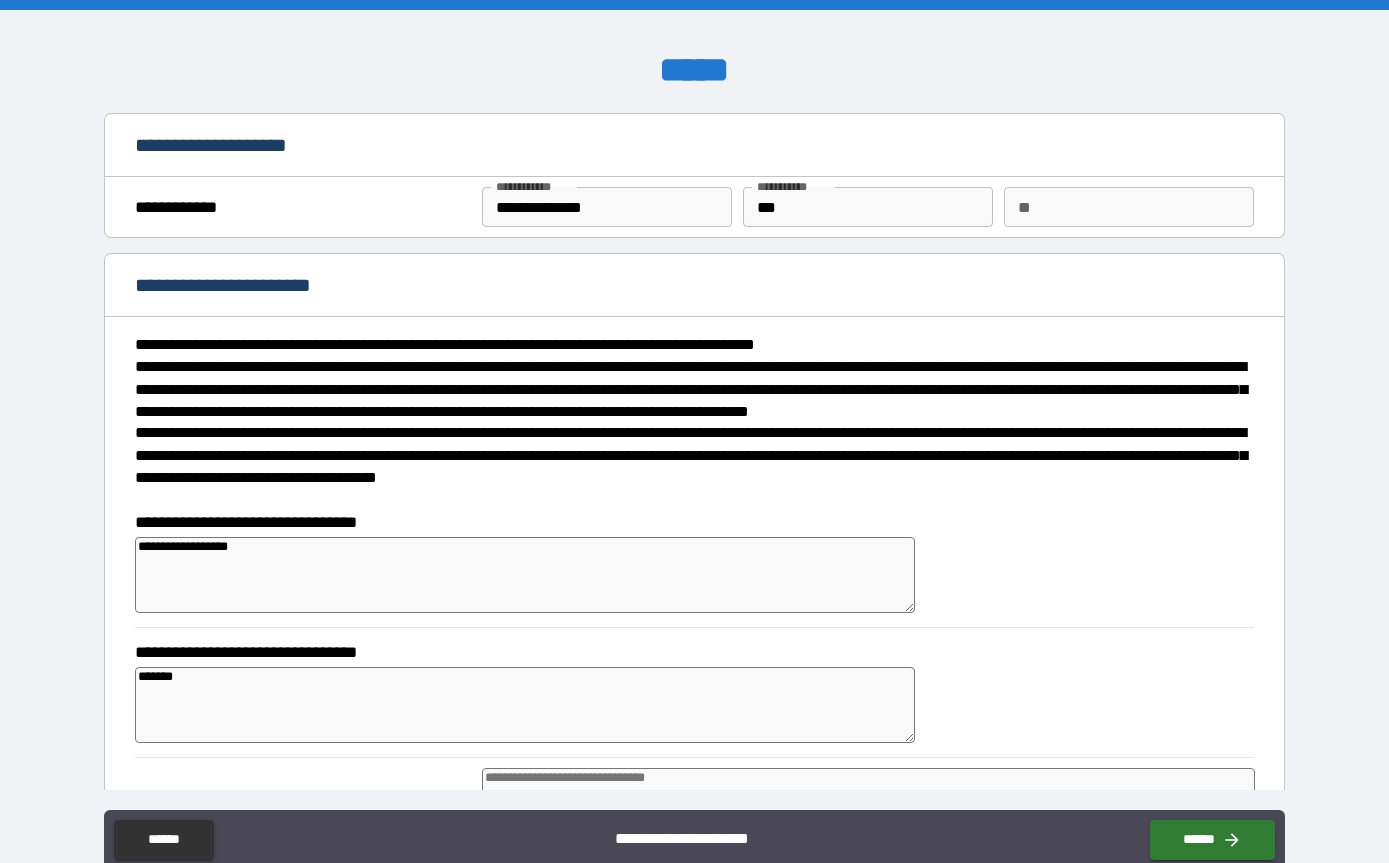 type on "*" 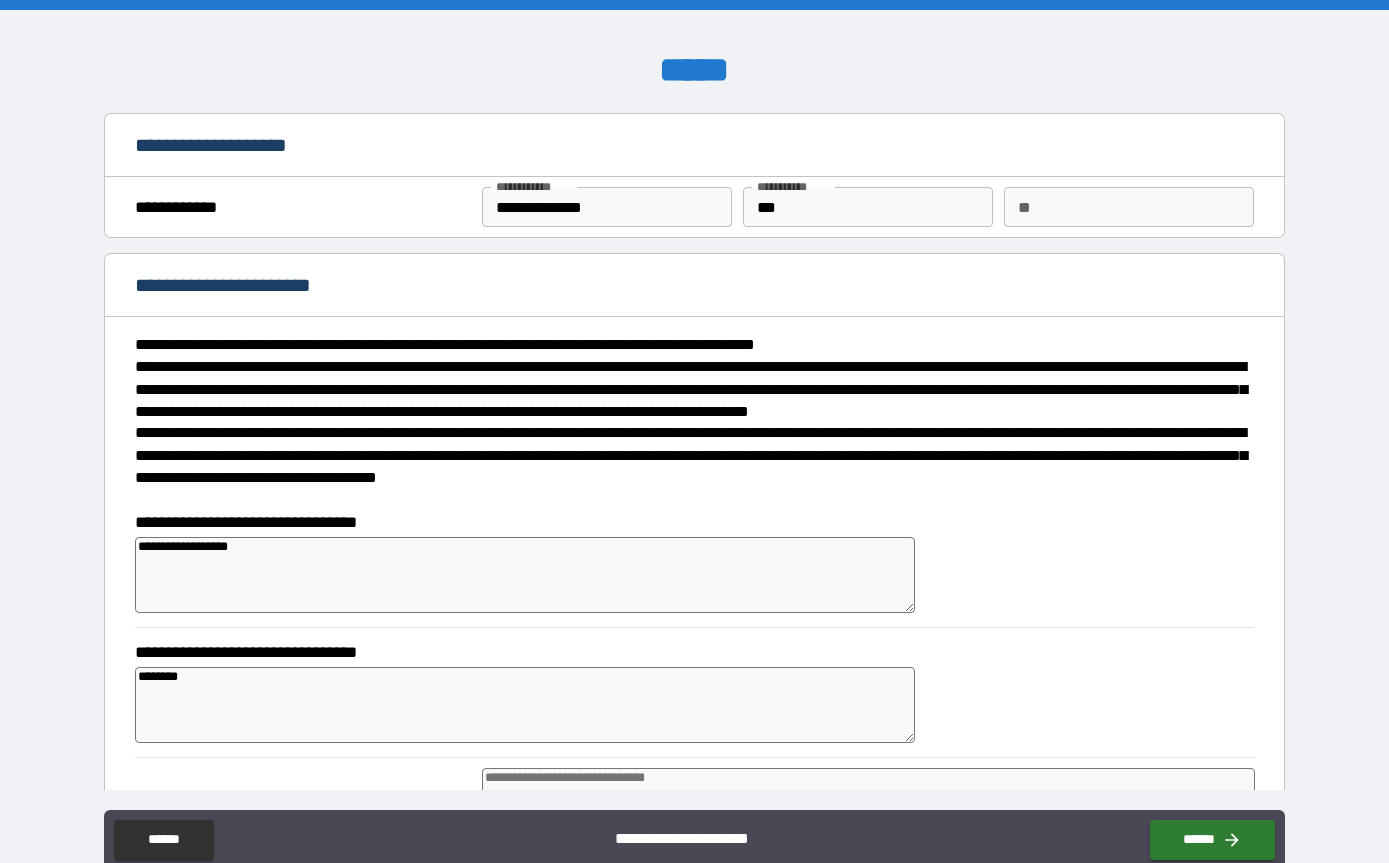 type on "*" 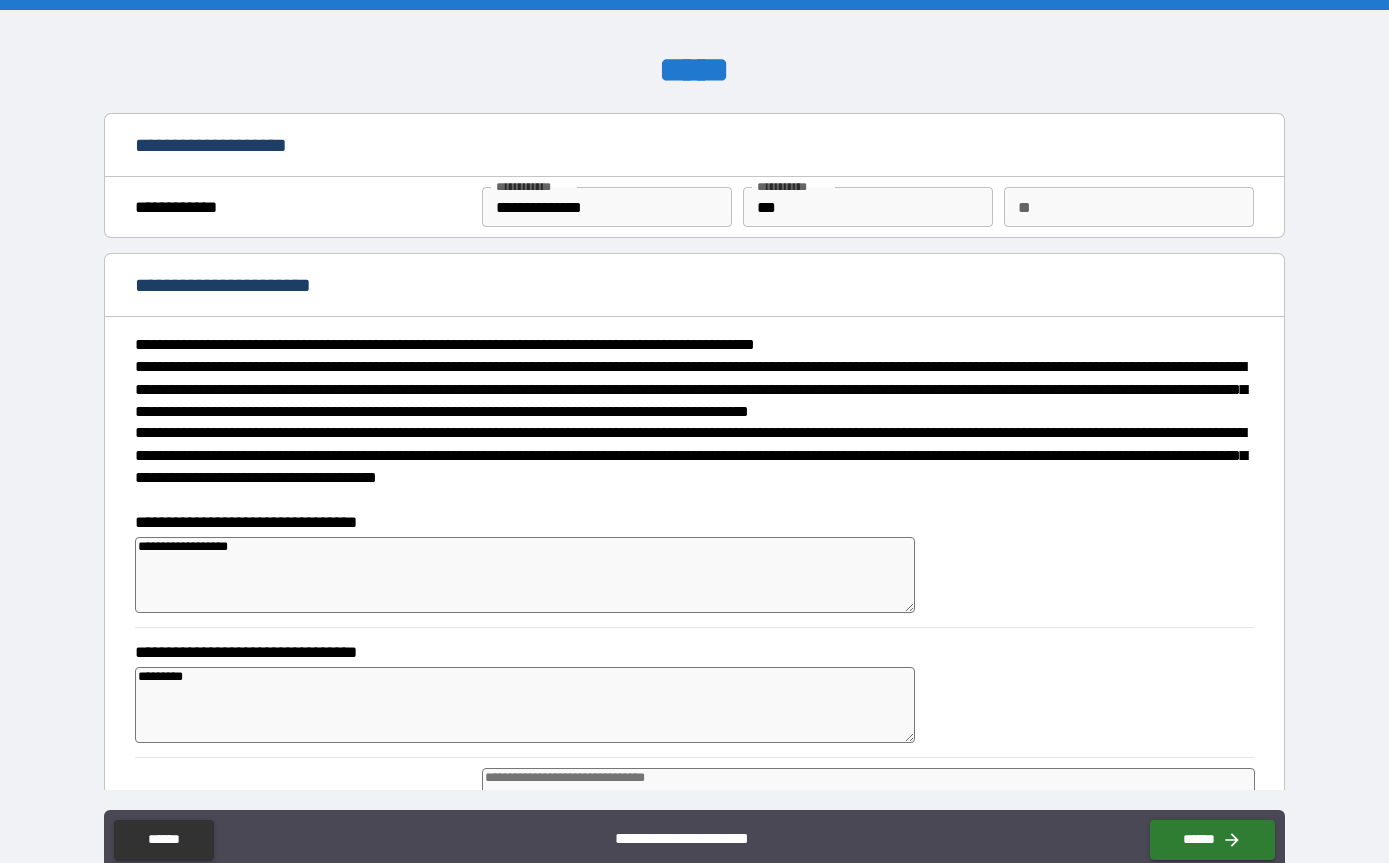 type on "*" 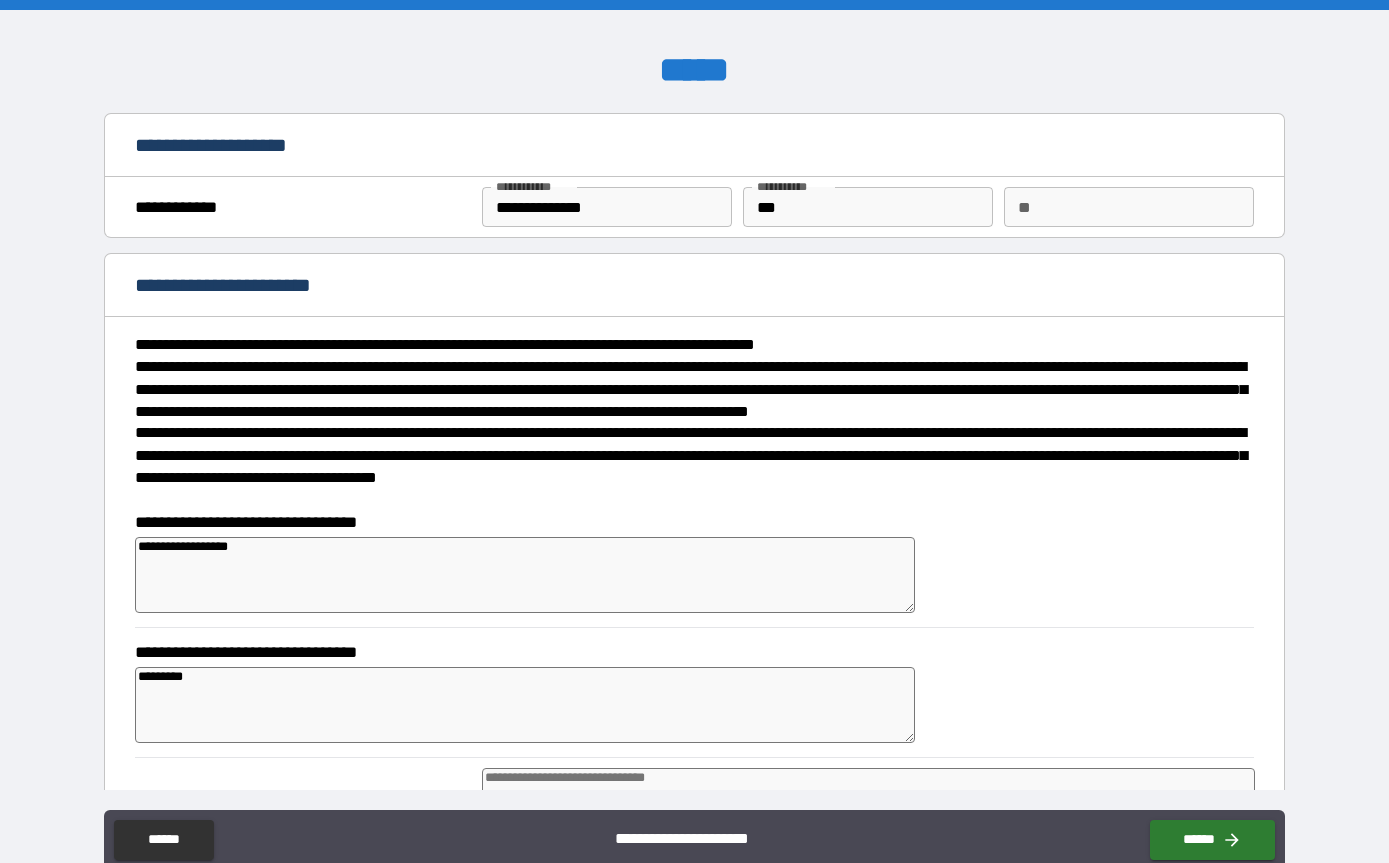 type on "*" 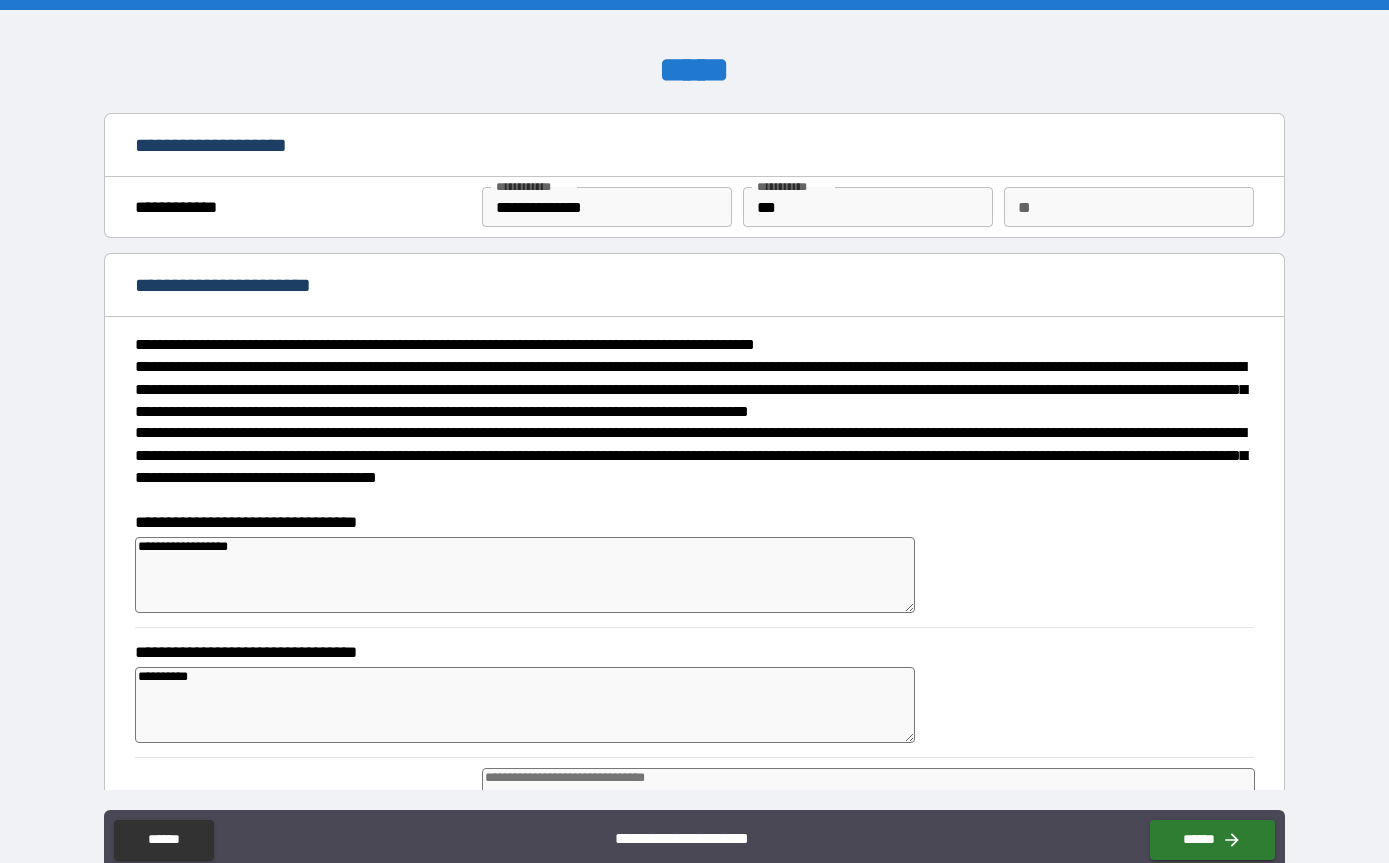 type on "*" 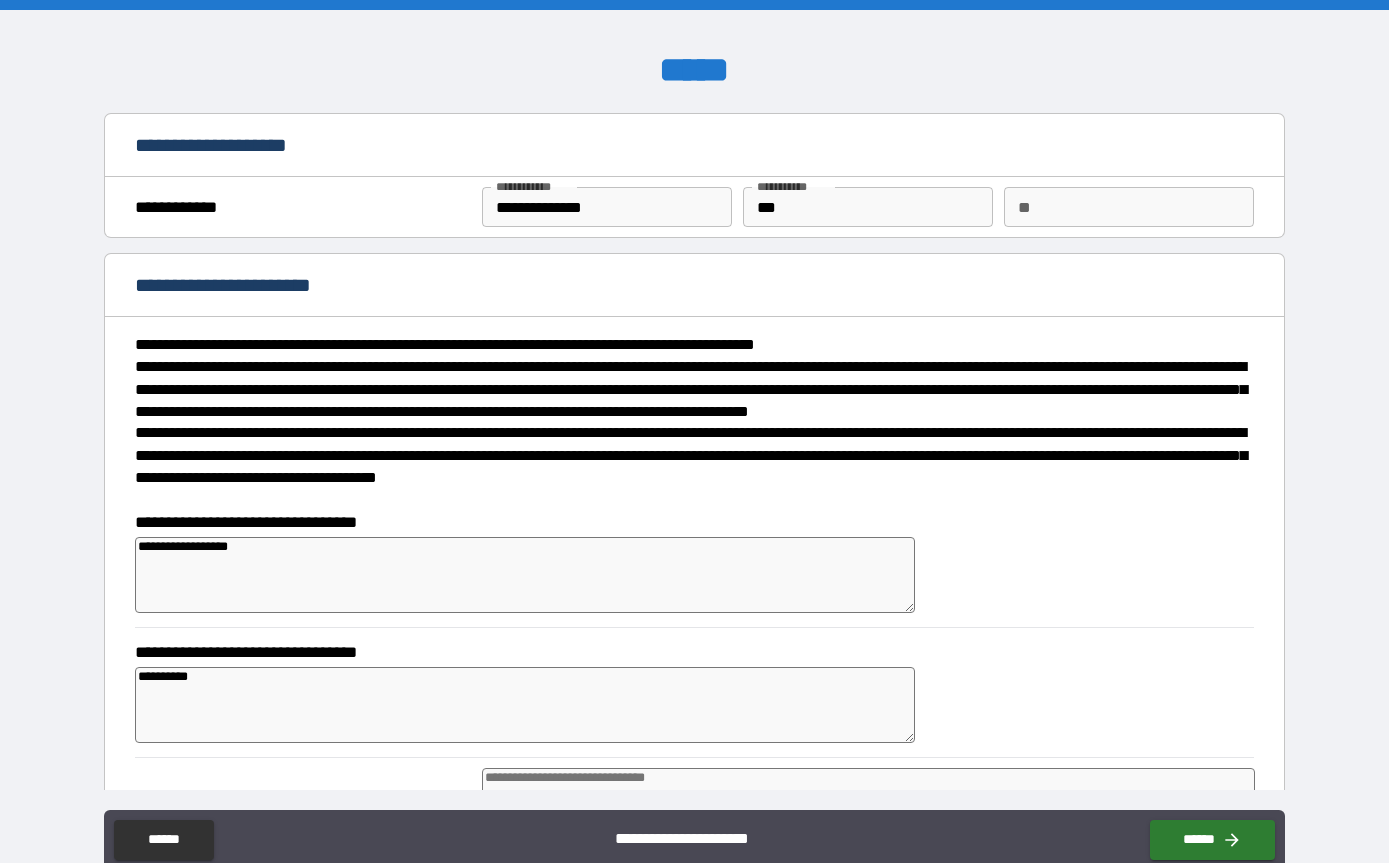 type on "*" 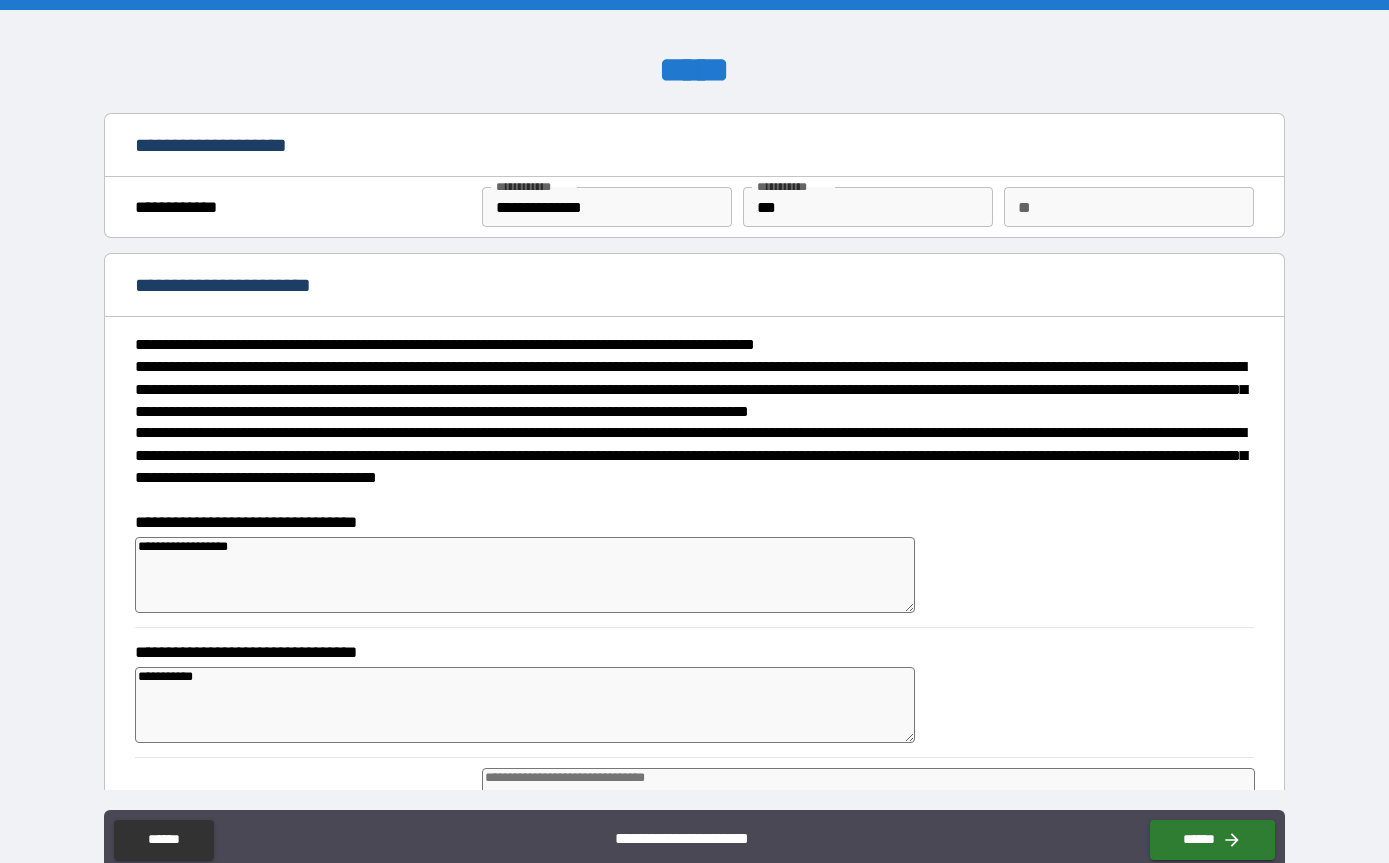 type on "*" 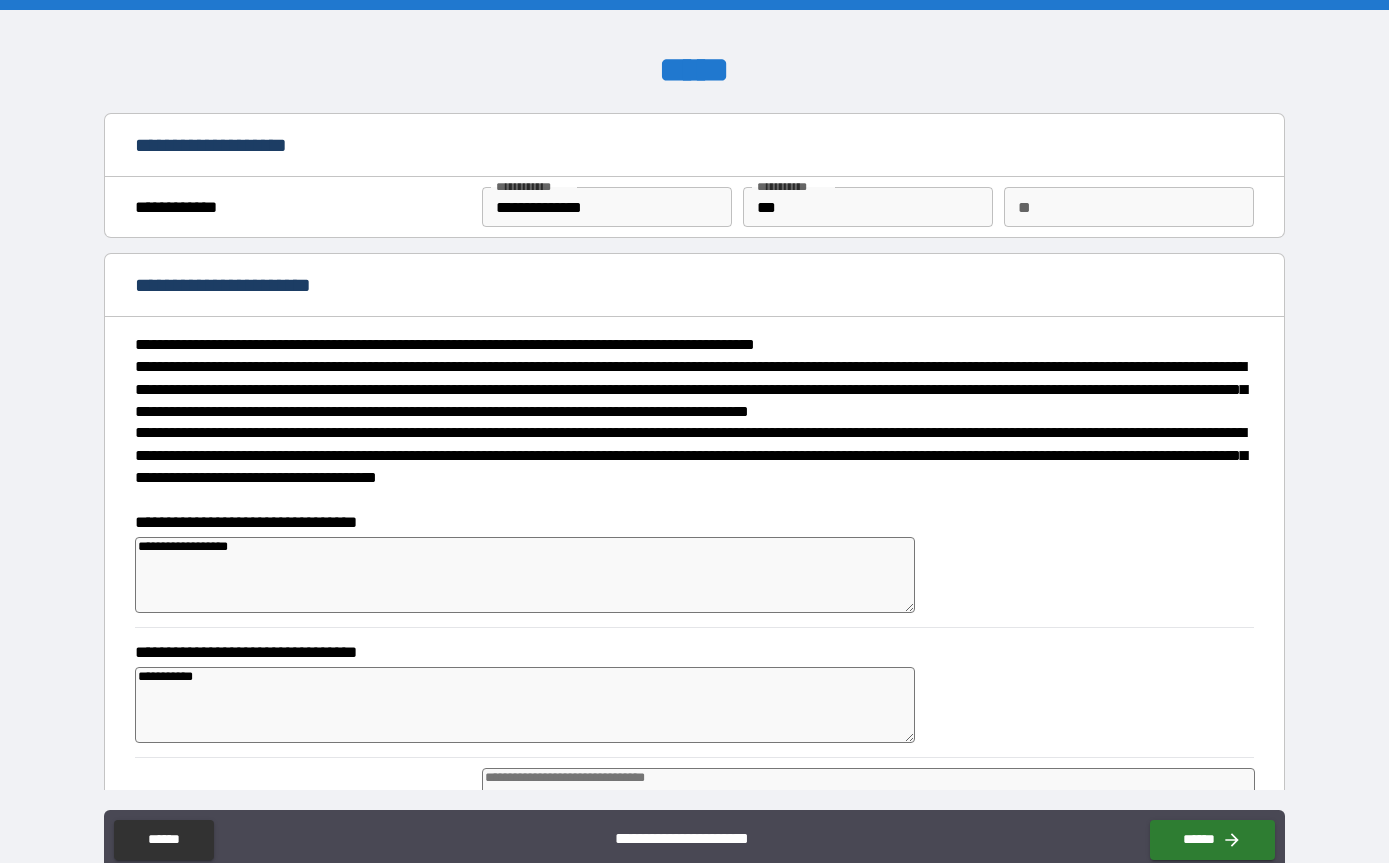 type on "*" 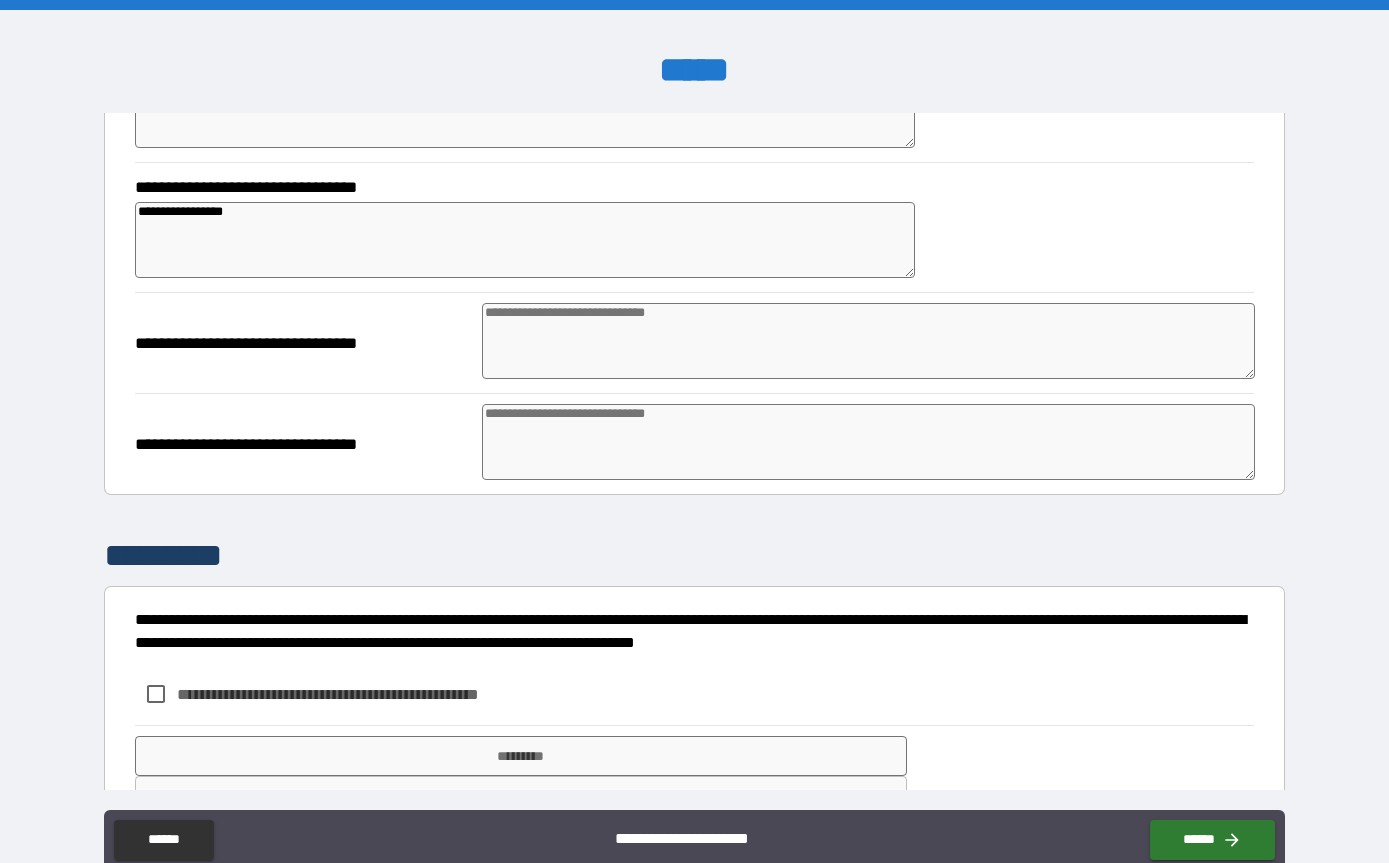 scroll, scrollTop: 464, scrollLeft: 0, axis: vertical 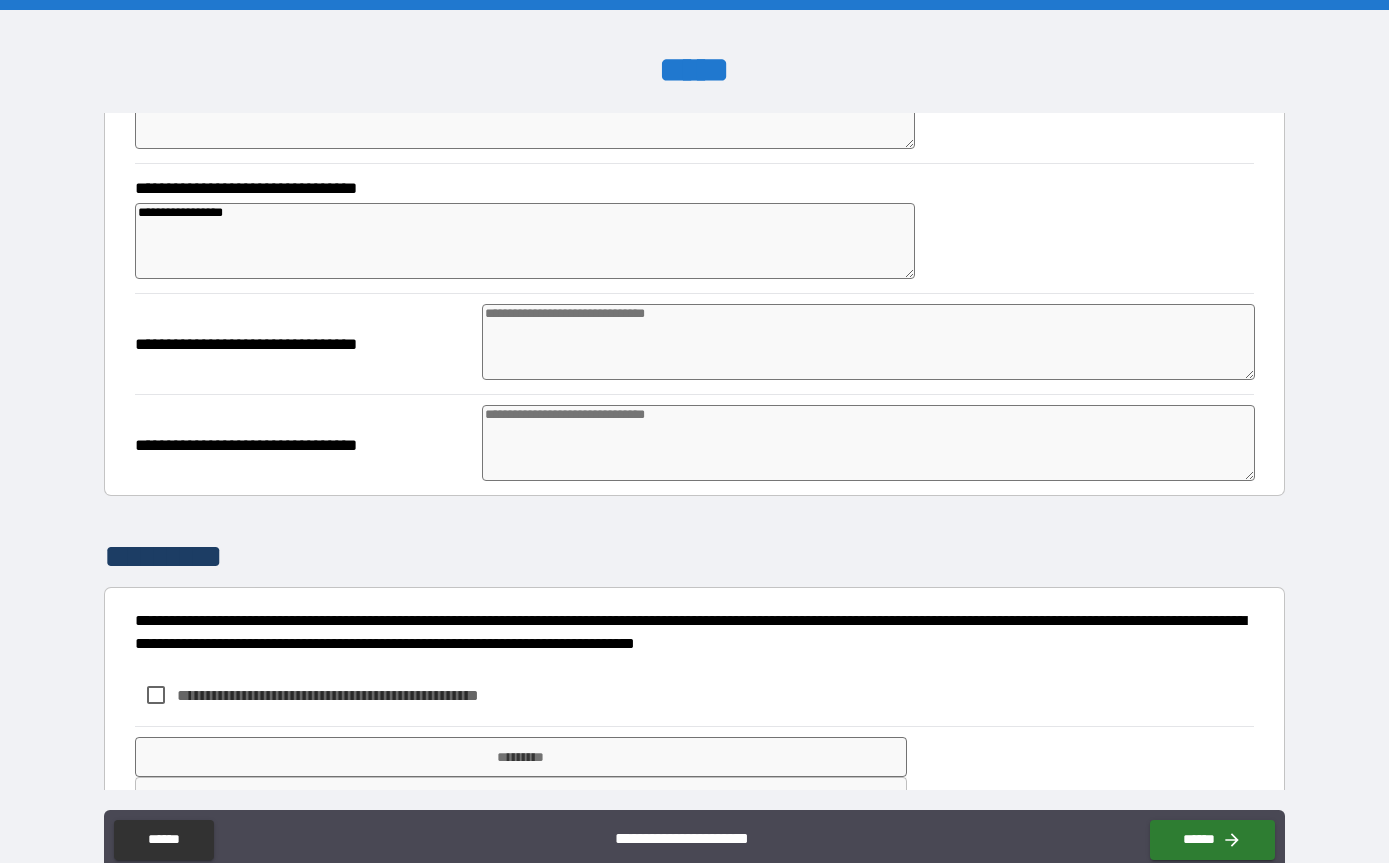 click on "**********" at bounding box center [361, 695] 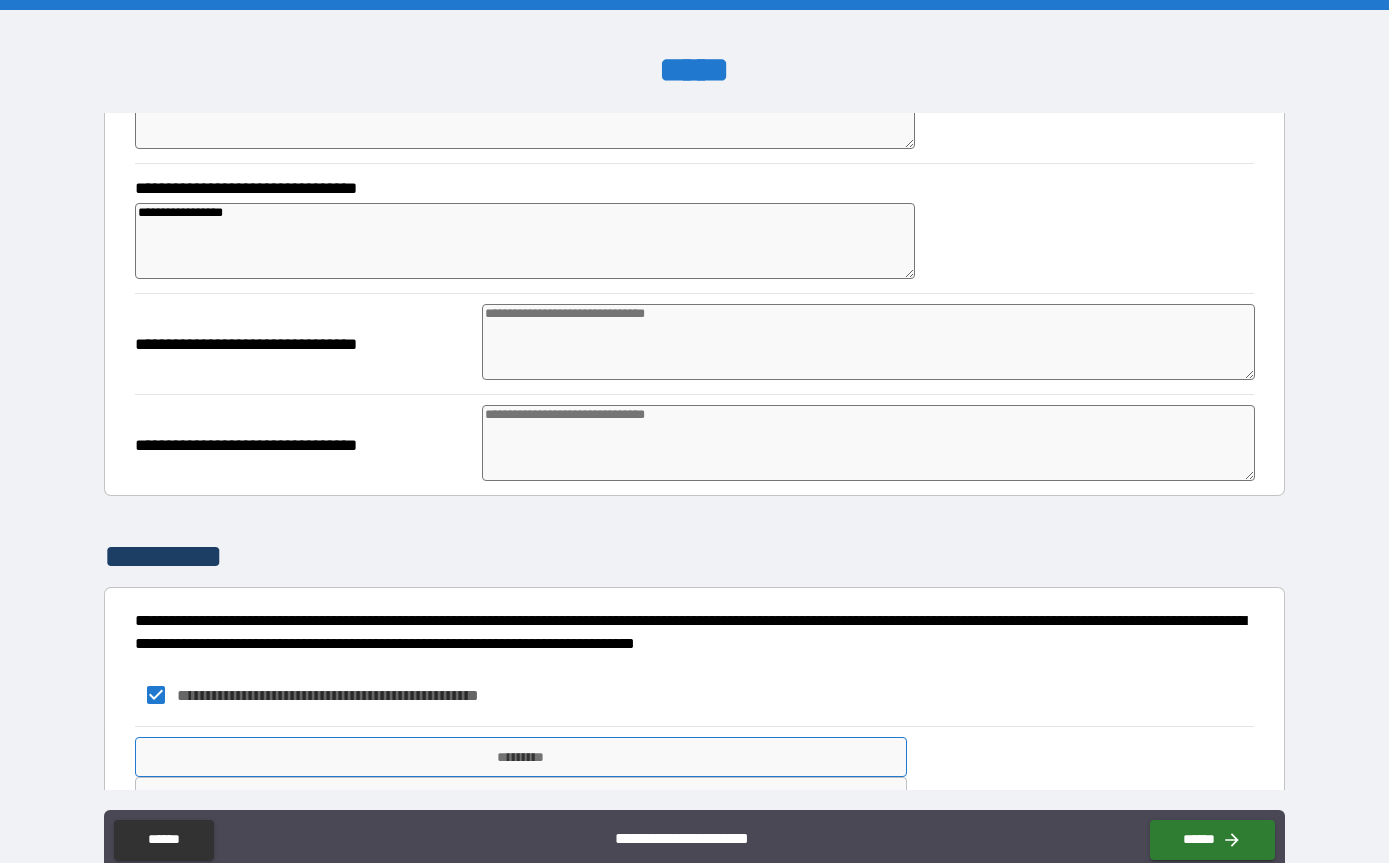 click on "*********" at bounding box center [521, 757] 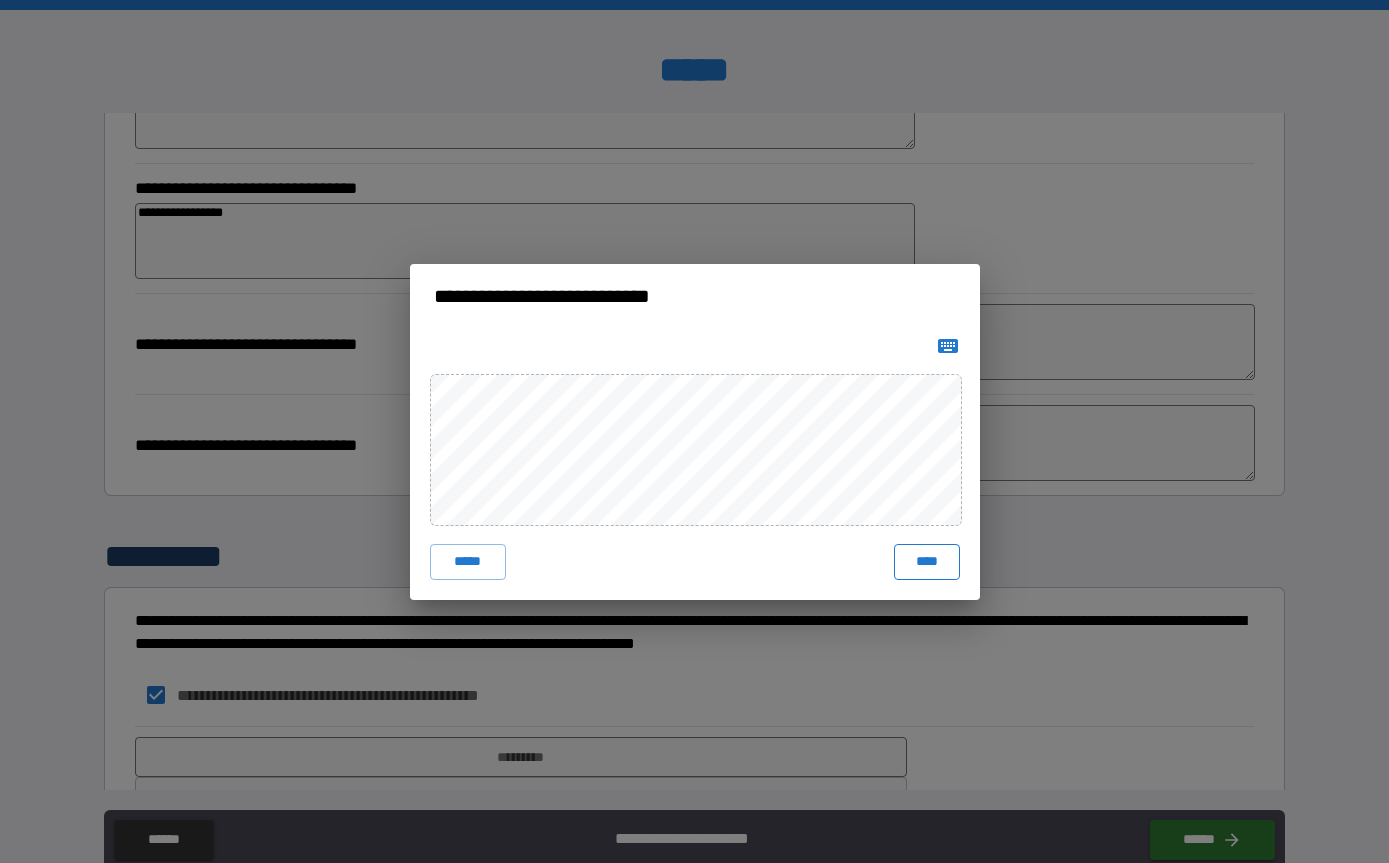 click on "****" at bounding box center [927, 562] 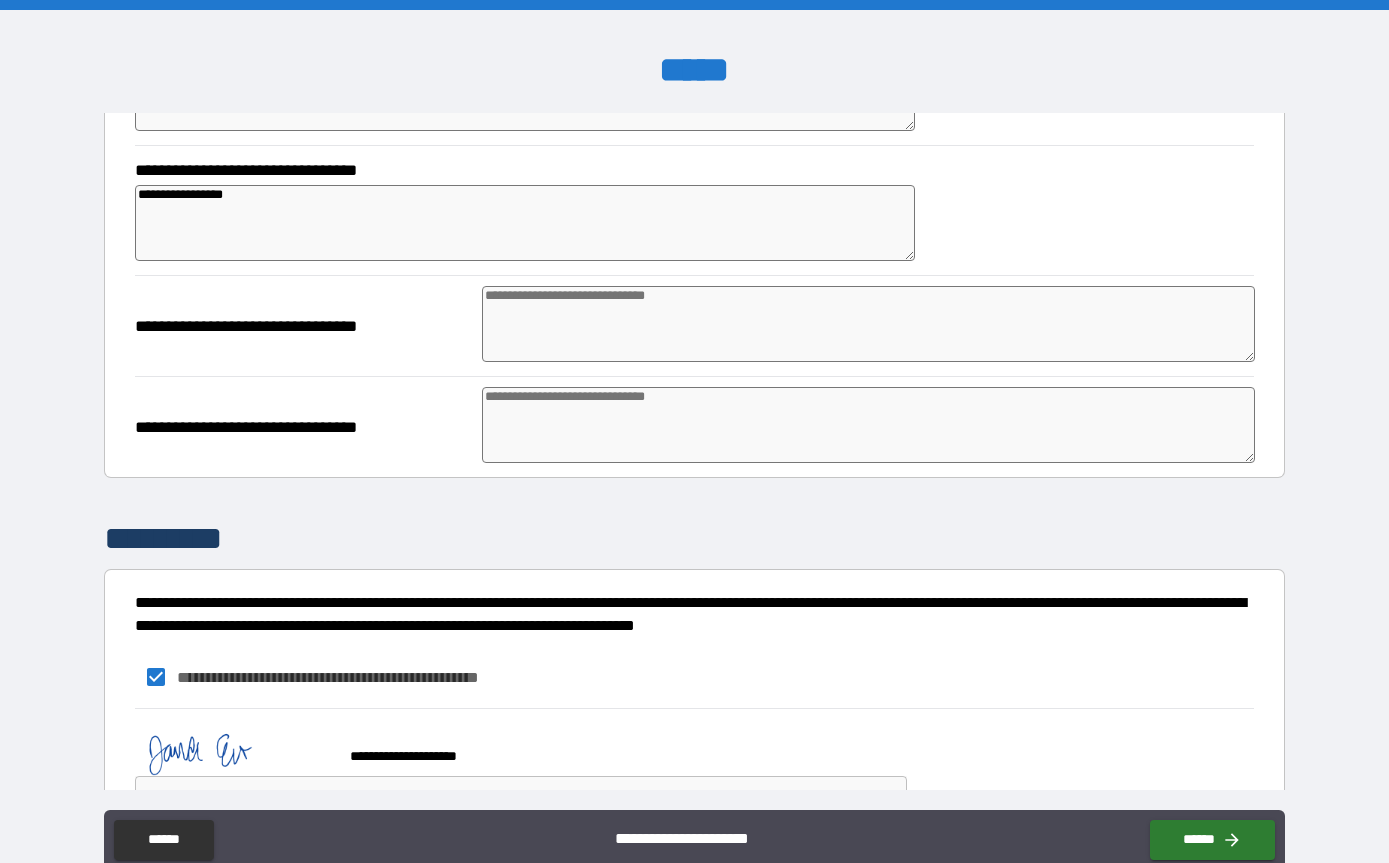 scroll, scrollTop: 481, scrollLeft: 0, axis: vertical 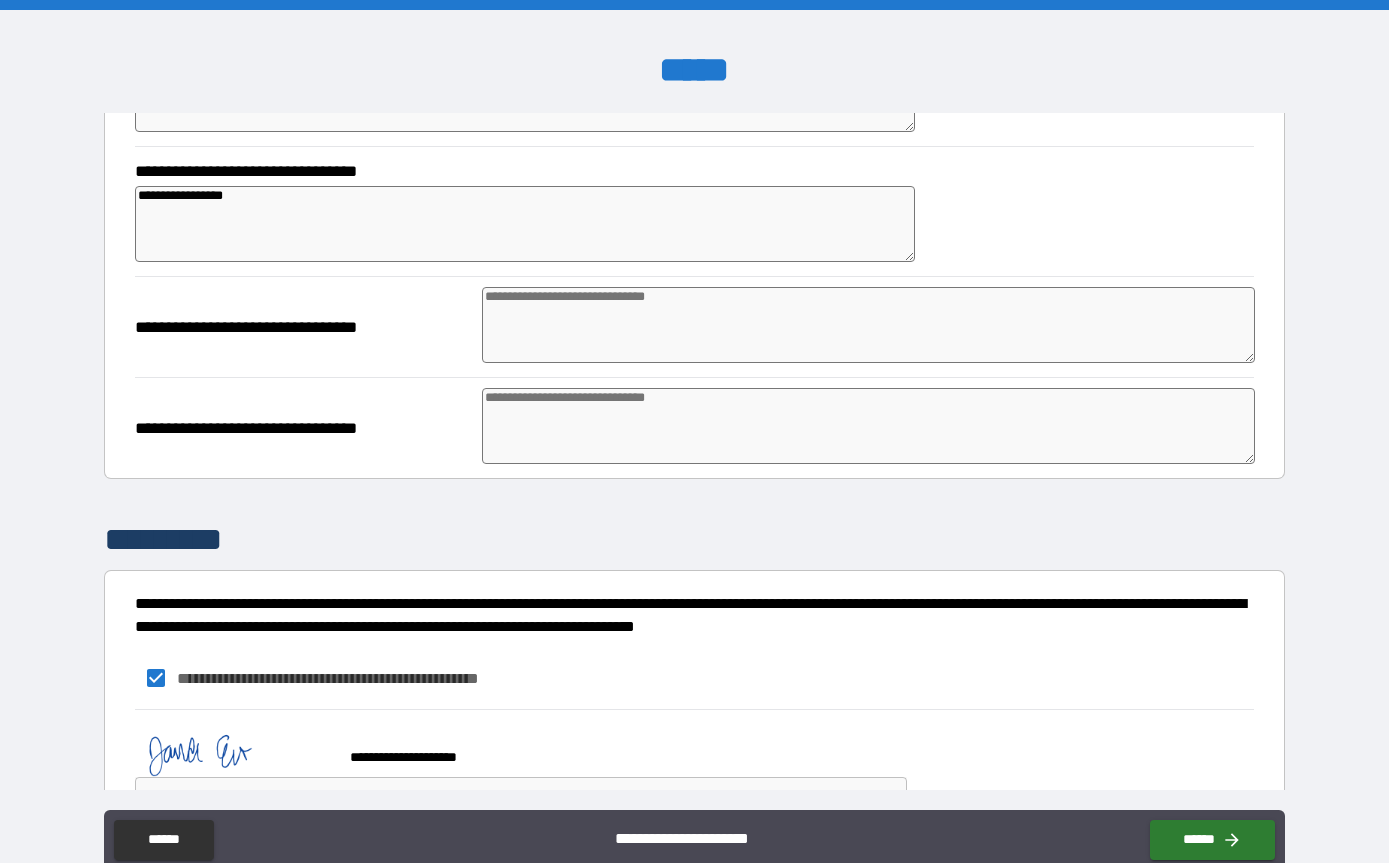 click on "**********" at bounding box center [694, 463] 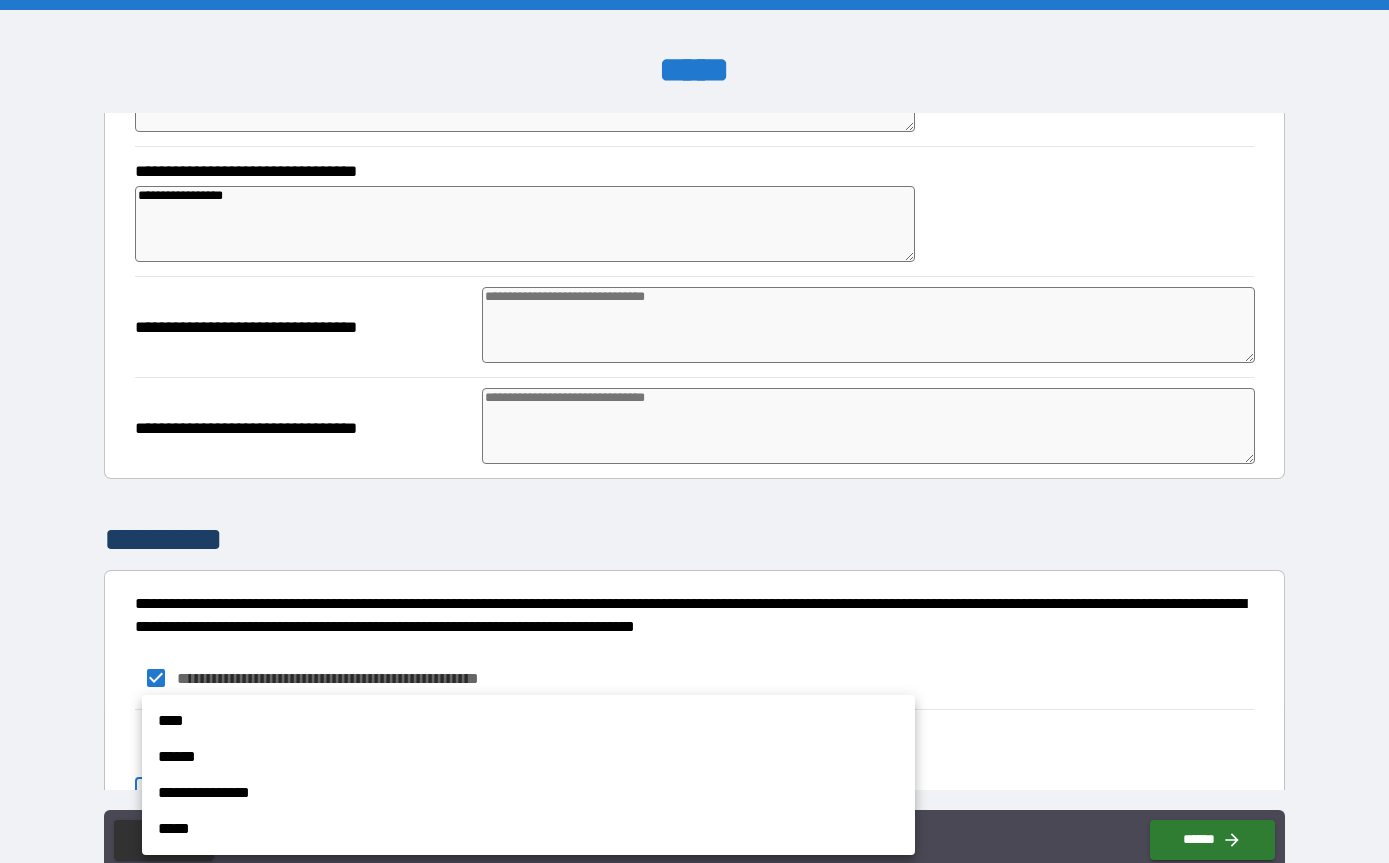 click on "**********" at bounding box center [528, 793] 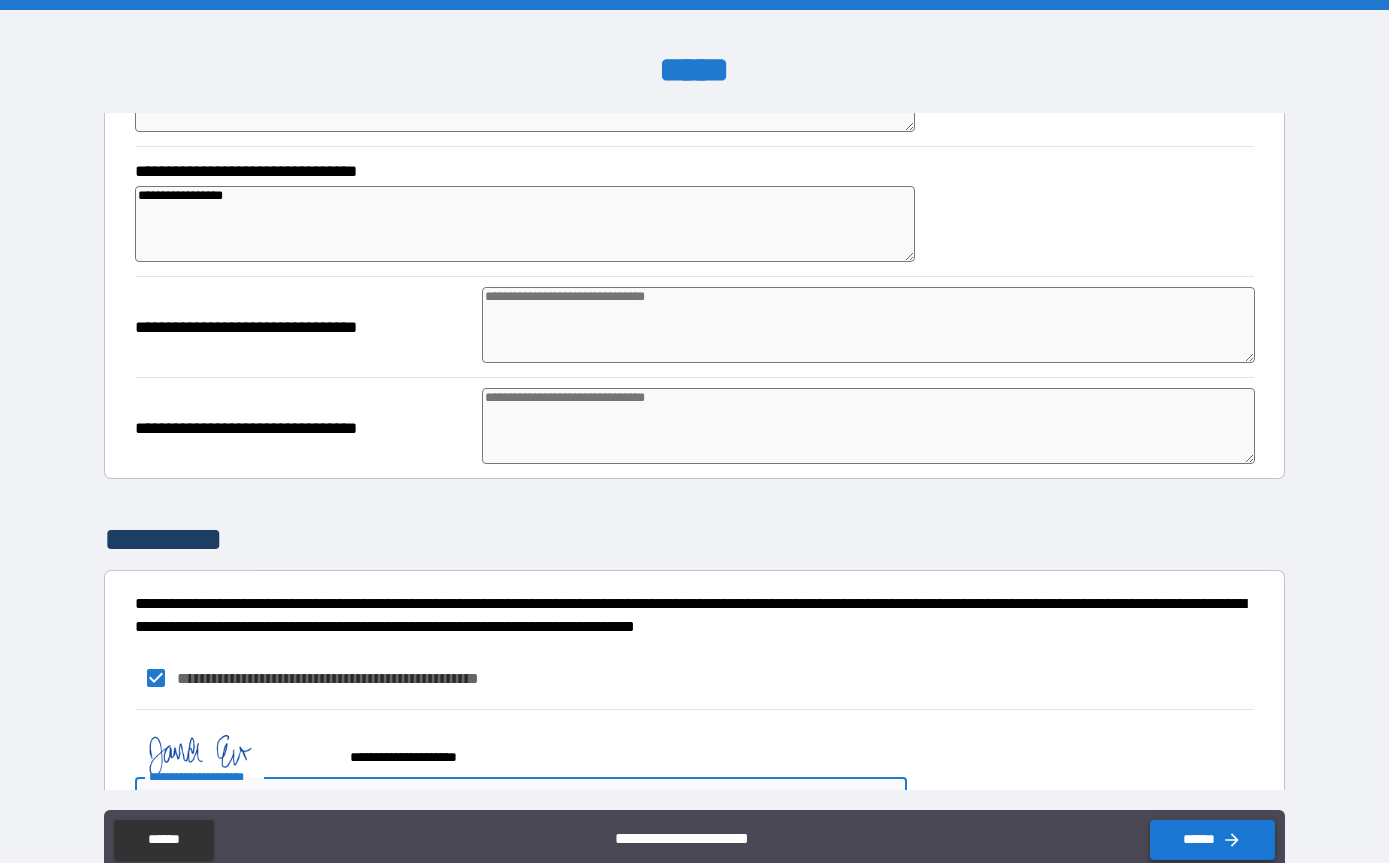 click 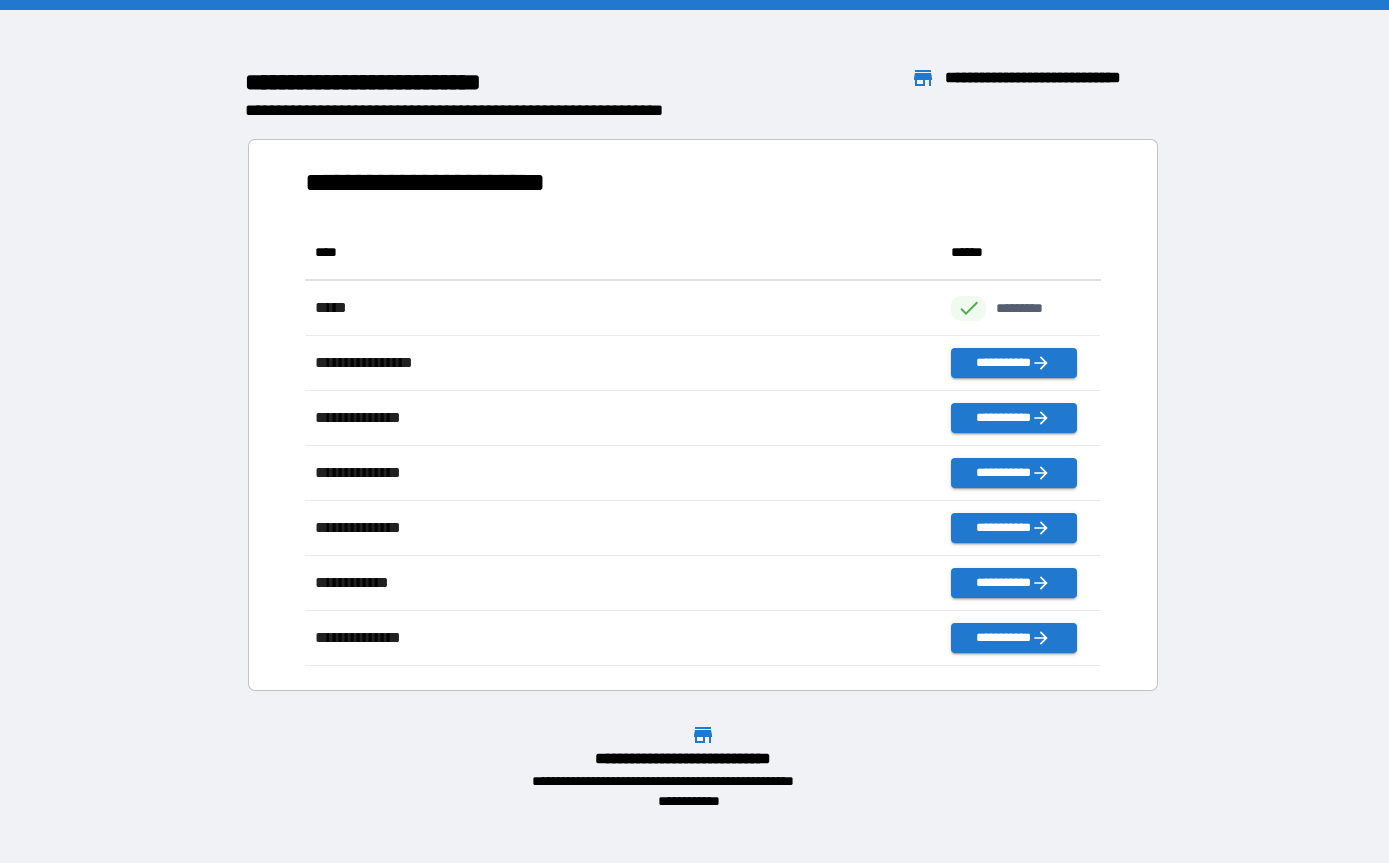 scroll, scrollTop: 441, scrollLeft: 796, axis: both 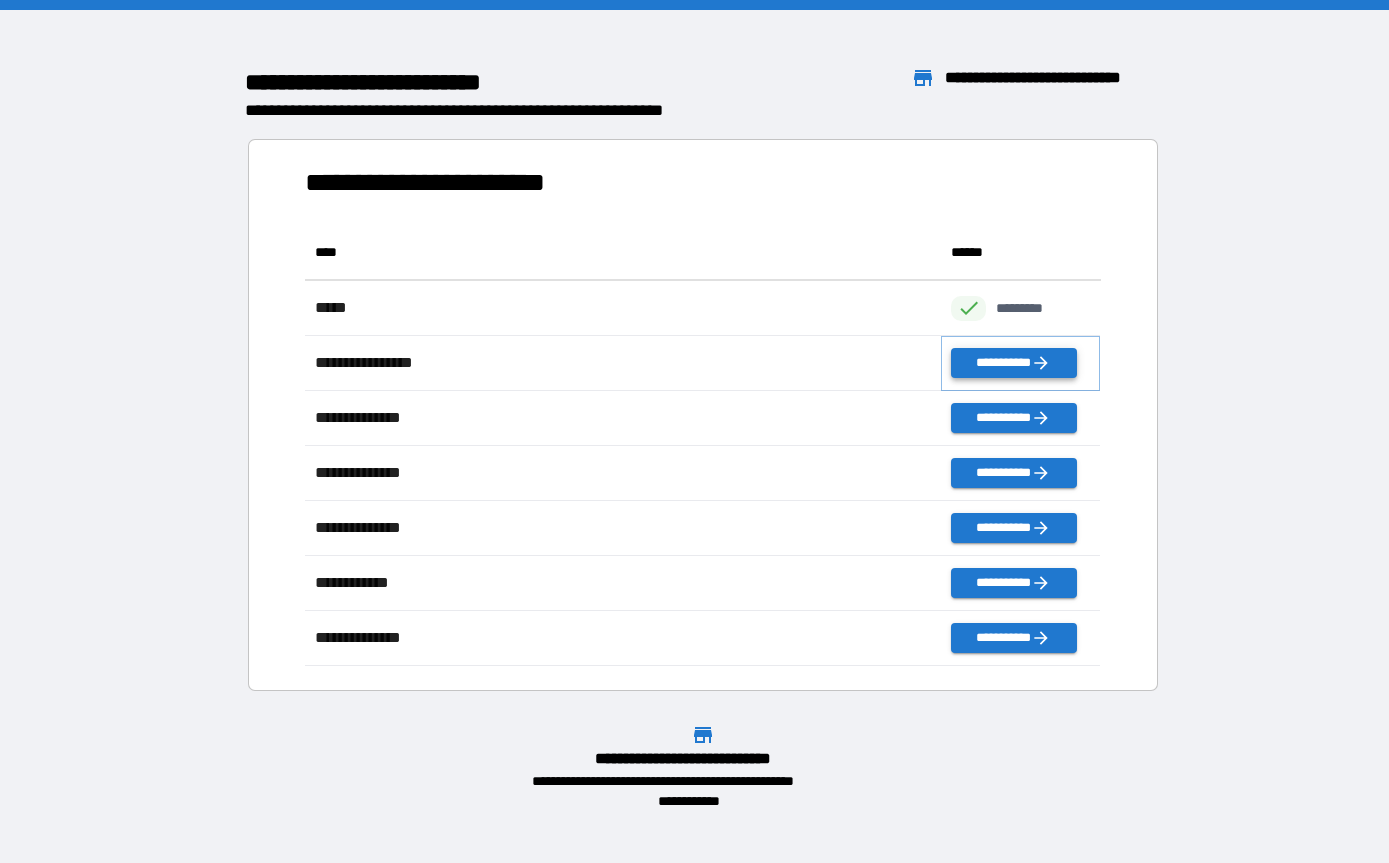 click on "**********" at bounding box center (1013, 363) 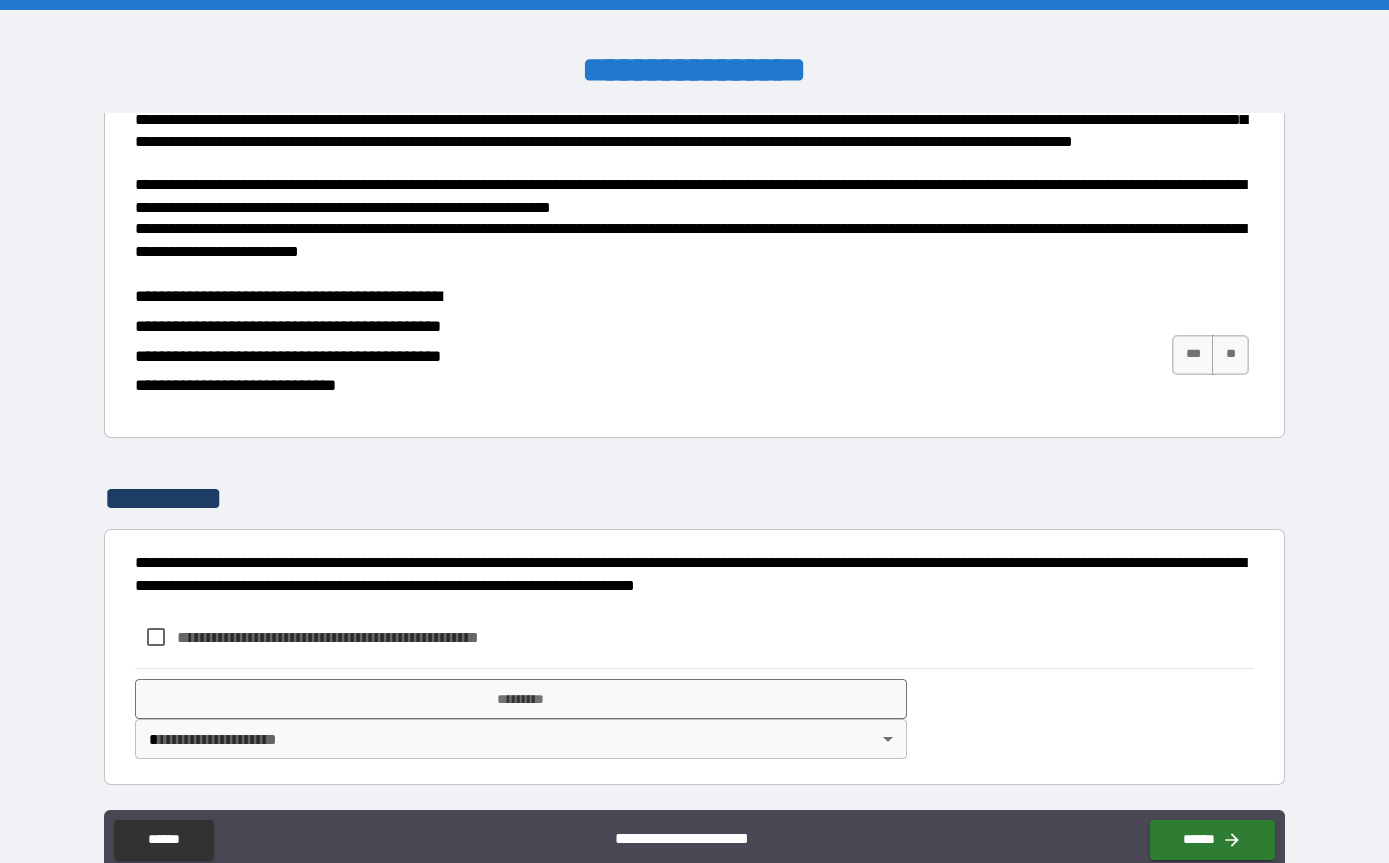 scroll, scrollTop: 380, scrollLeft: 0, axis: vertical 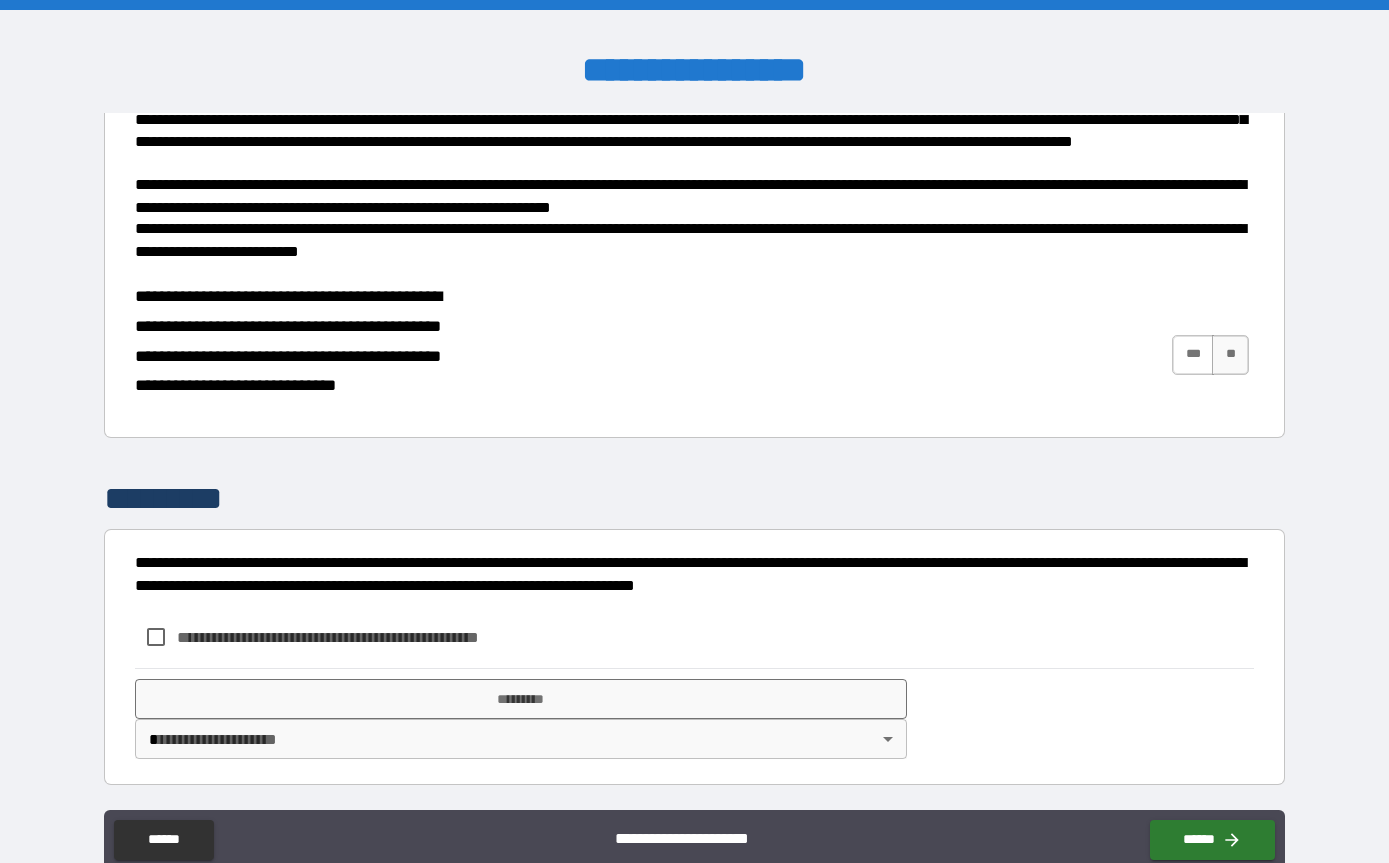click on "***" at bounding box center (1193, 355) 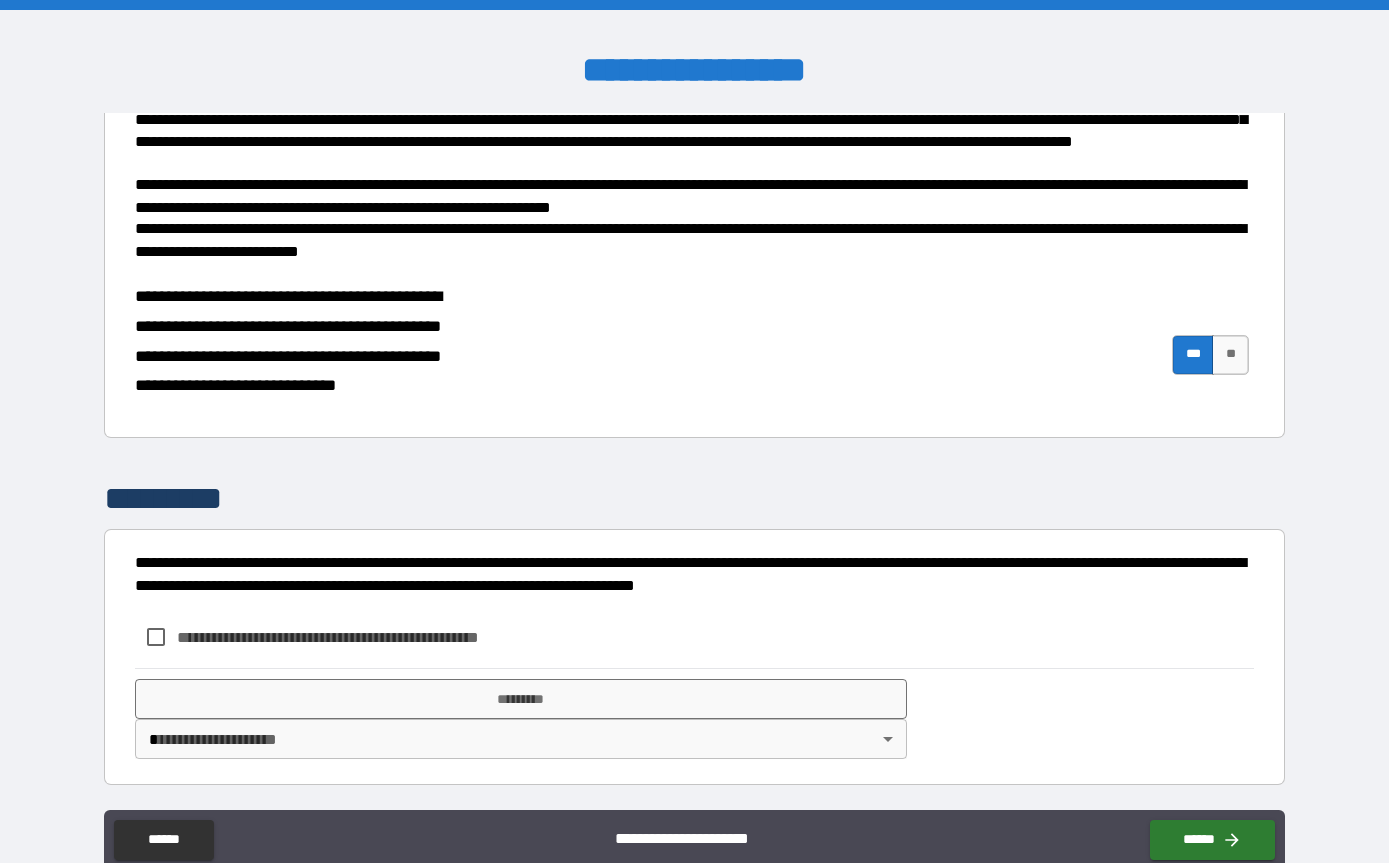 click on "**********" at bounding box center (361, 637) 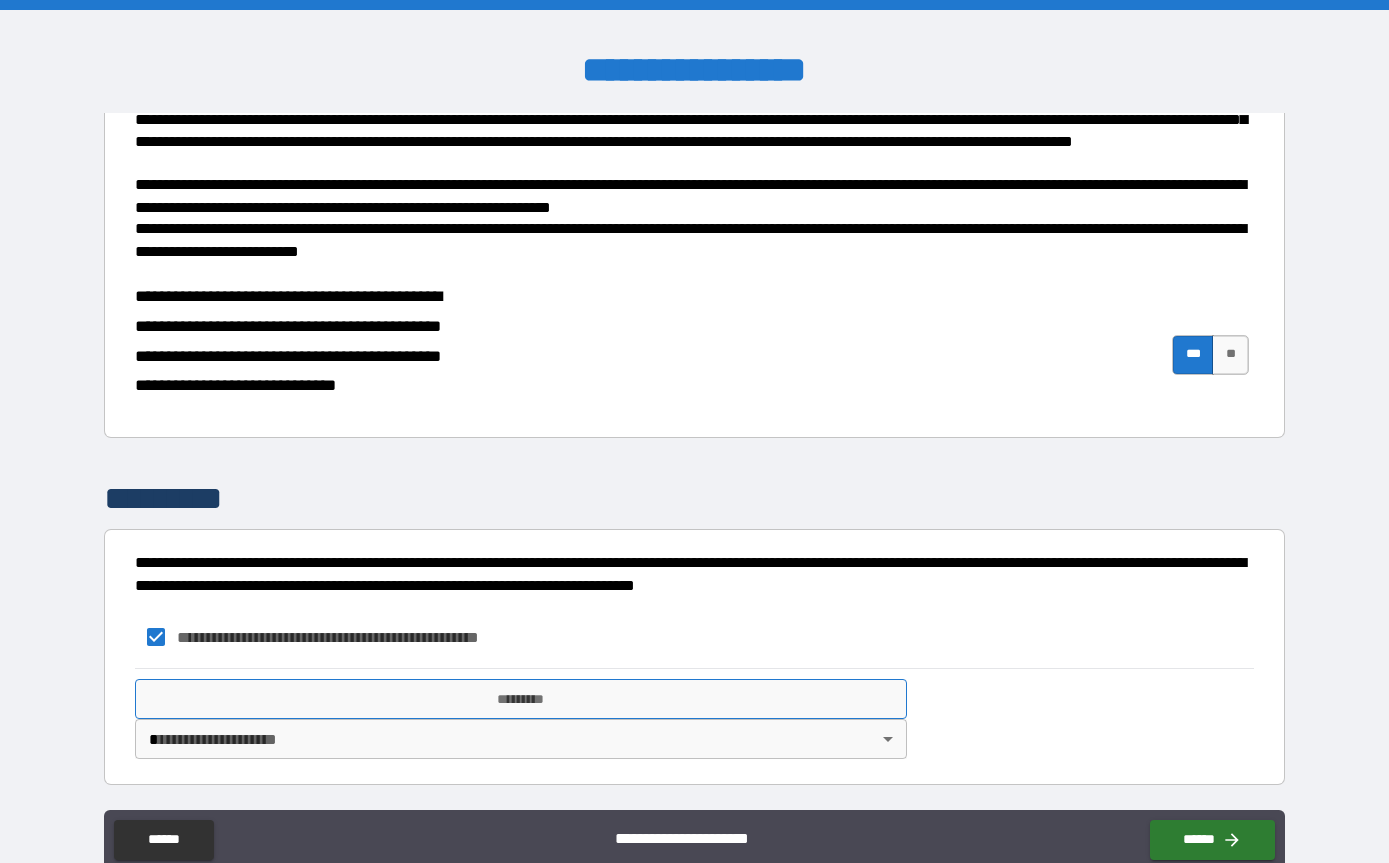 click on "*********" at bounding box center [521, 699] 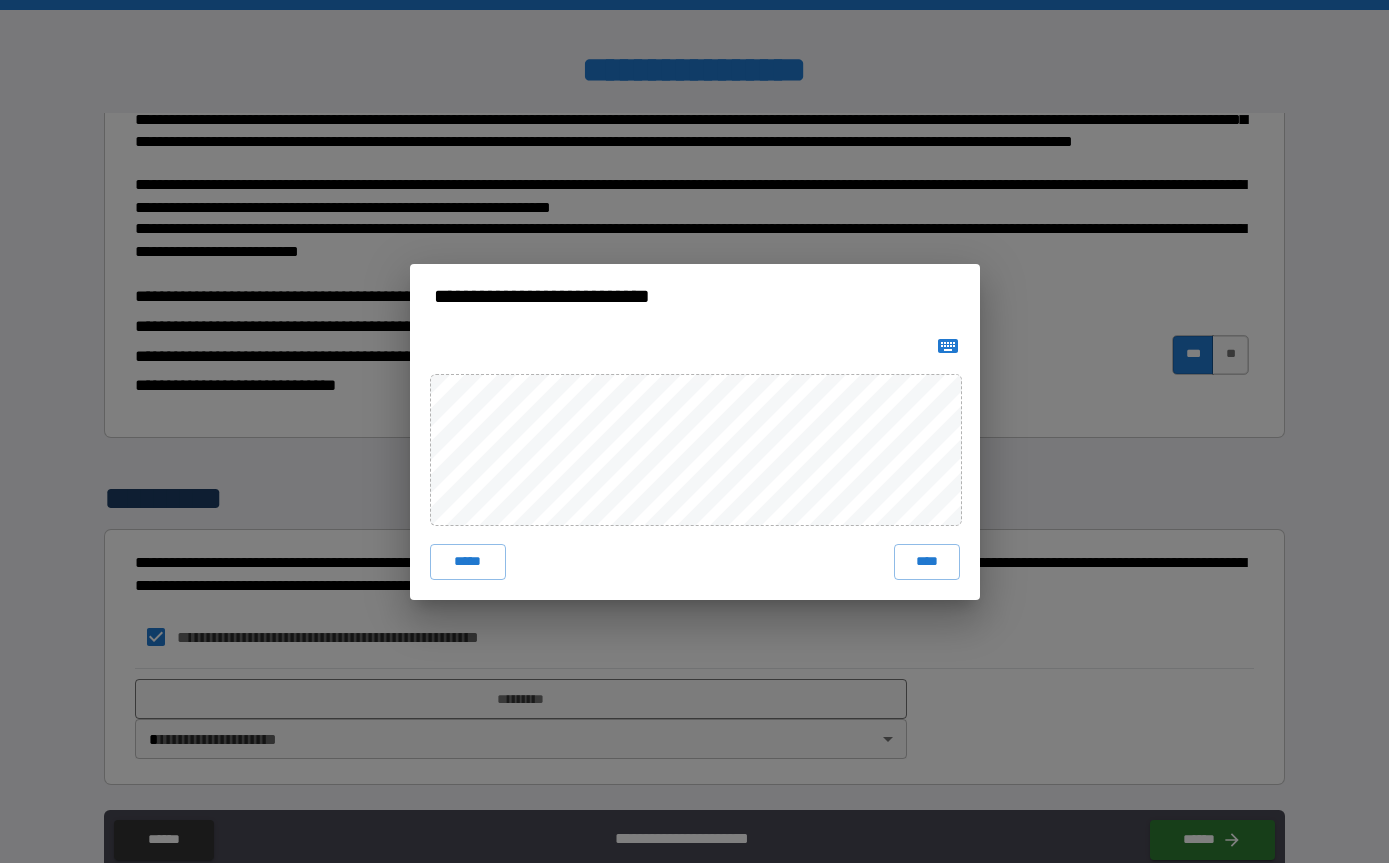 click on "****" at bounding box center [927, 562] 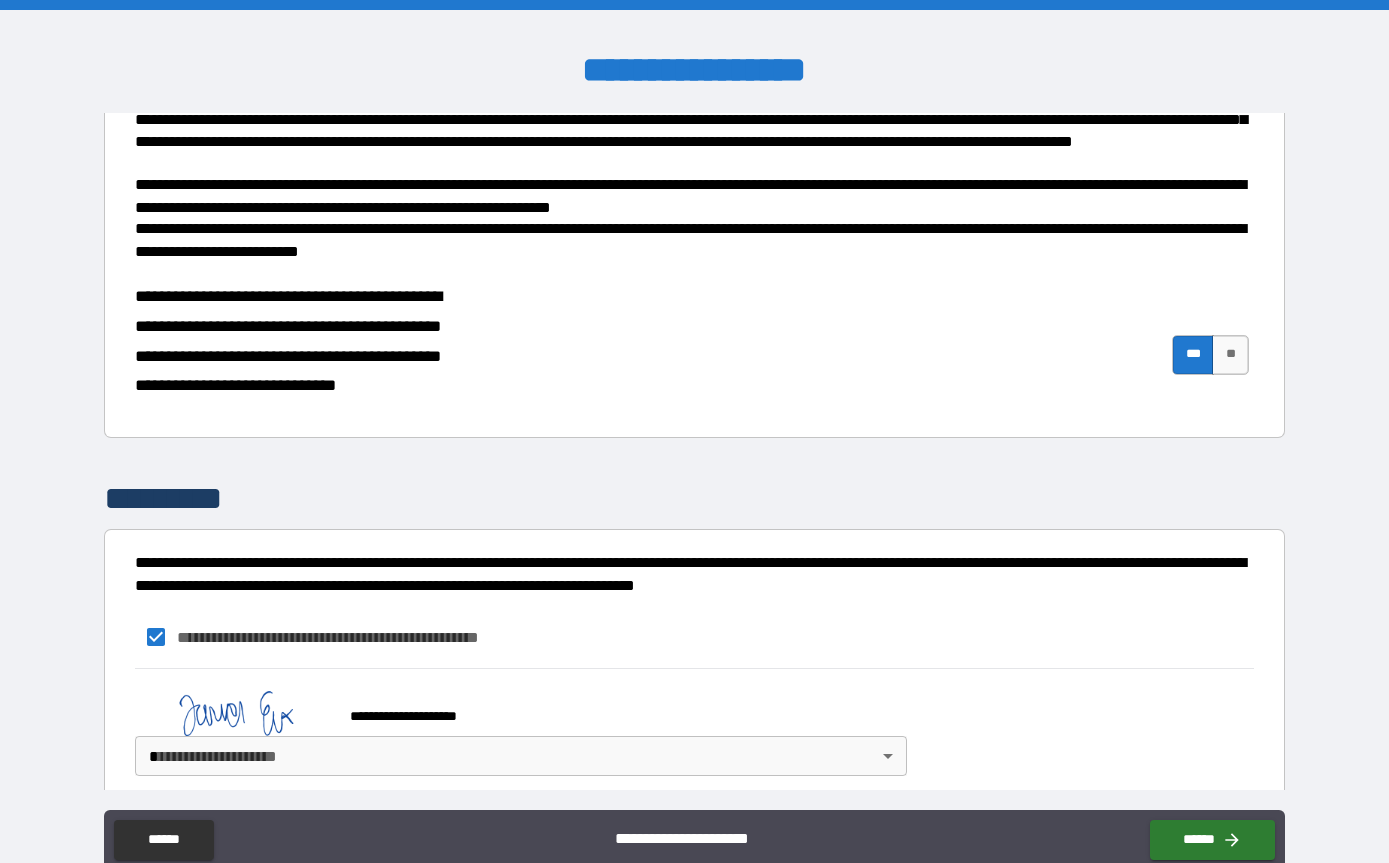 scroll, scrollTop: 370, scrollLeft: 0, axis: vertical 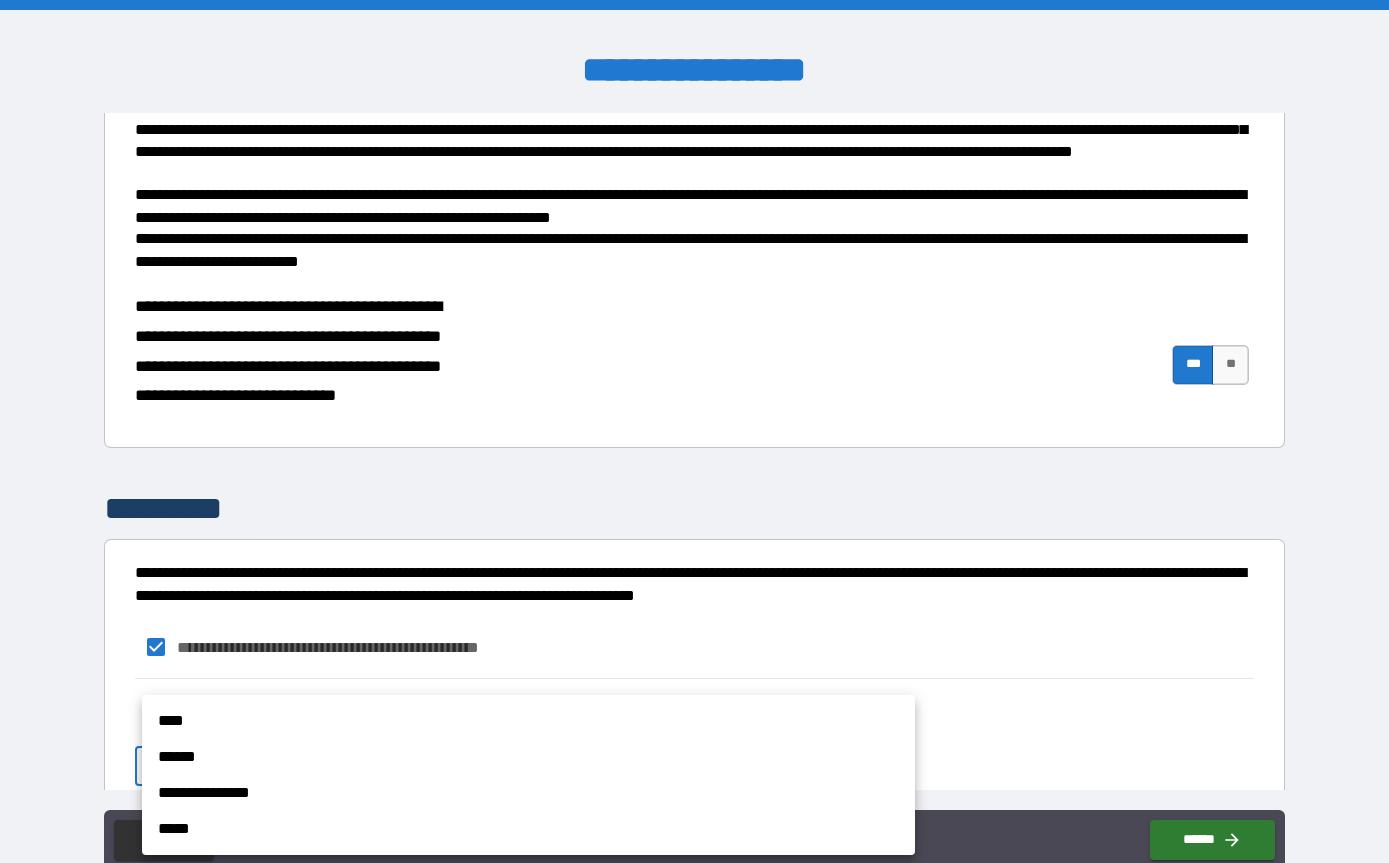 click on "**********" at bounding box center [694, 463] 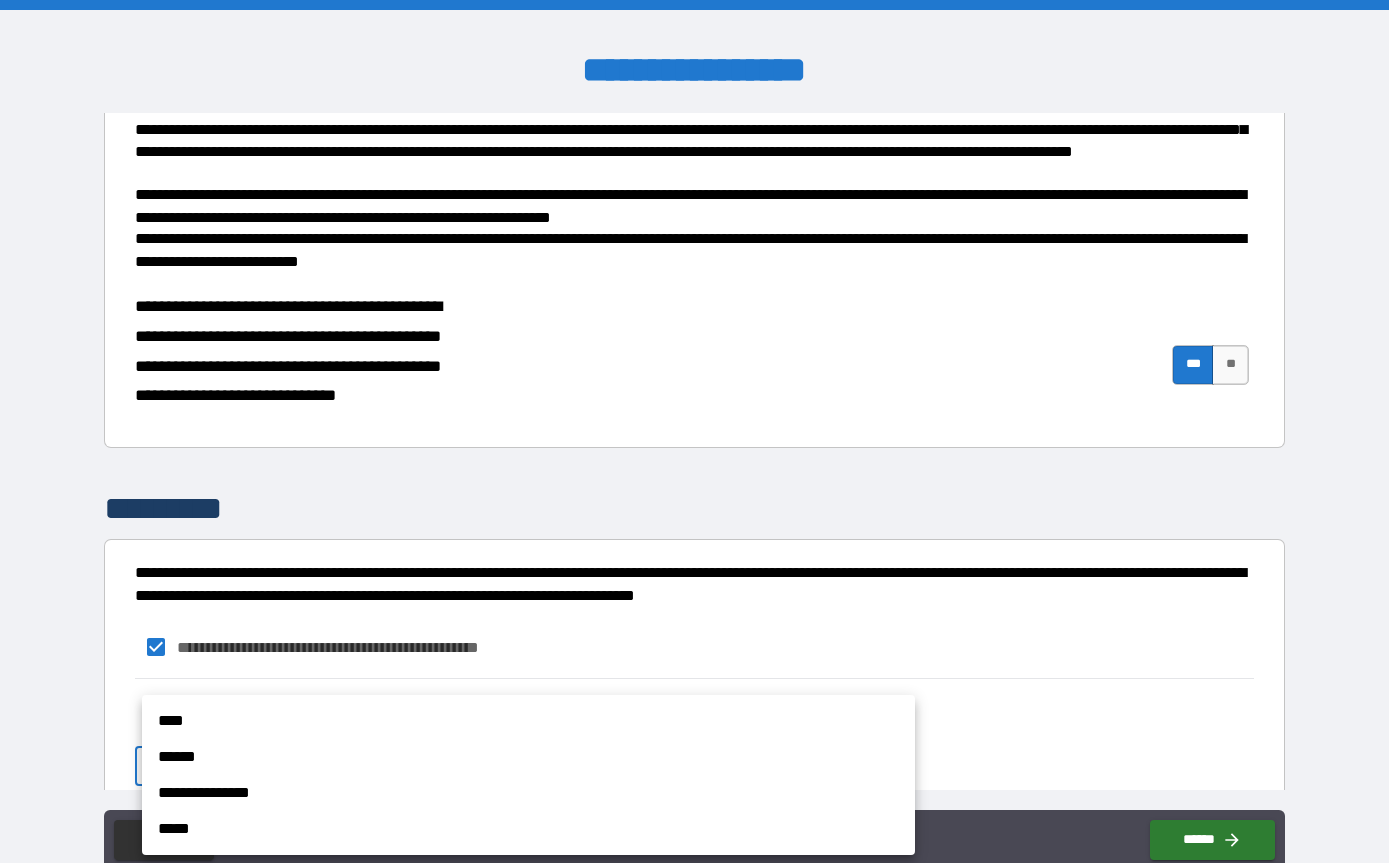 click on "**********" at bounding box center (528, 793) 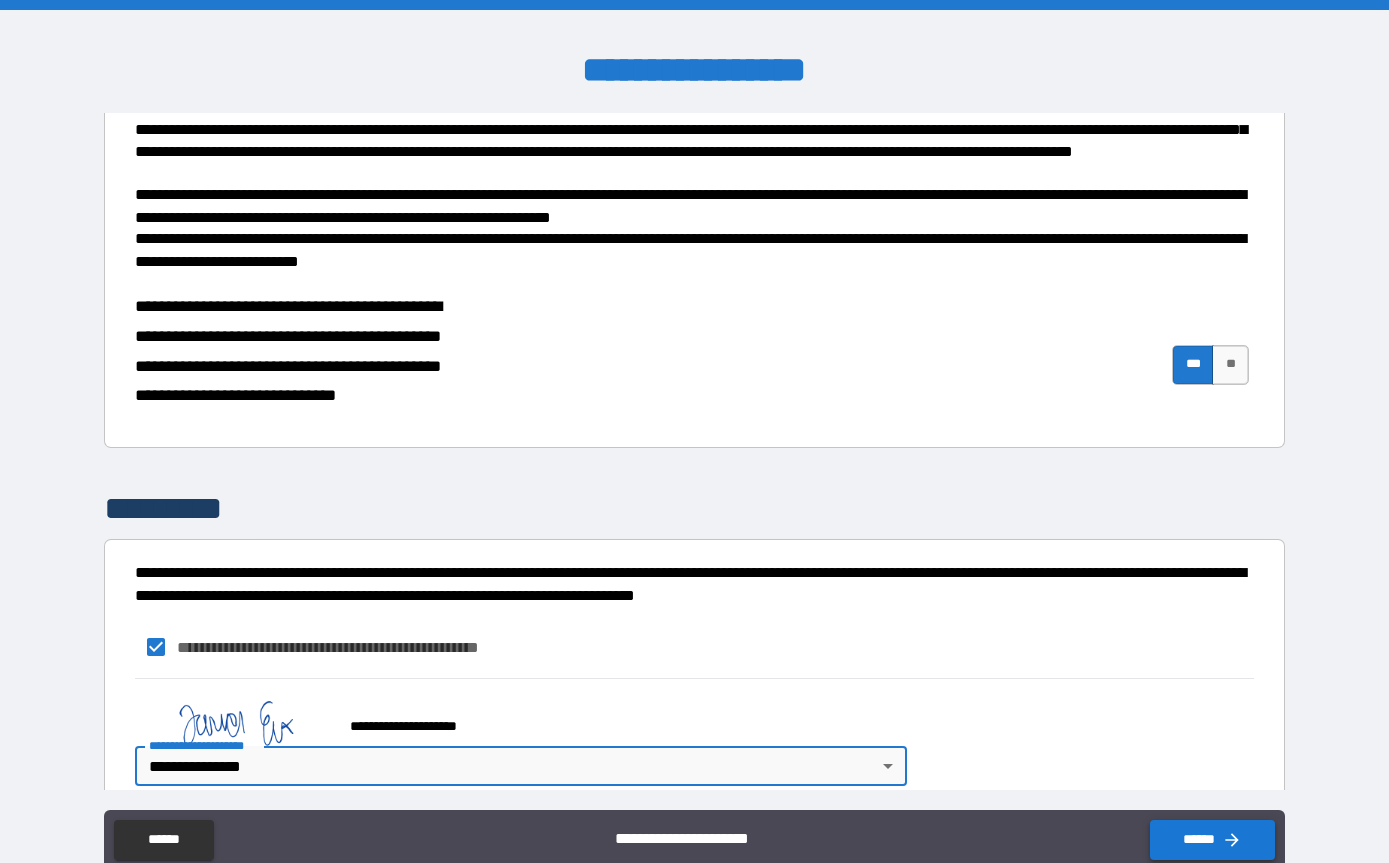 click 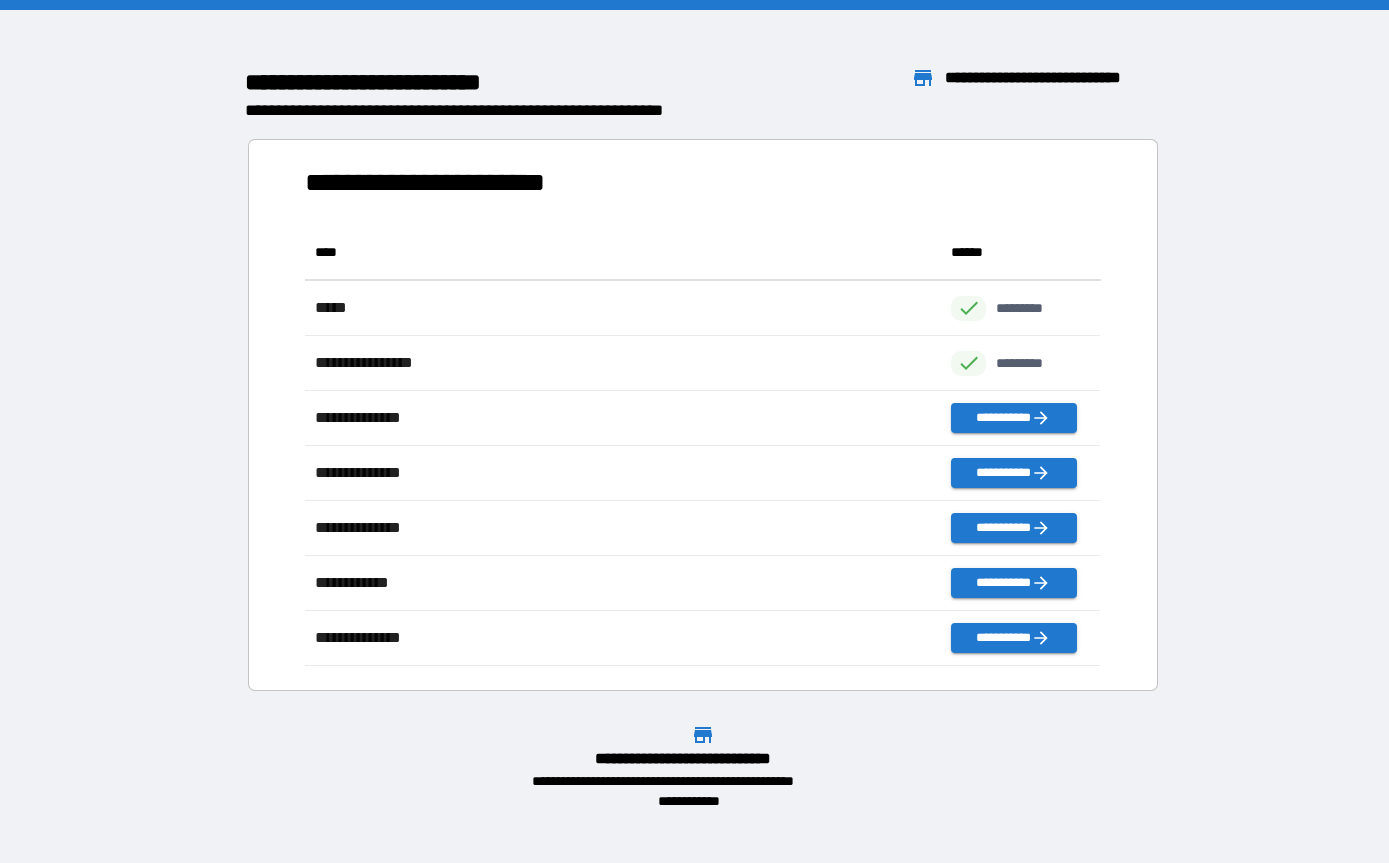 scroll, scrollTop: 1, scrollLeft: 1, axis: both 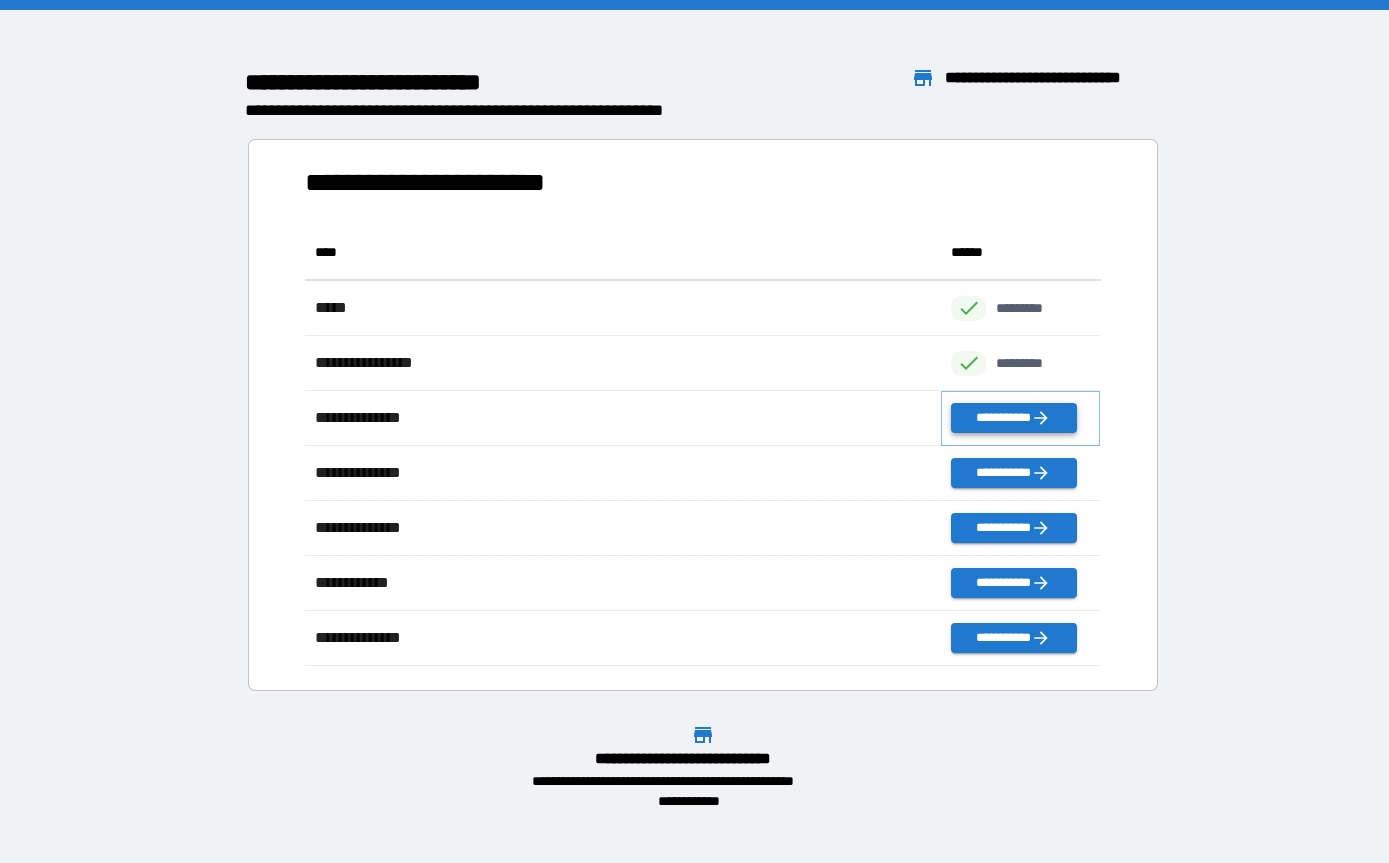 click on "**********" at bounding box center (1013, 418) 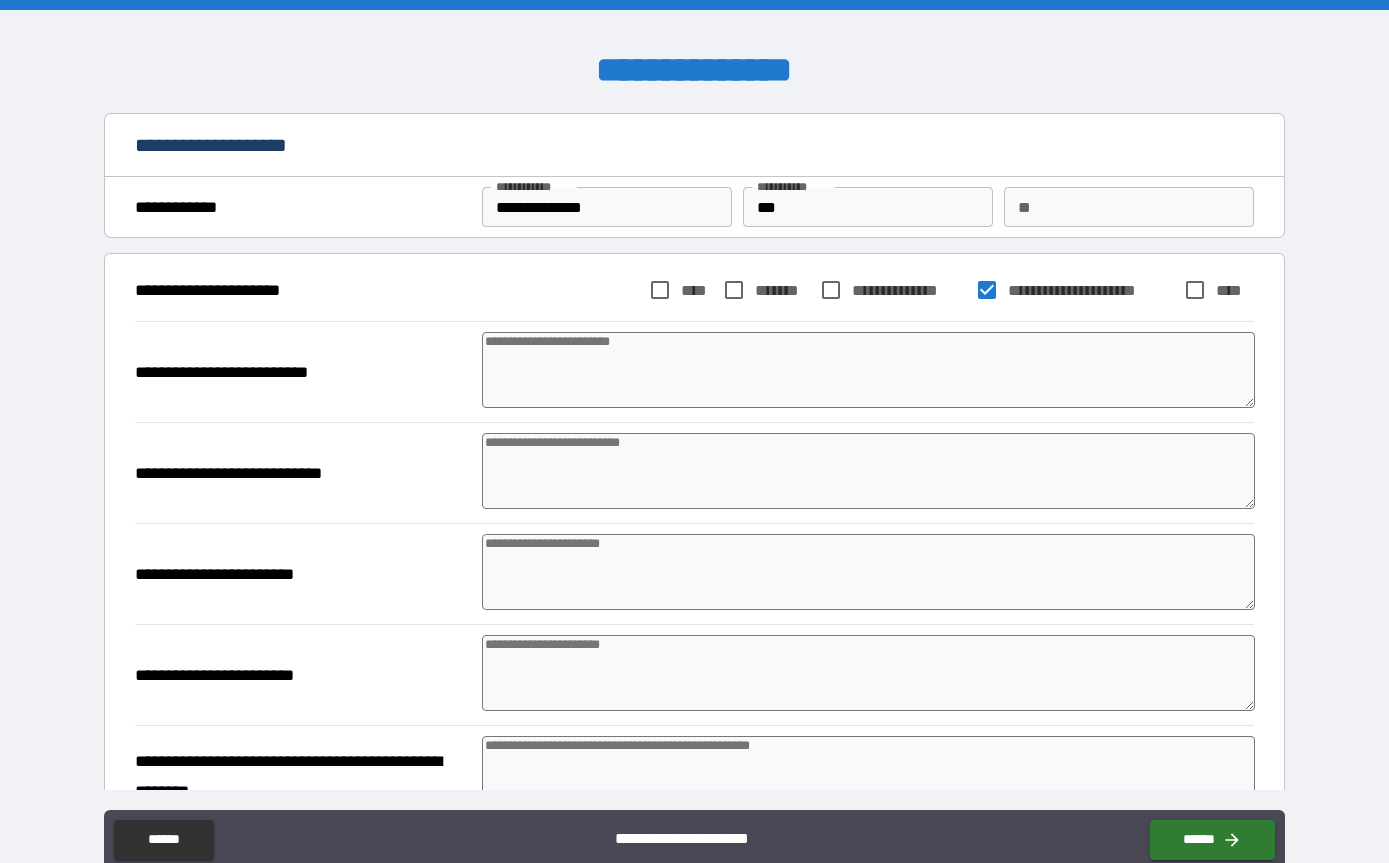click at bounding box center [869, 370] 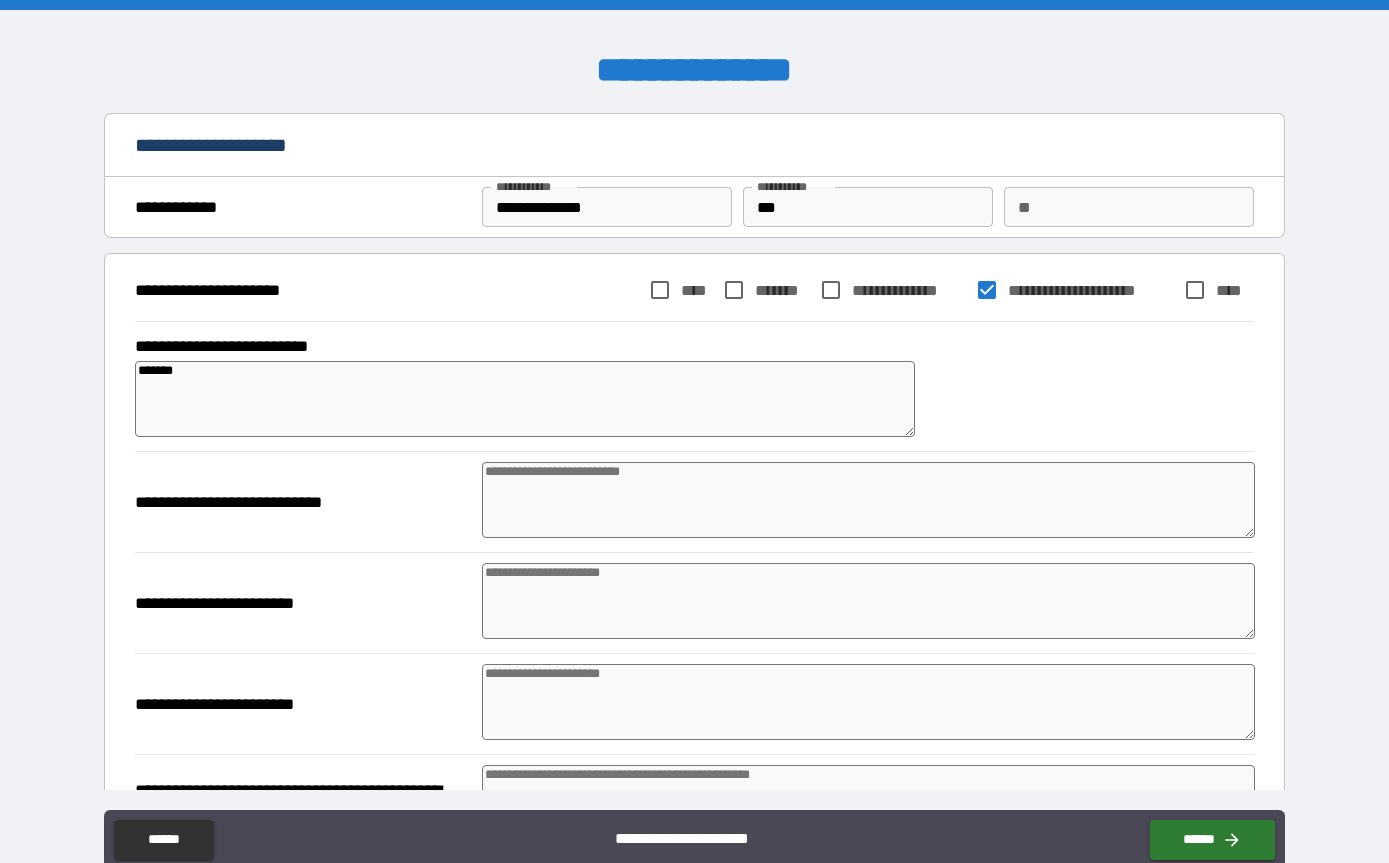 click at bounding box center [869, 500] 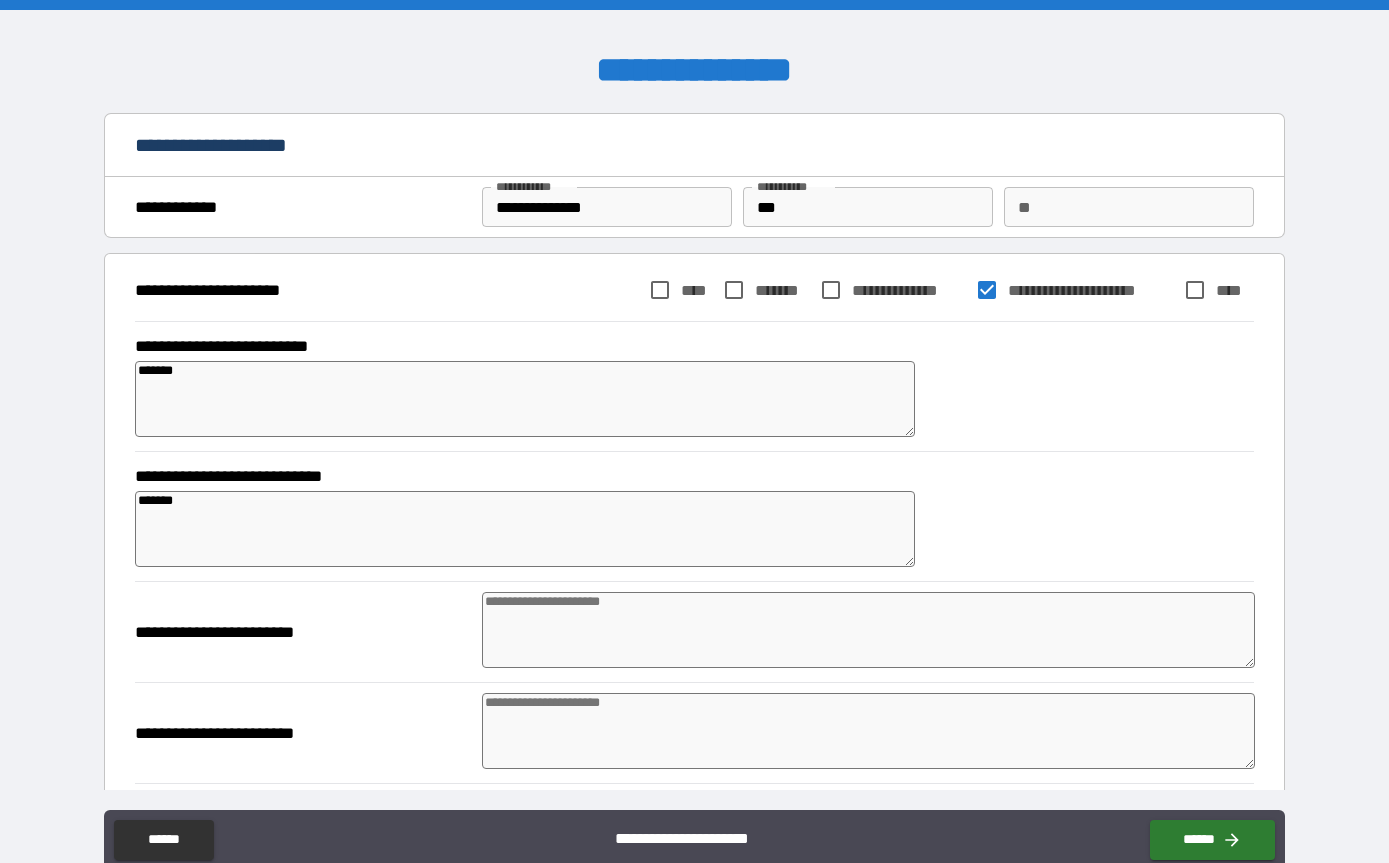 scroll, scrollTop: 154, scrollLeft: 0, axis: vertical 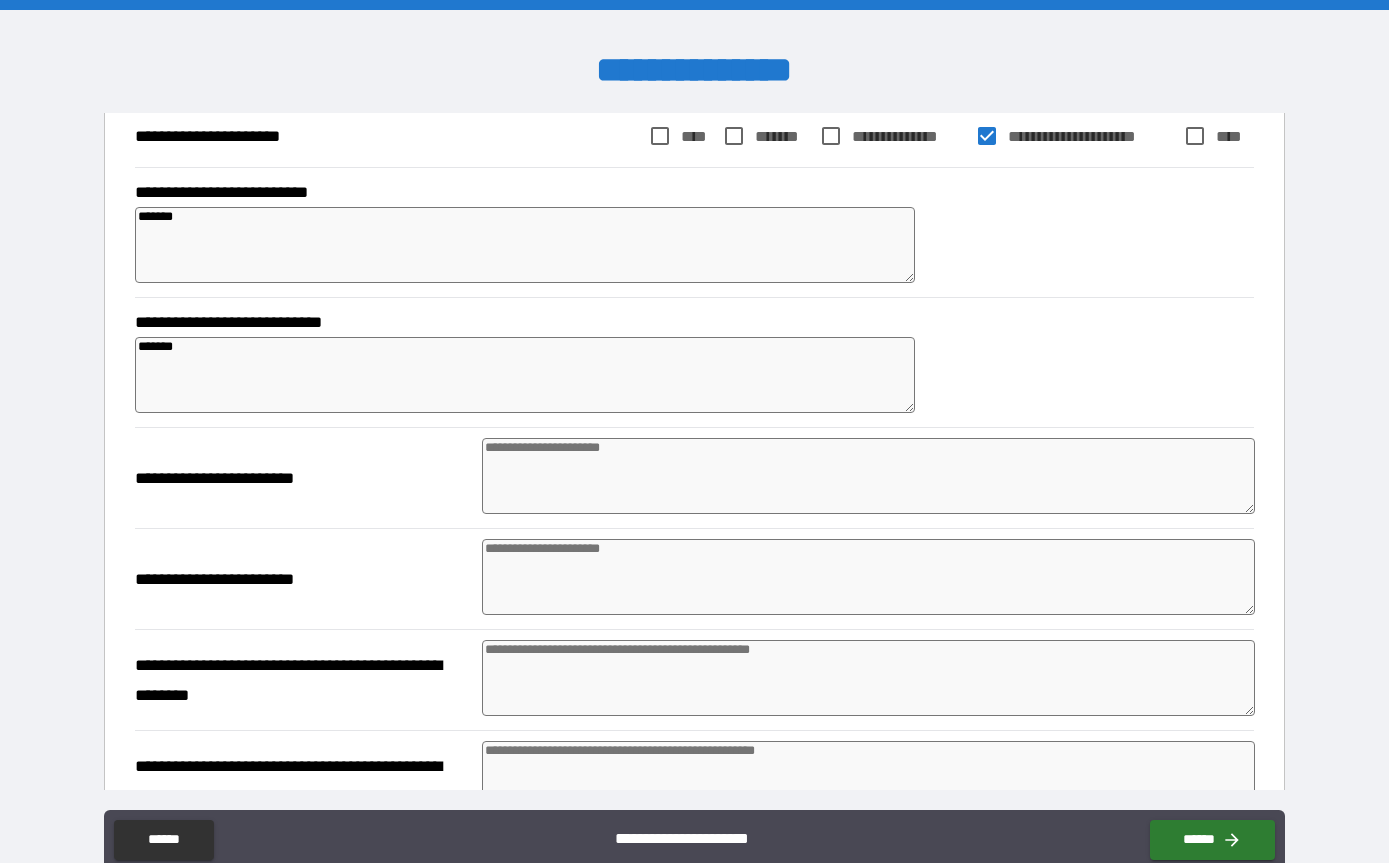 click at bounding box center (869, 476) 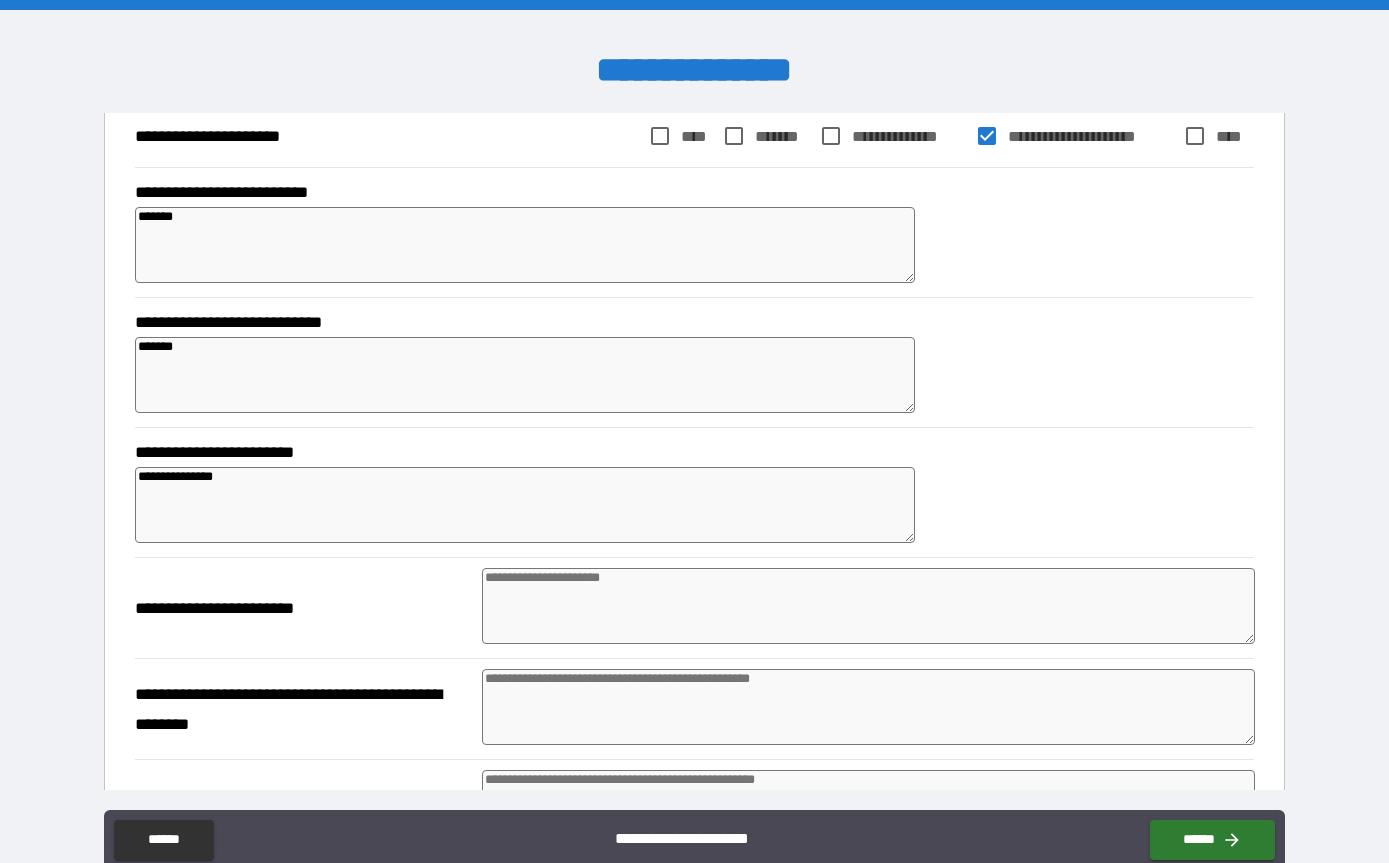 click at bounding box center (869, 606) 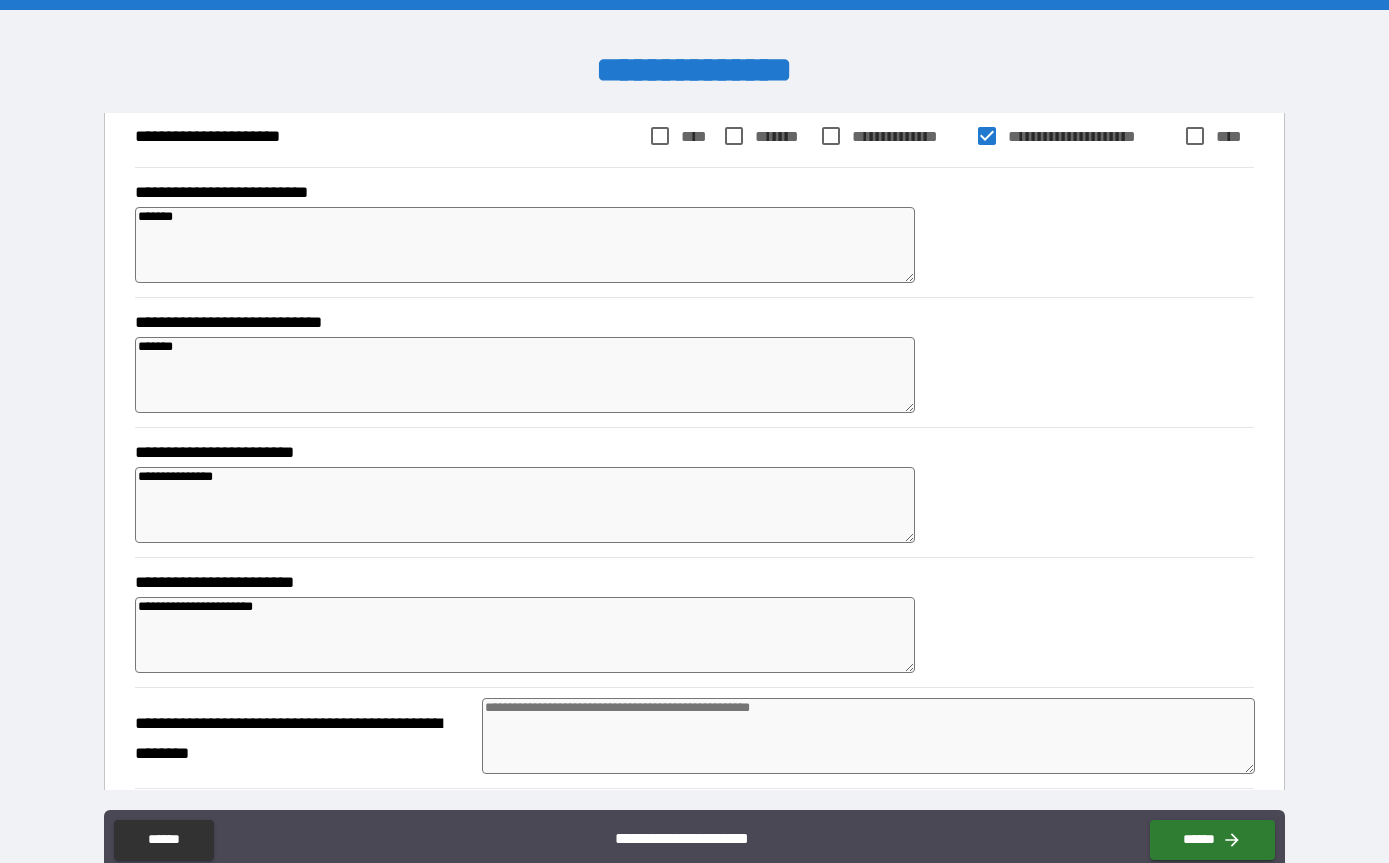 scroll, scrollTop: 303, scrollLeft: 0, axis: vertical 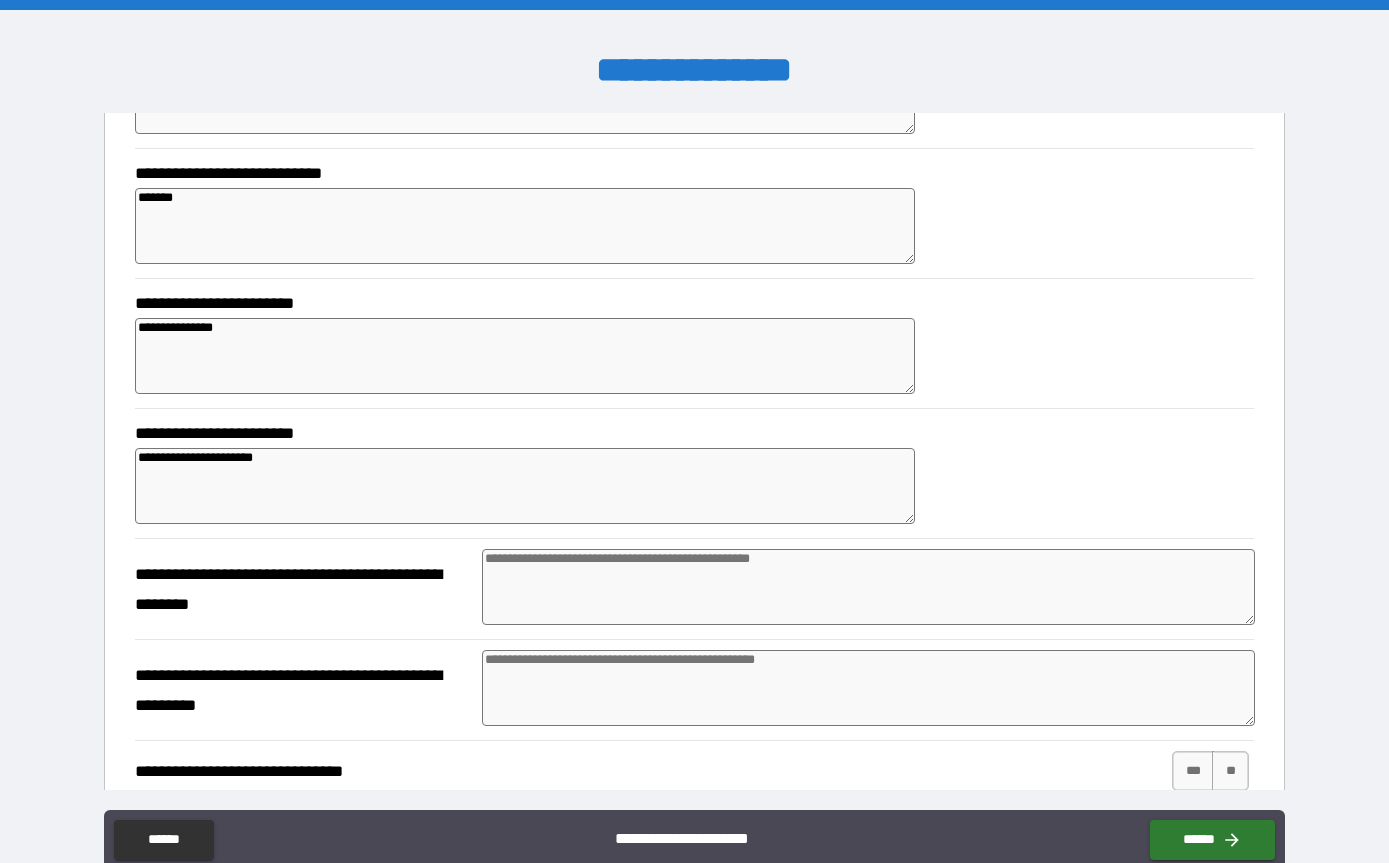 click at bounding box center (869, 587) 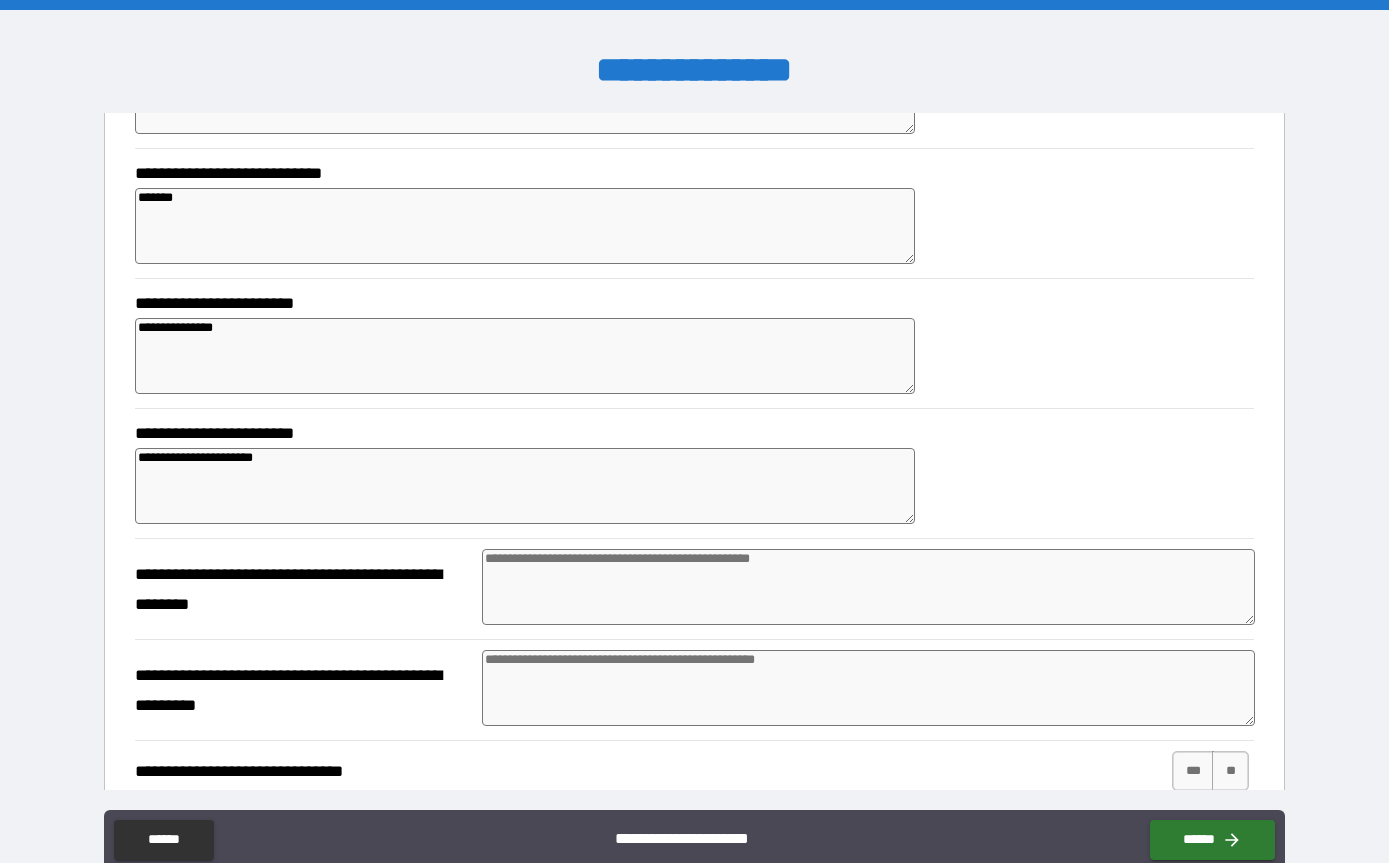 scroll, scrollTop: 444, scrollLeft: 0, axis: vertical 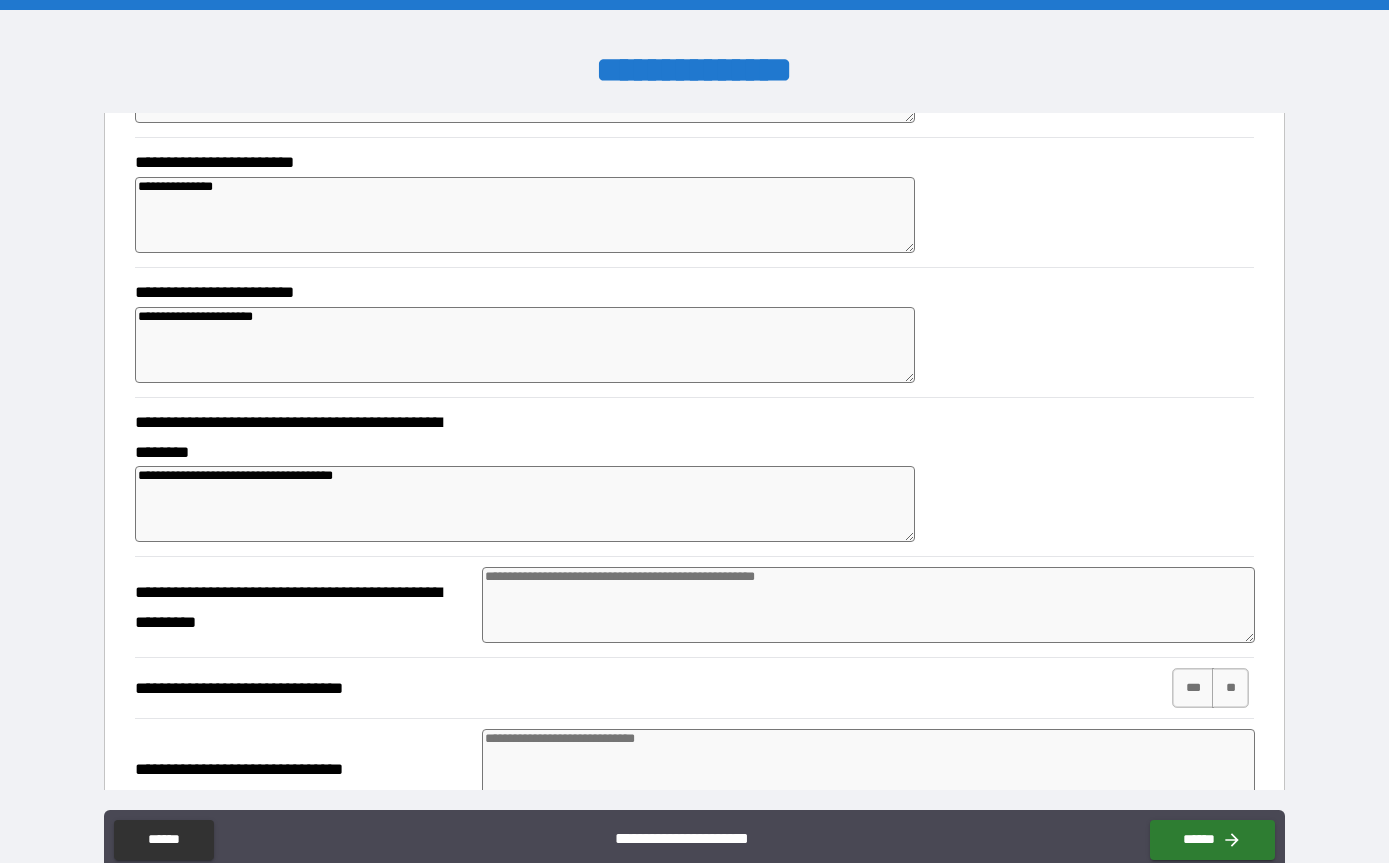 click at bounding box center (869, 605) 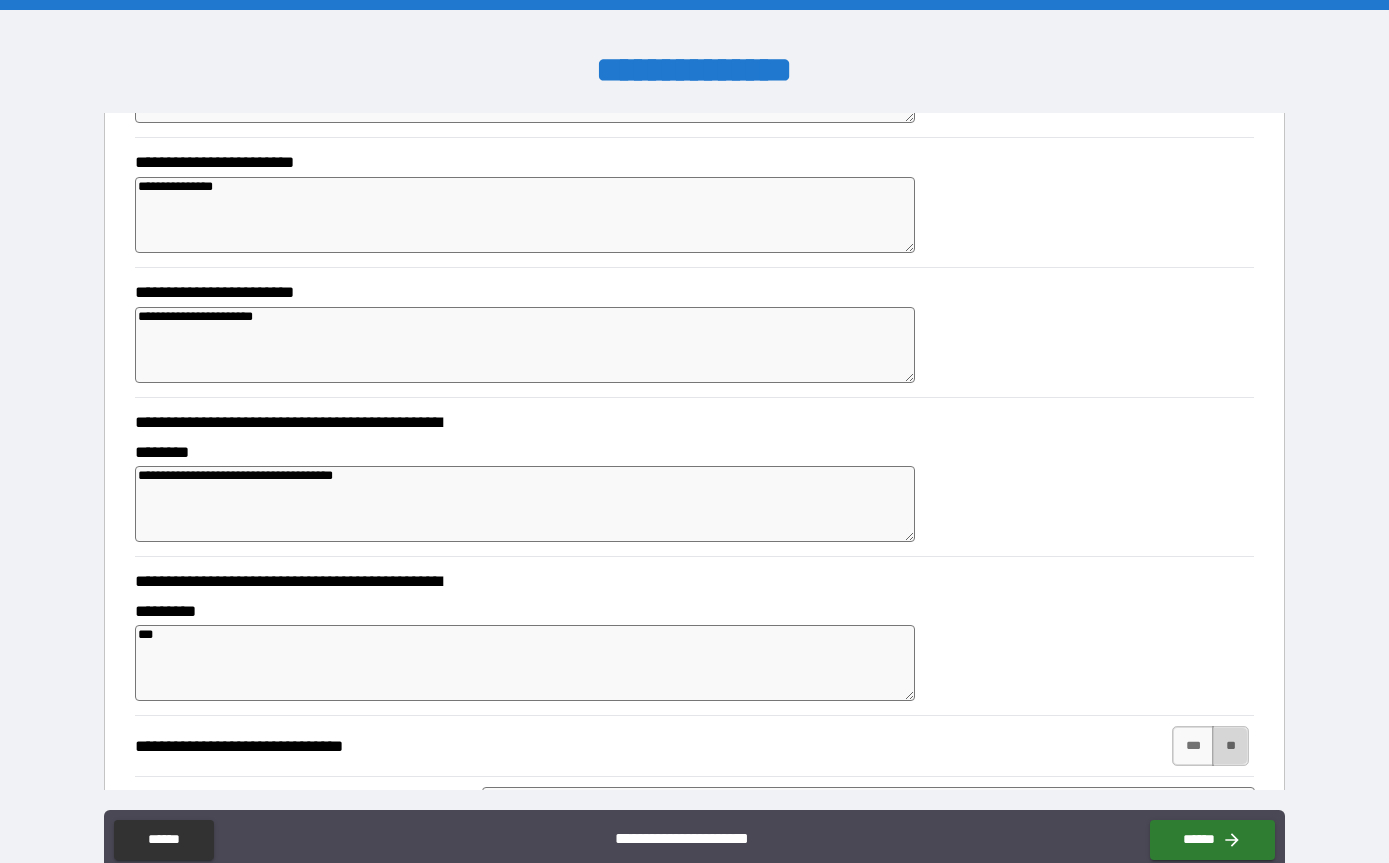 click on "**" at bounding box center (1230, 746) 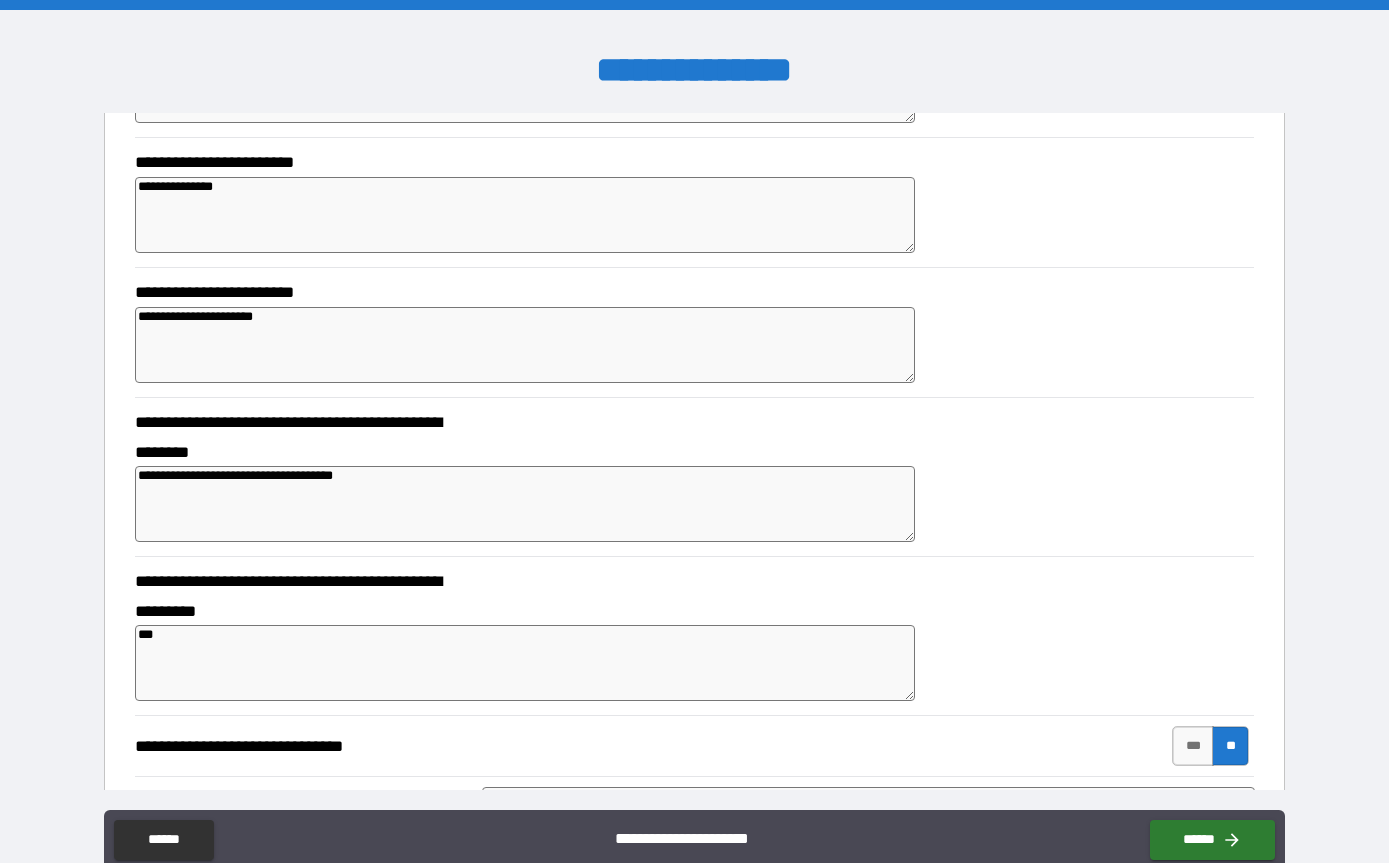 click at bounding box center [869, 825] 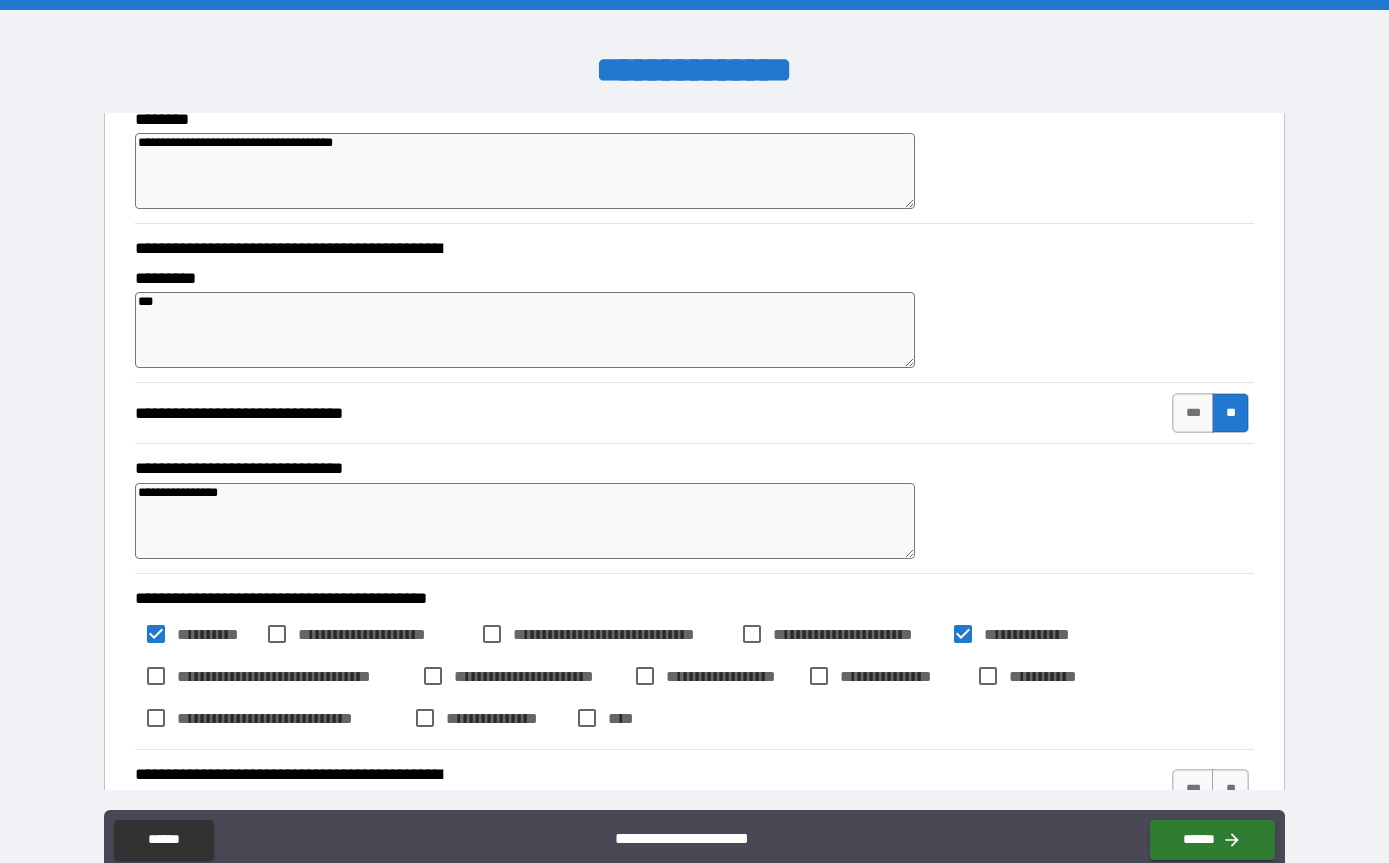 scroll, scrollTop: 881, scrollLeft: 0, axis: vertical 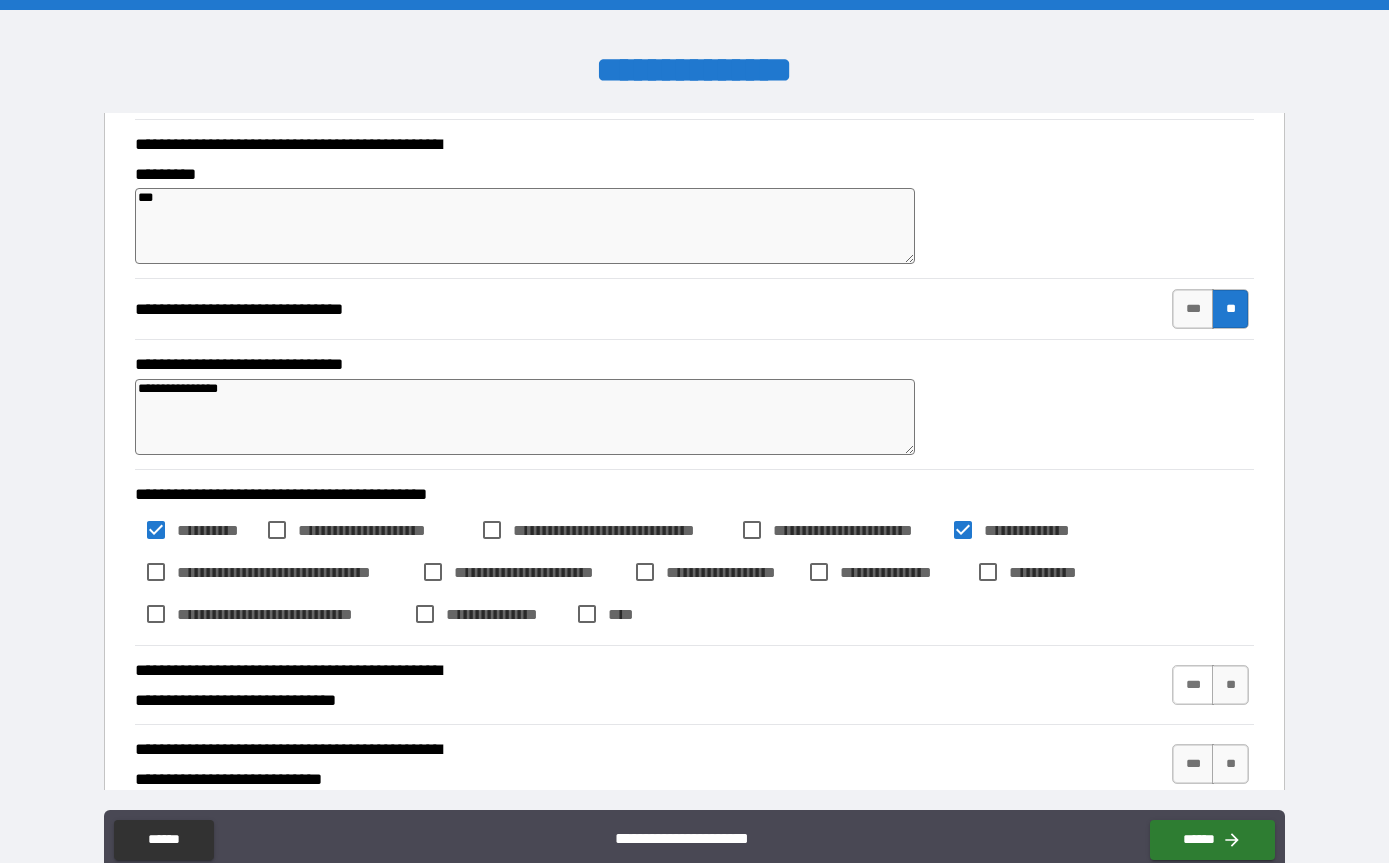 click on "***" at bounding box center [1193, 685] 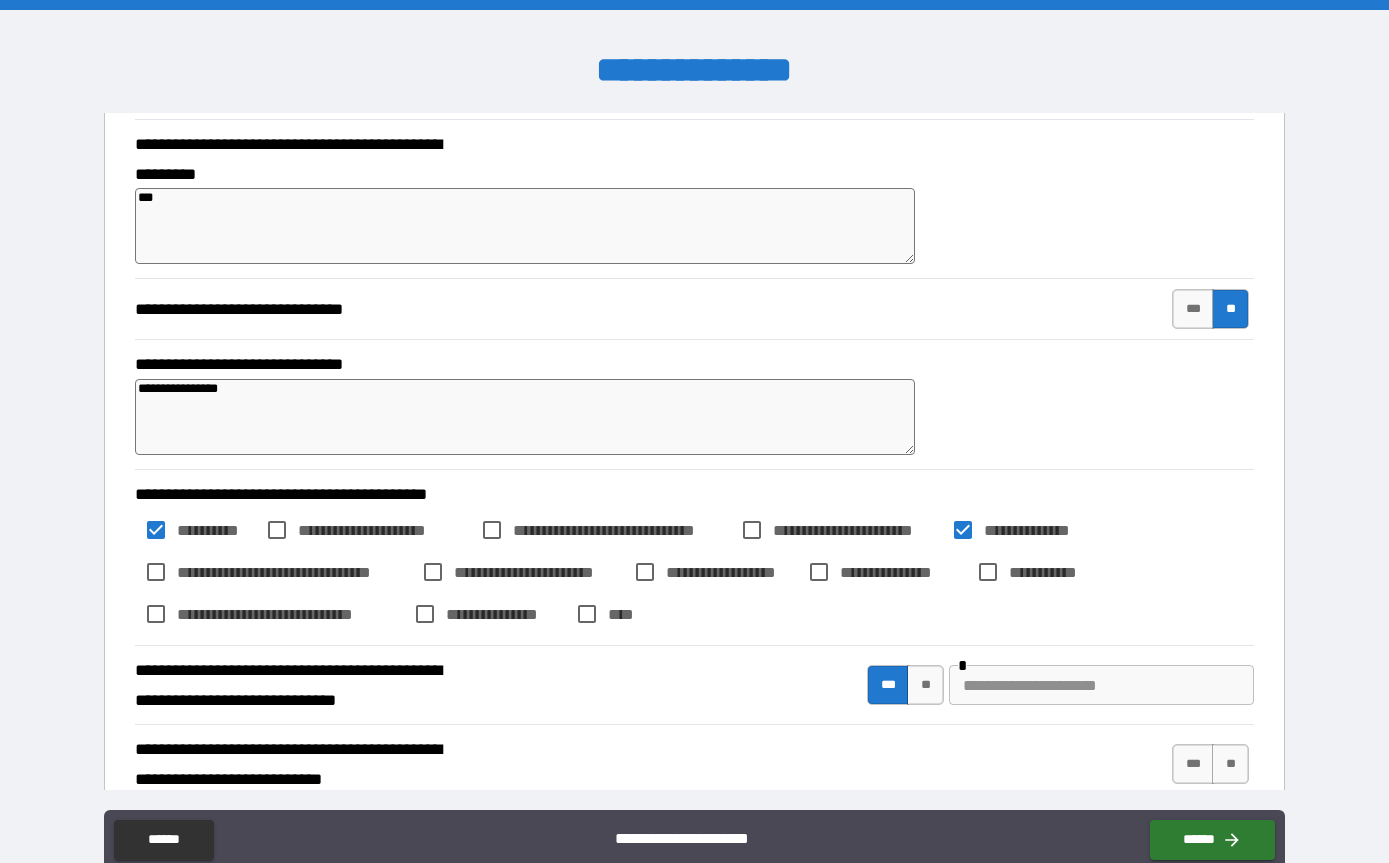 click on "*** ** *" at bounding box center [1060, 685] 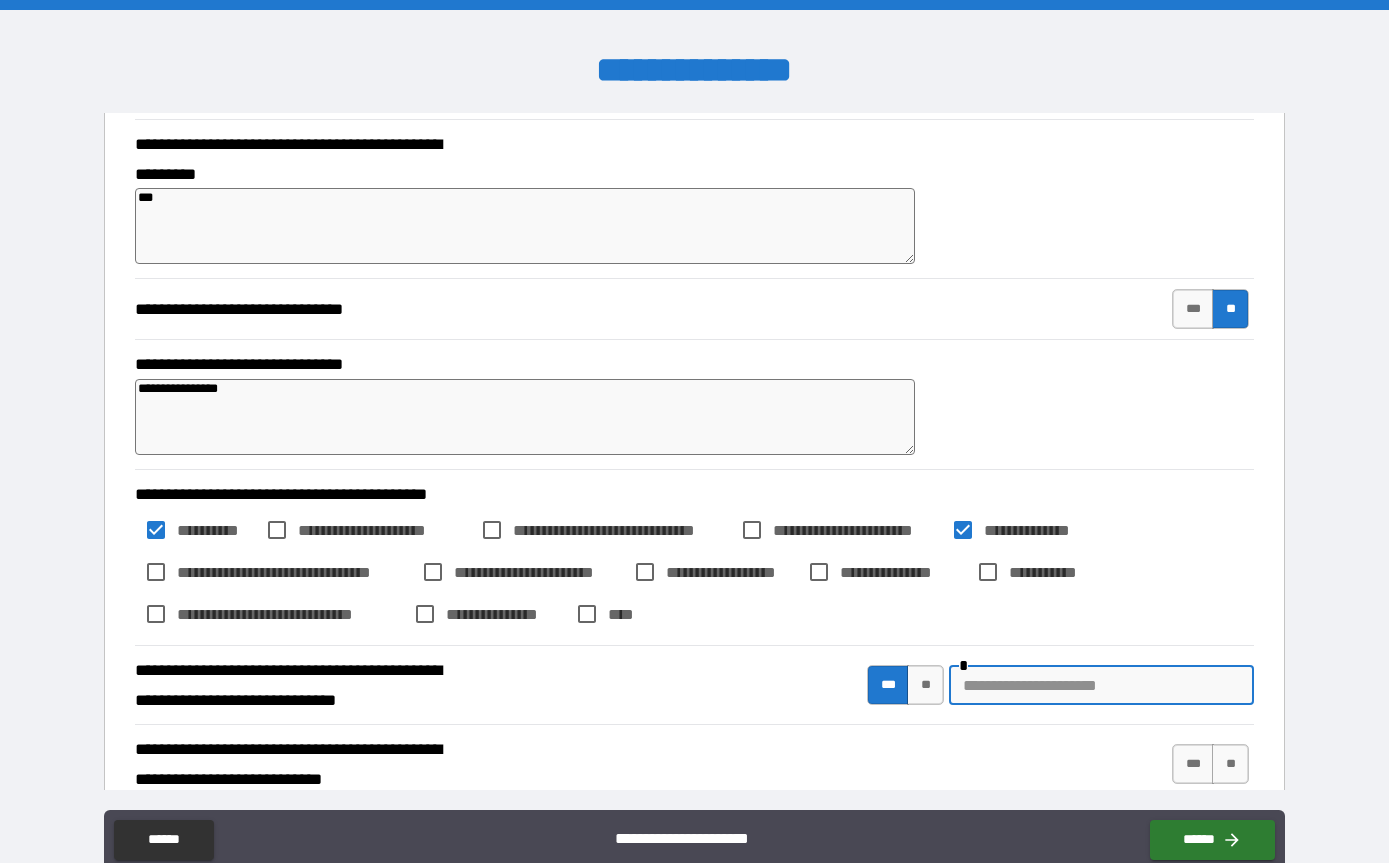 click at bounding box center [1101, 685] 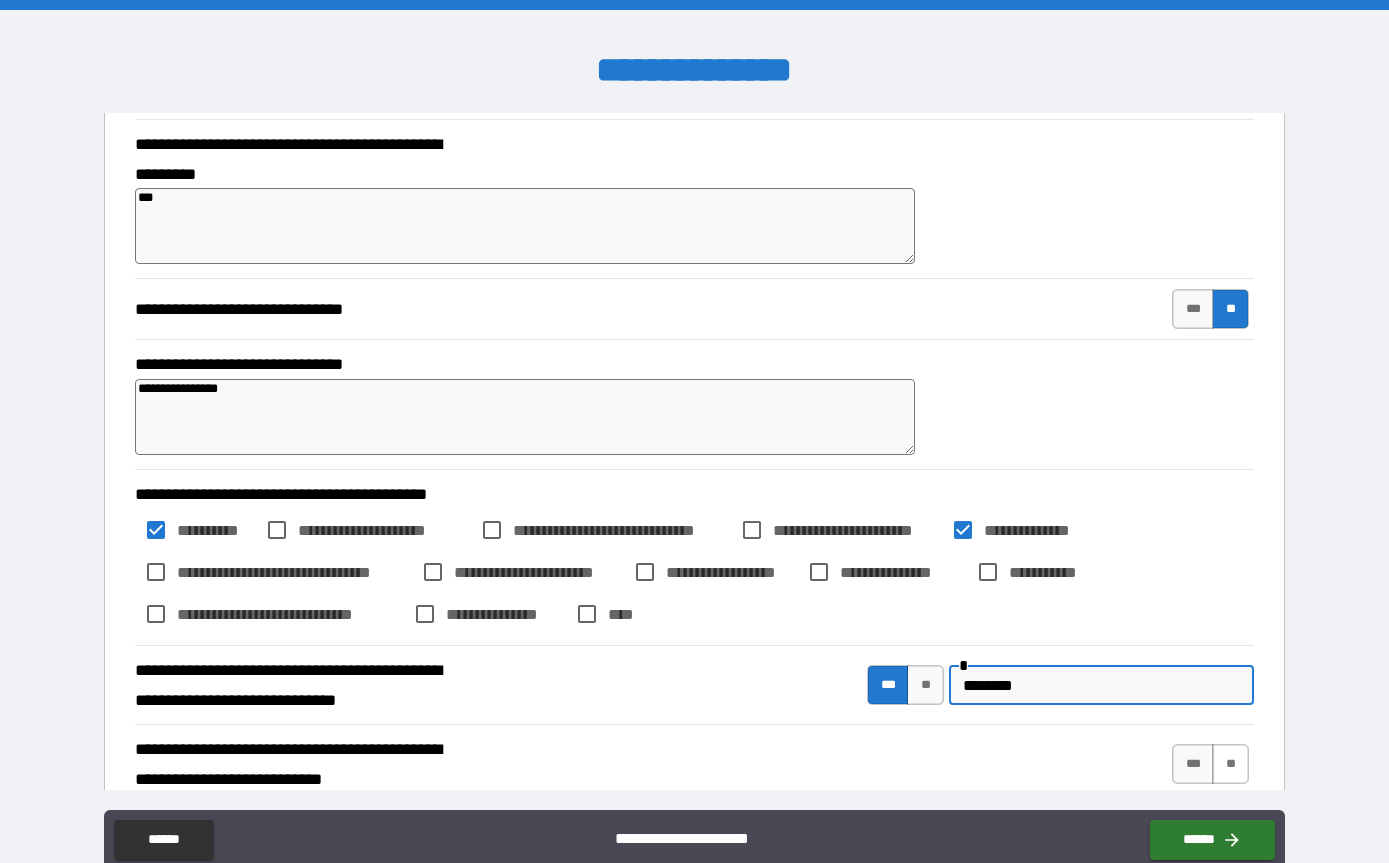 click on "**" at bounding box center (1230, 764) 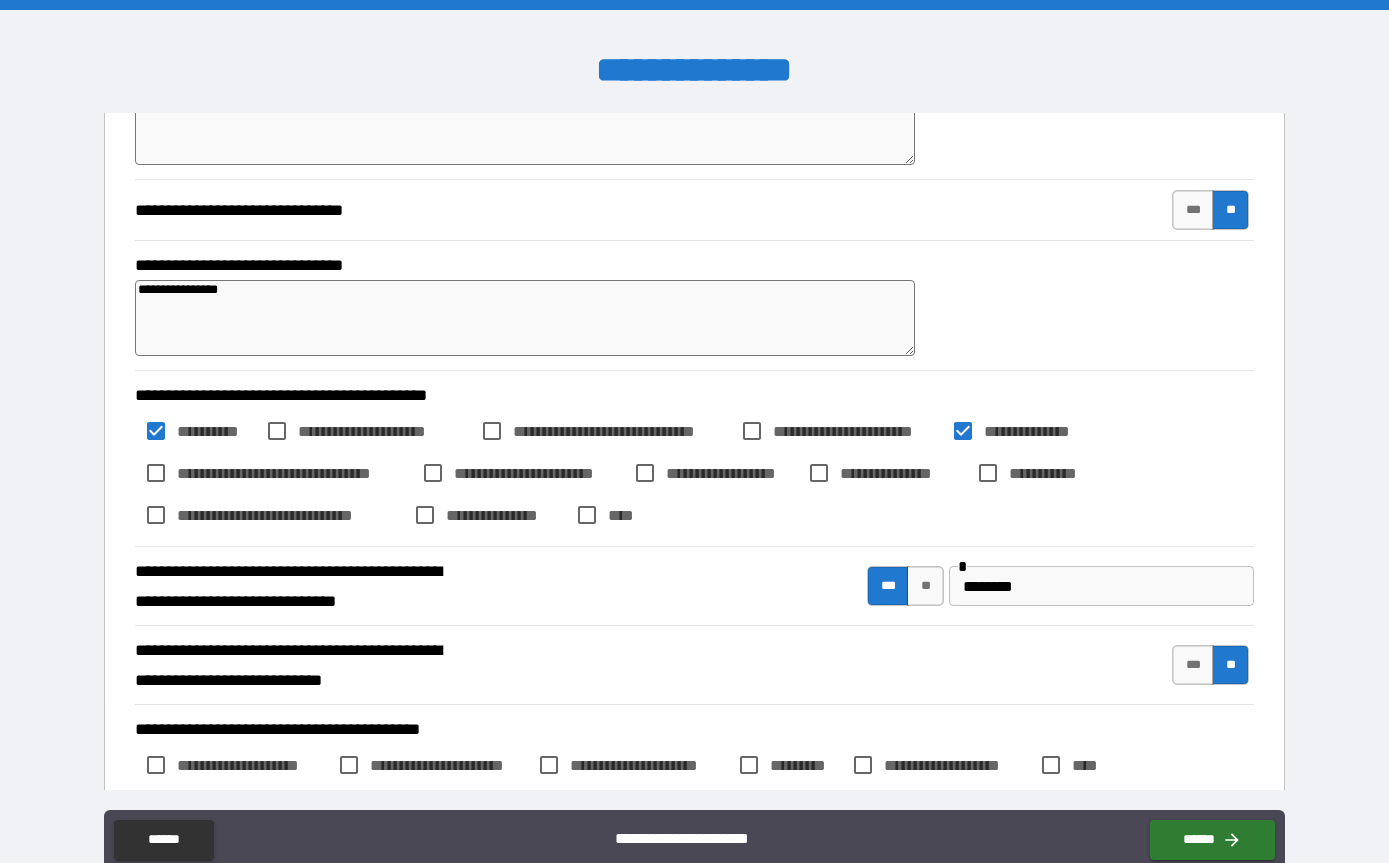 scroll, scrollTop: 992, scrollLeft: 0, axis: vertical 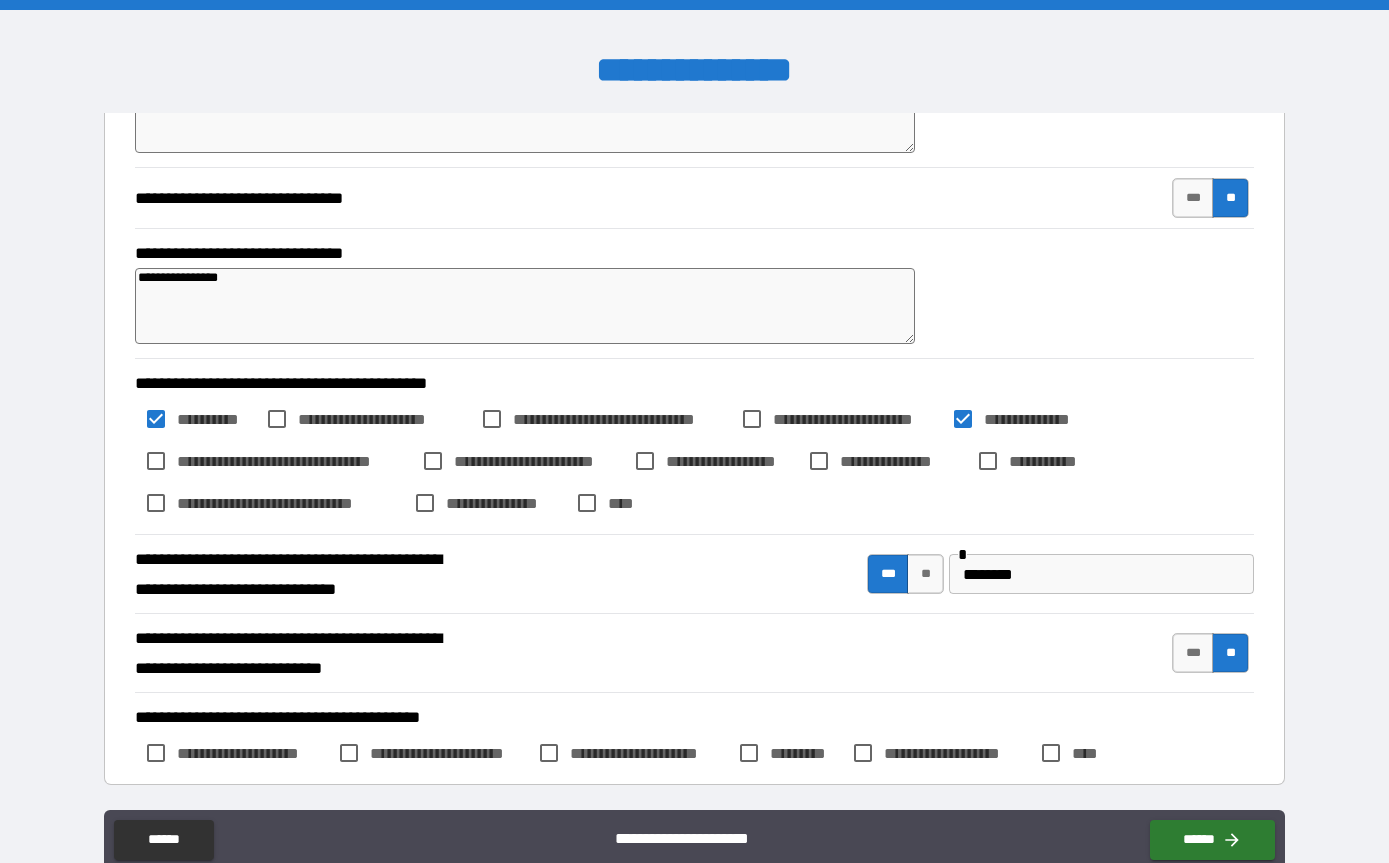 click on "**********" at bounding box center (449, 753) 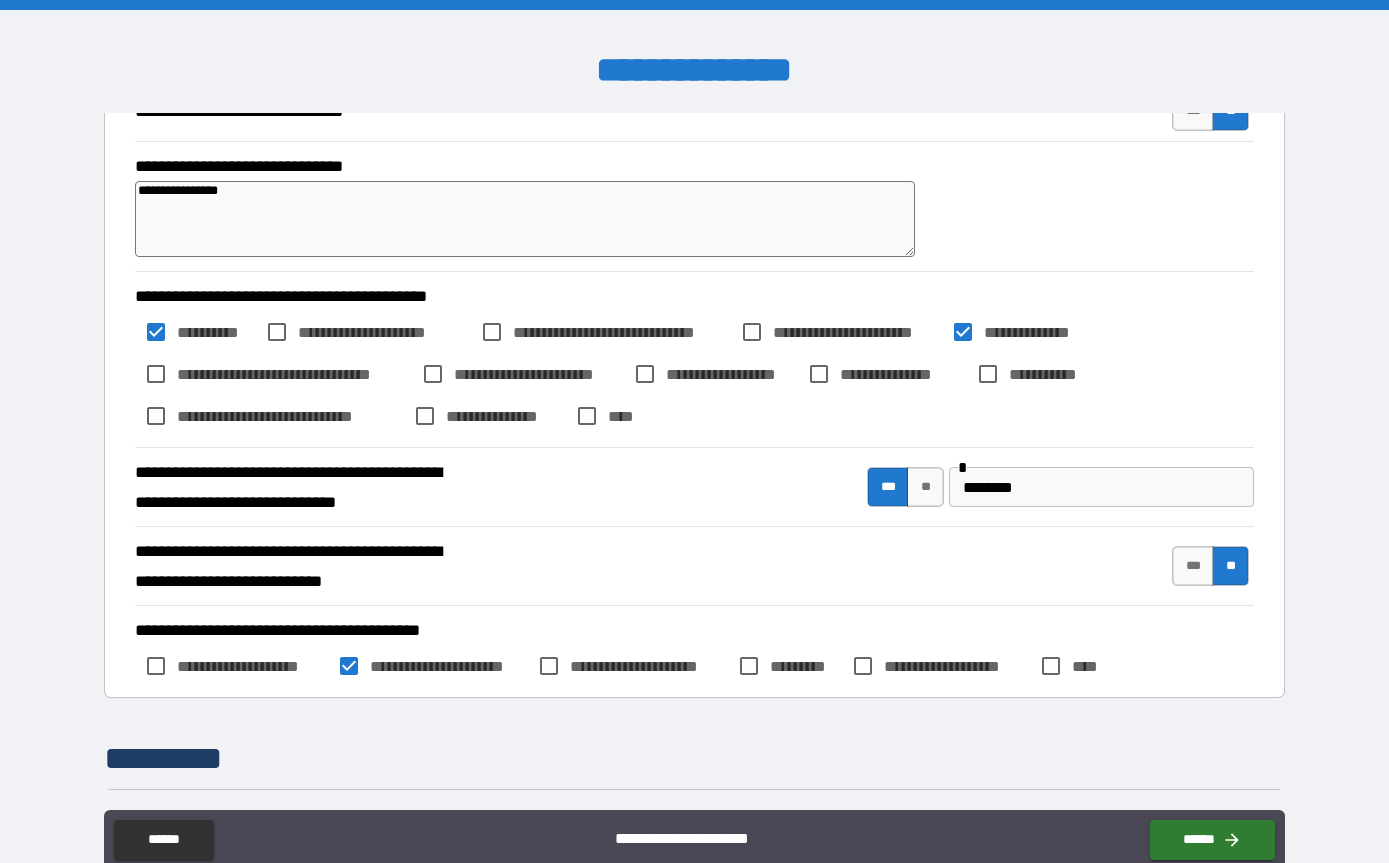 scroll, scrollTop: 1078, scrollLeft: 0, axis: vertical 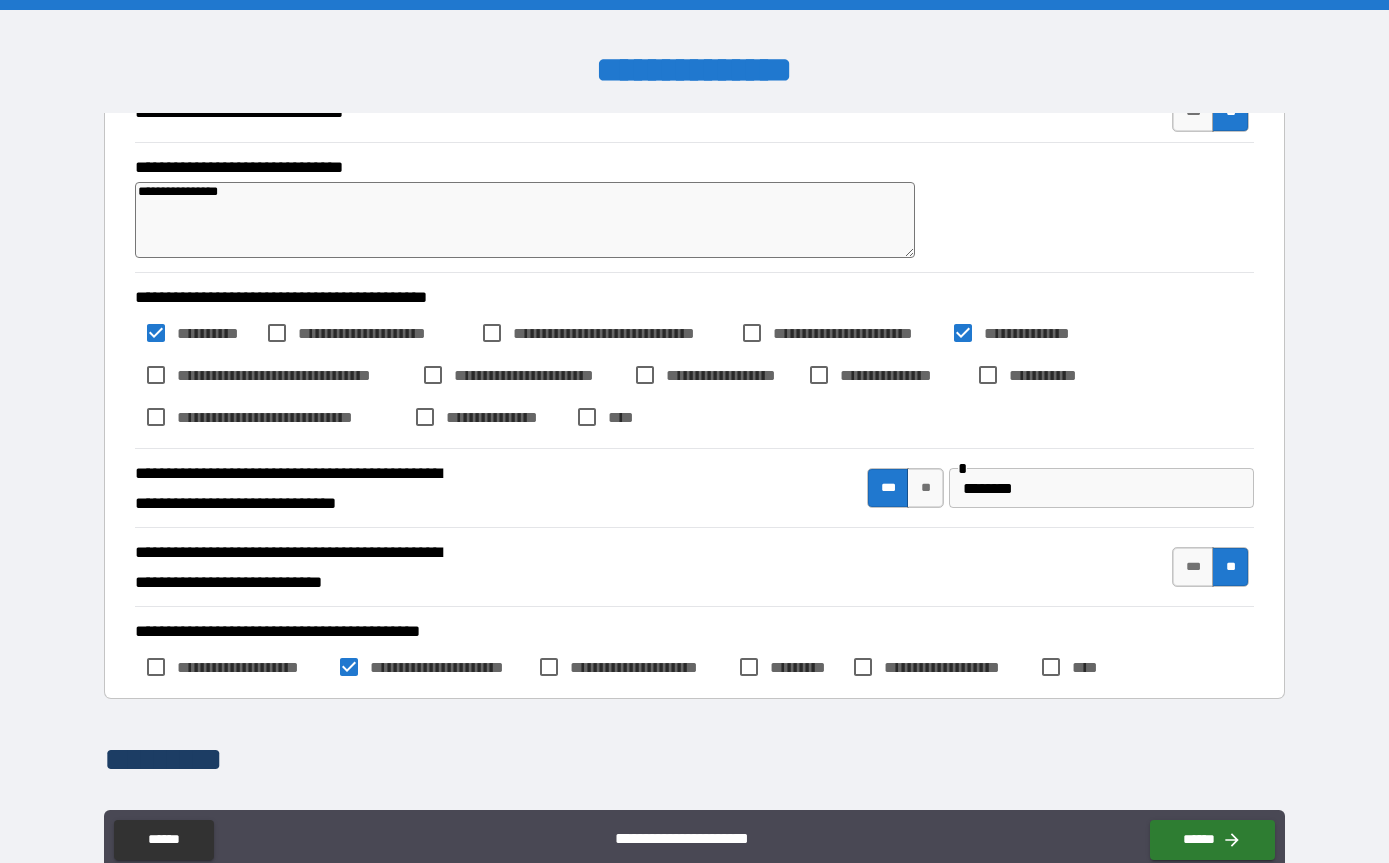 click on "**********" at bounding box center (361, 898) 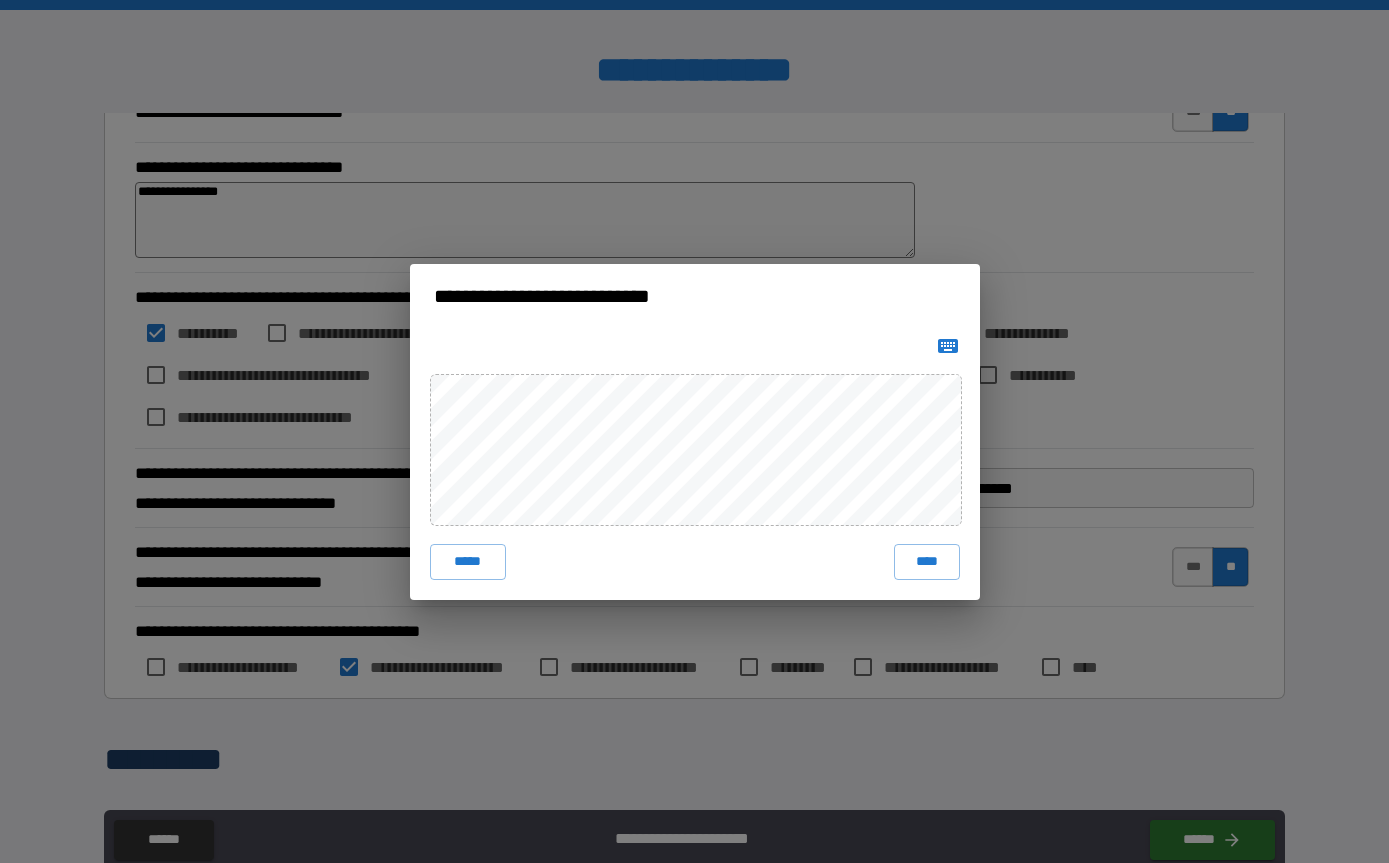 click on "****" at bounding box center [927, 562] 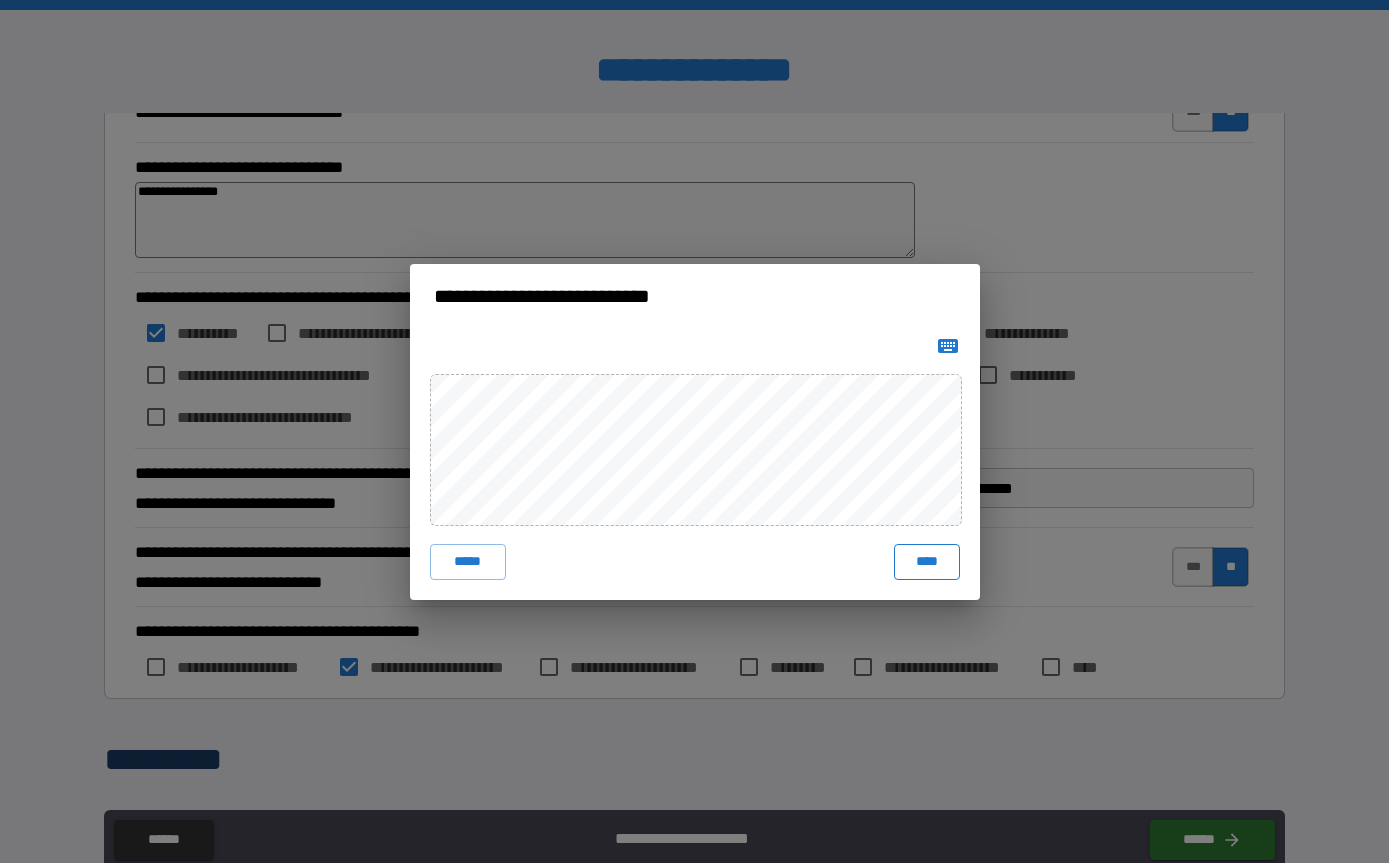 scroll, scrollTop: 1068, scrollLeft: 0, axis: vertical 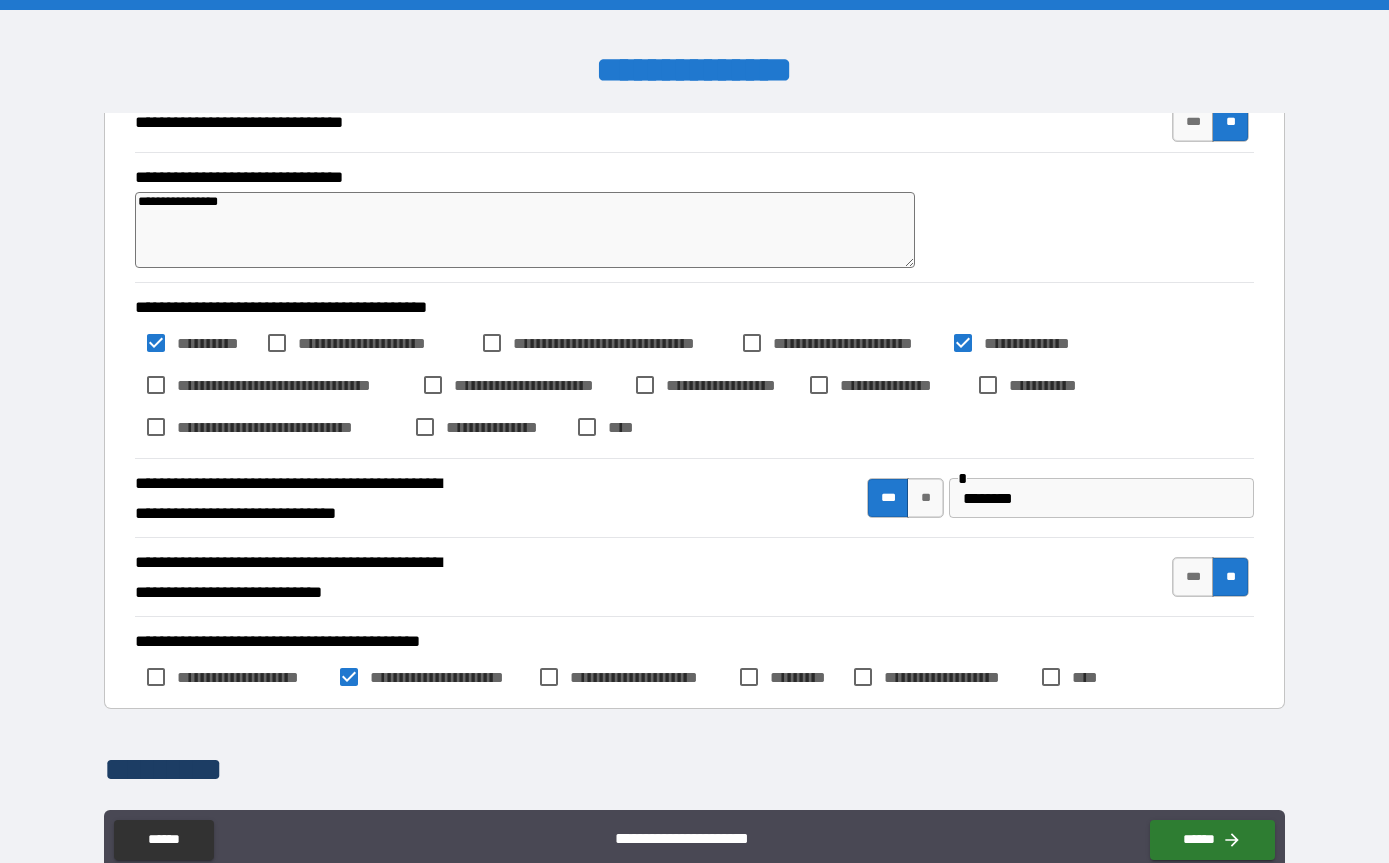click on "**********" at bounding box center (694, 463) 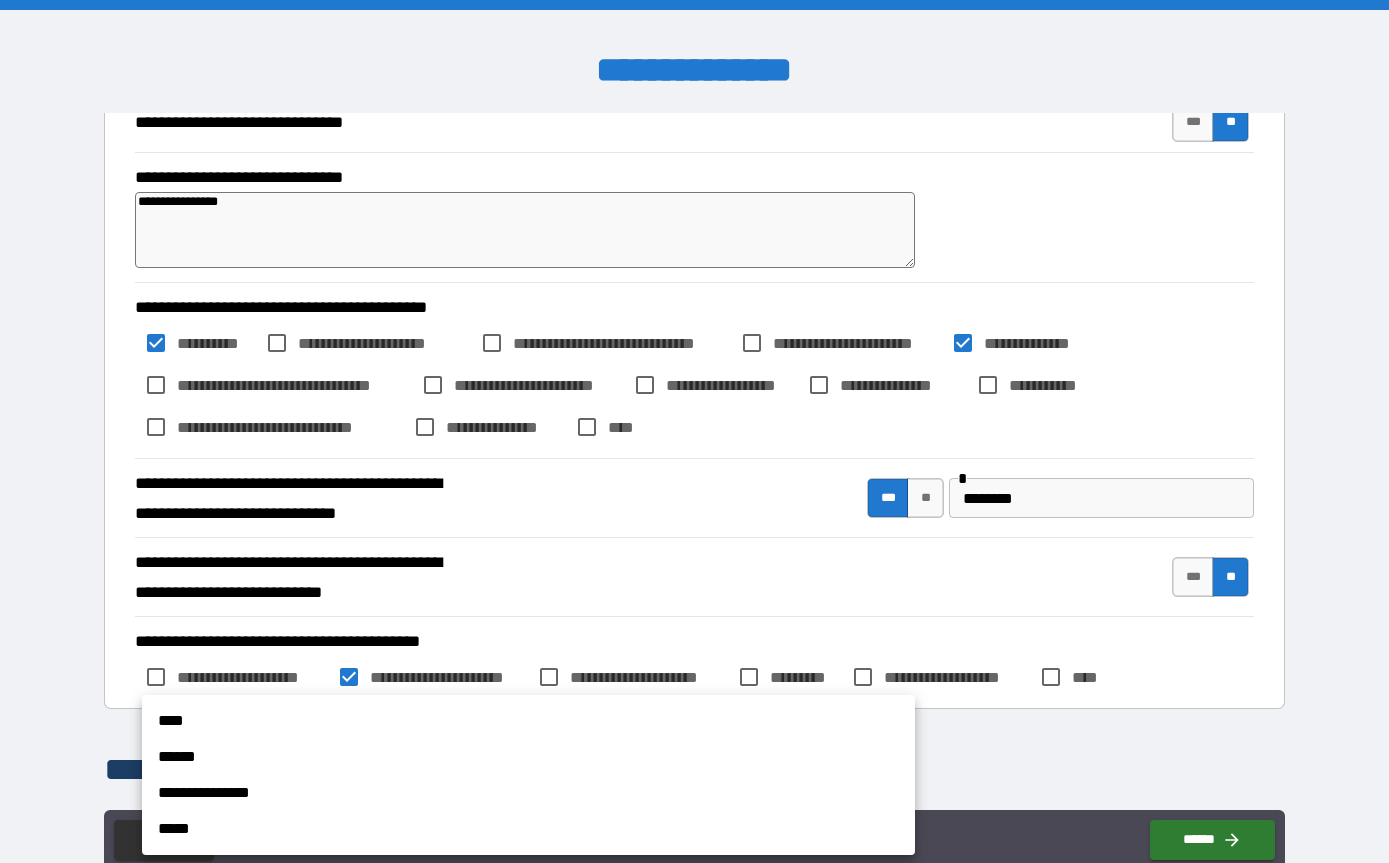 click on "**********" at bounding box center (528, 793) 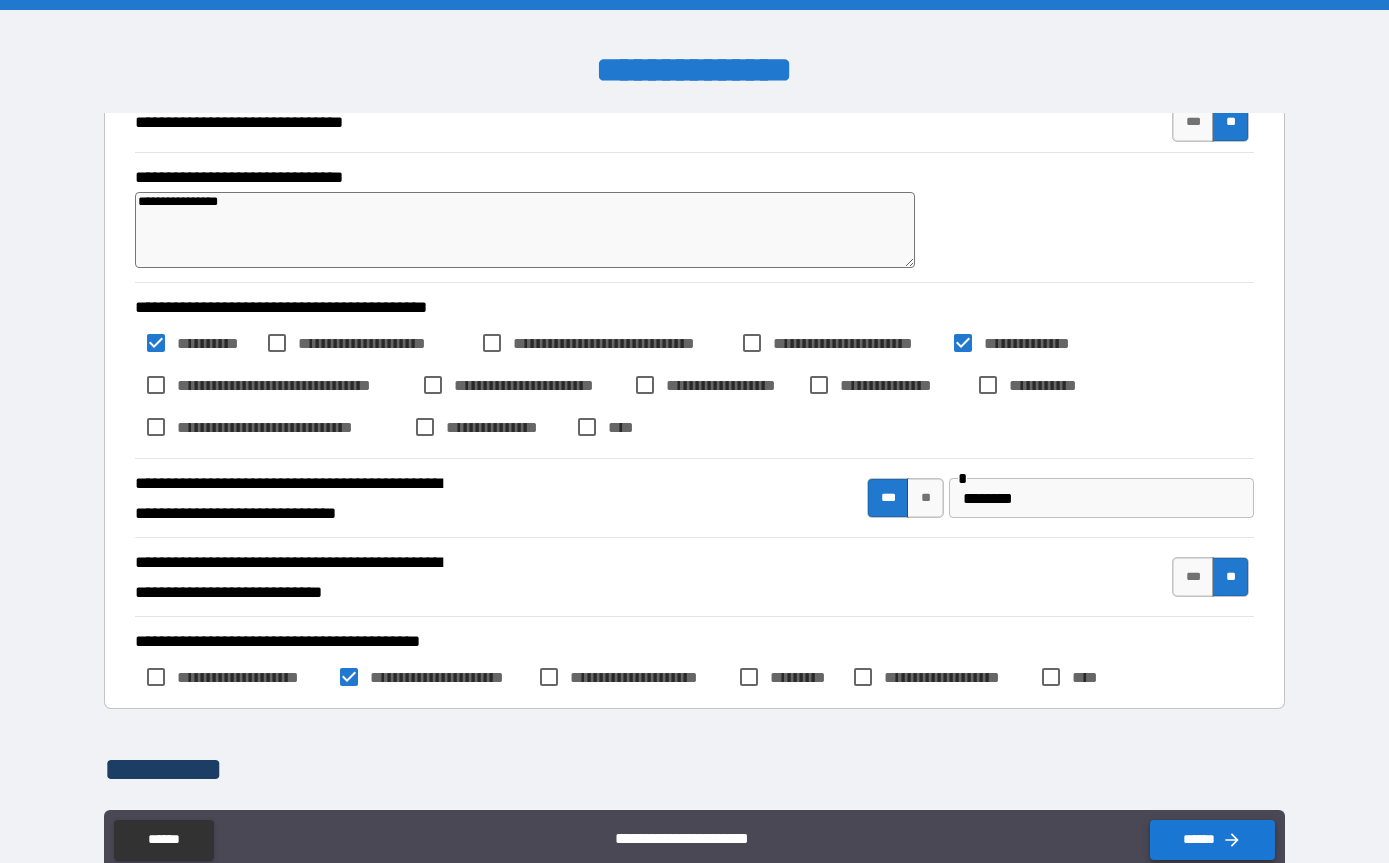 click on "******" at bounding box center [1212, 840] 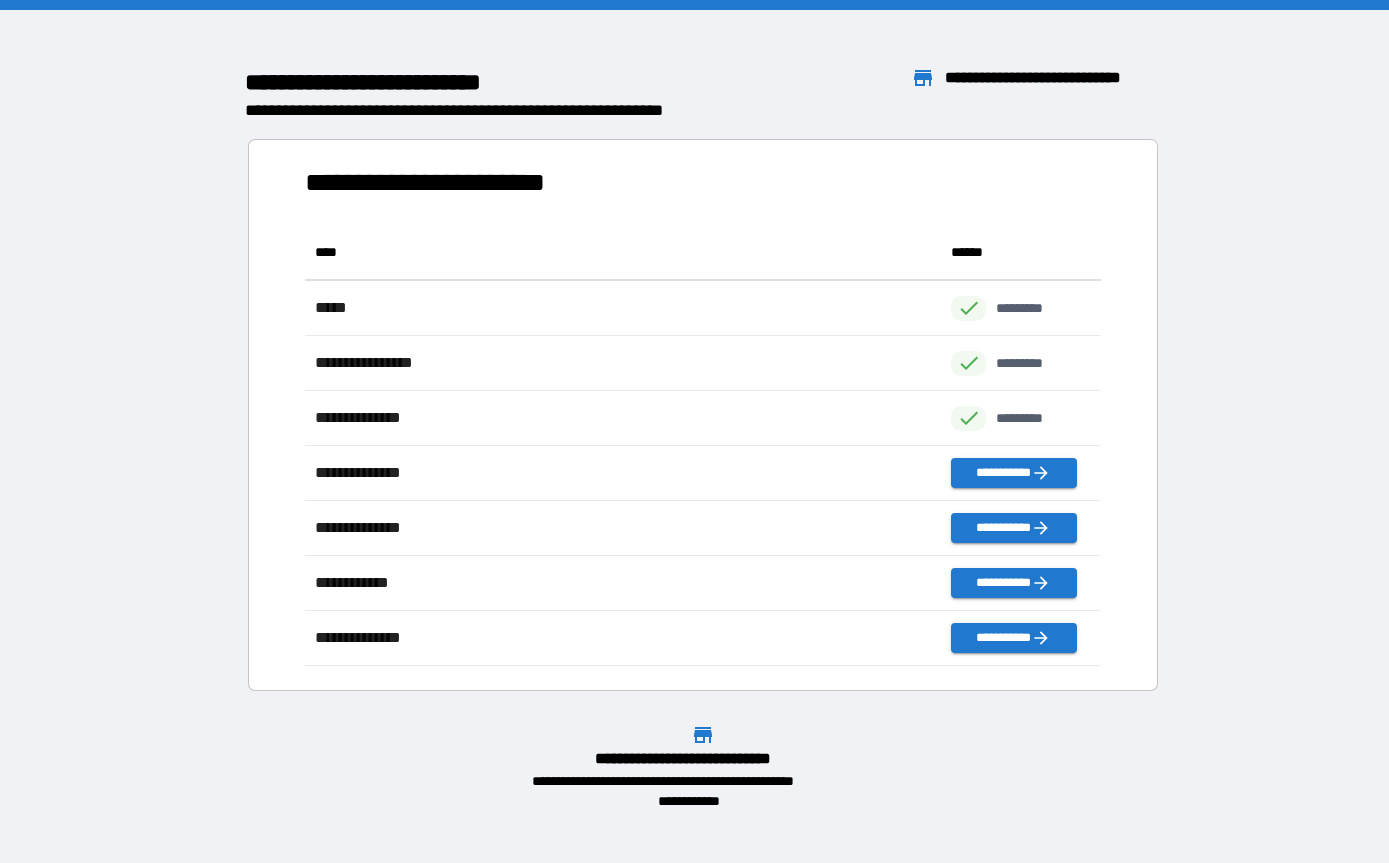 scroll, scrollTop: 1, scrollLeft: 1, axis: both 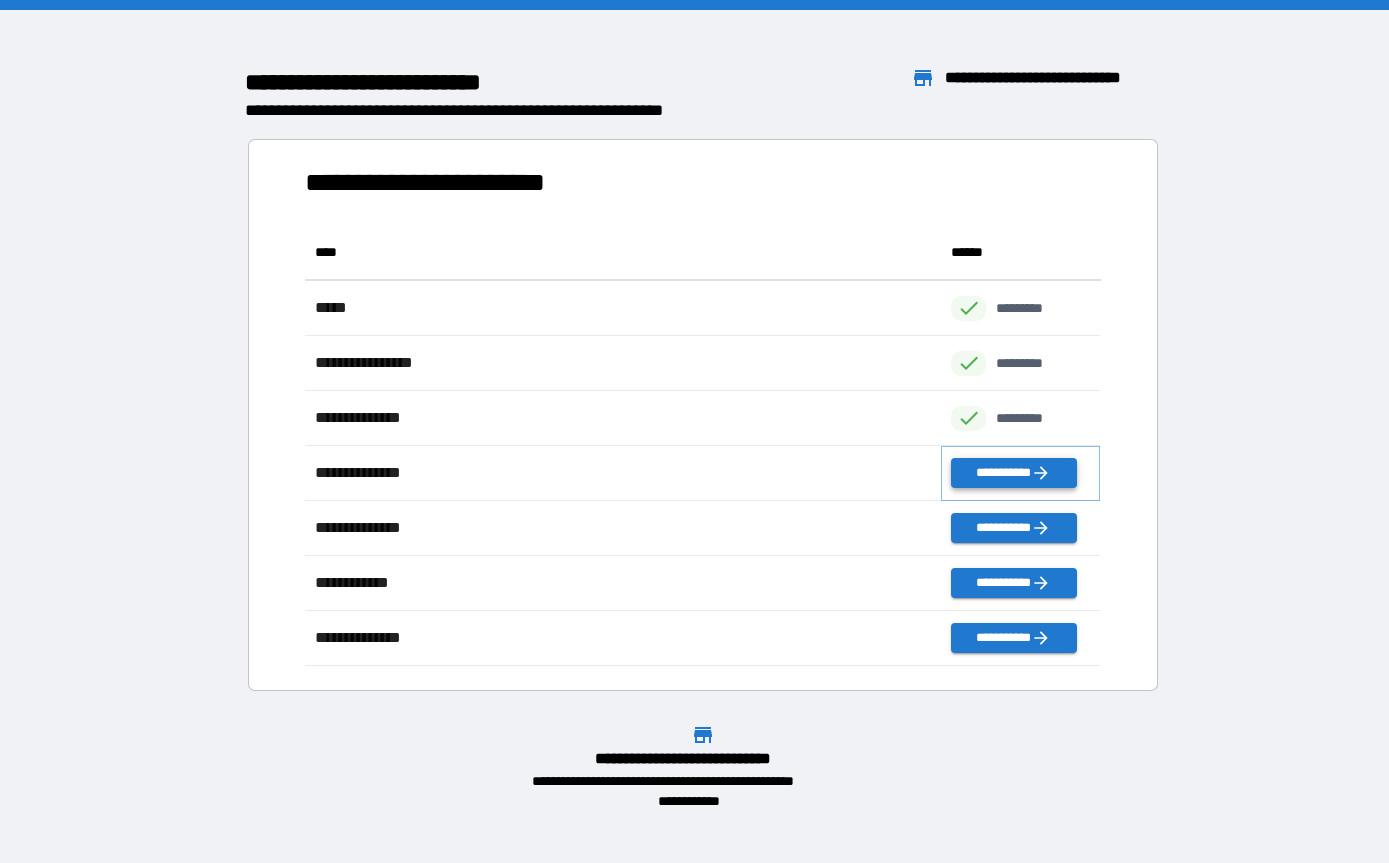 click on "**********" at bounding box center [1013, 473] 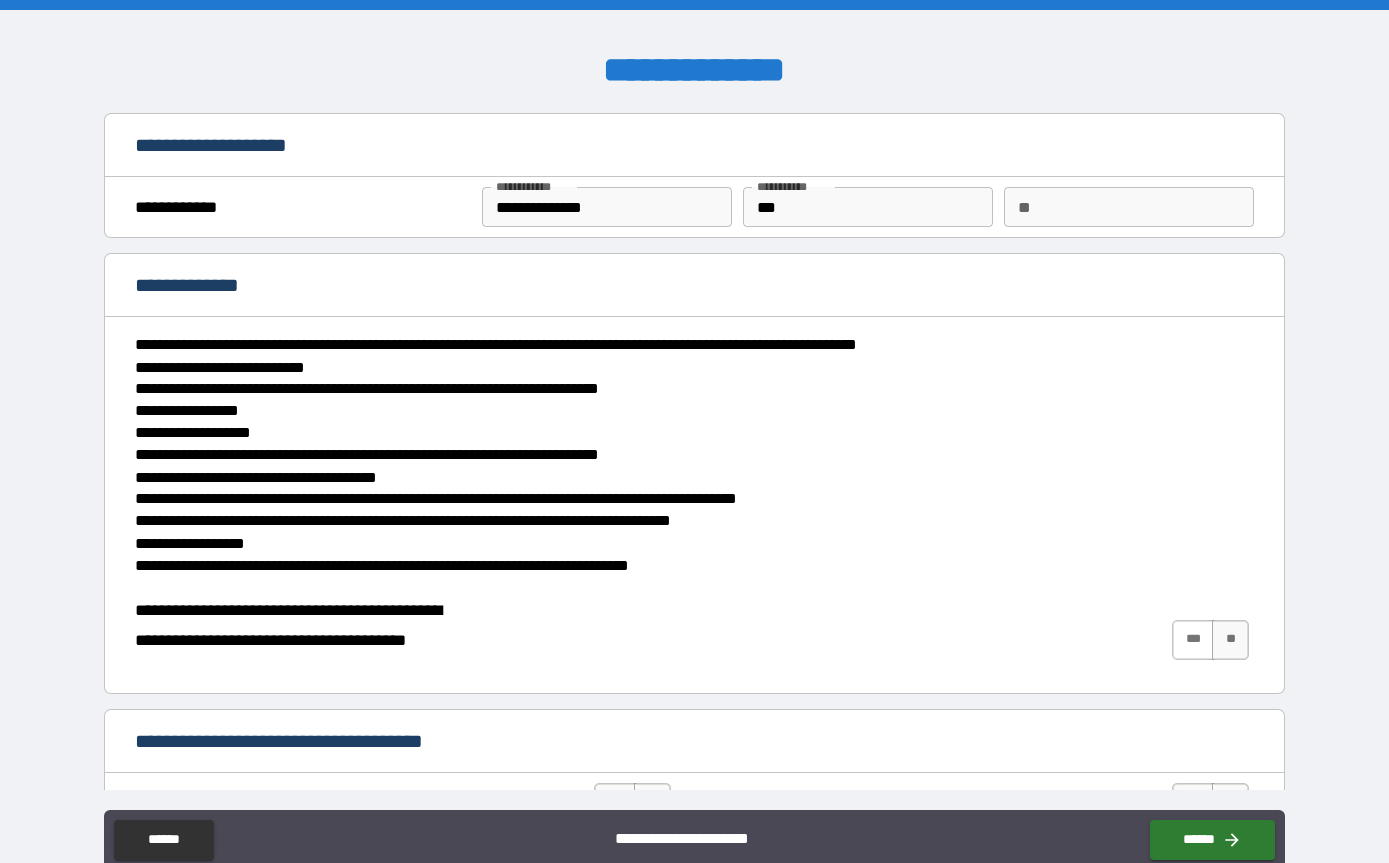click on "***" at bounding box center (1193, 640) 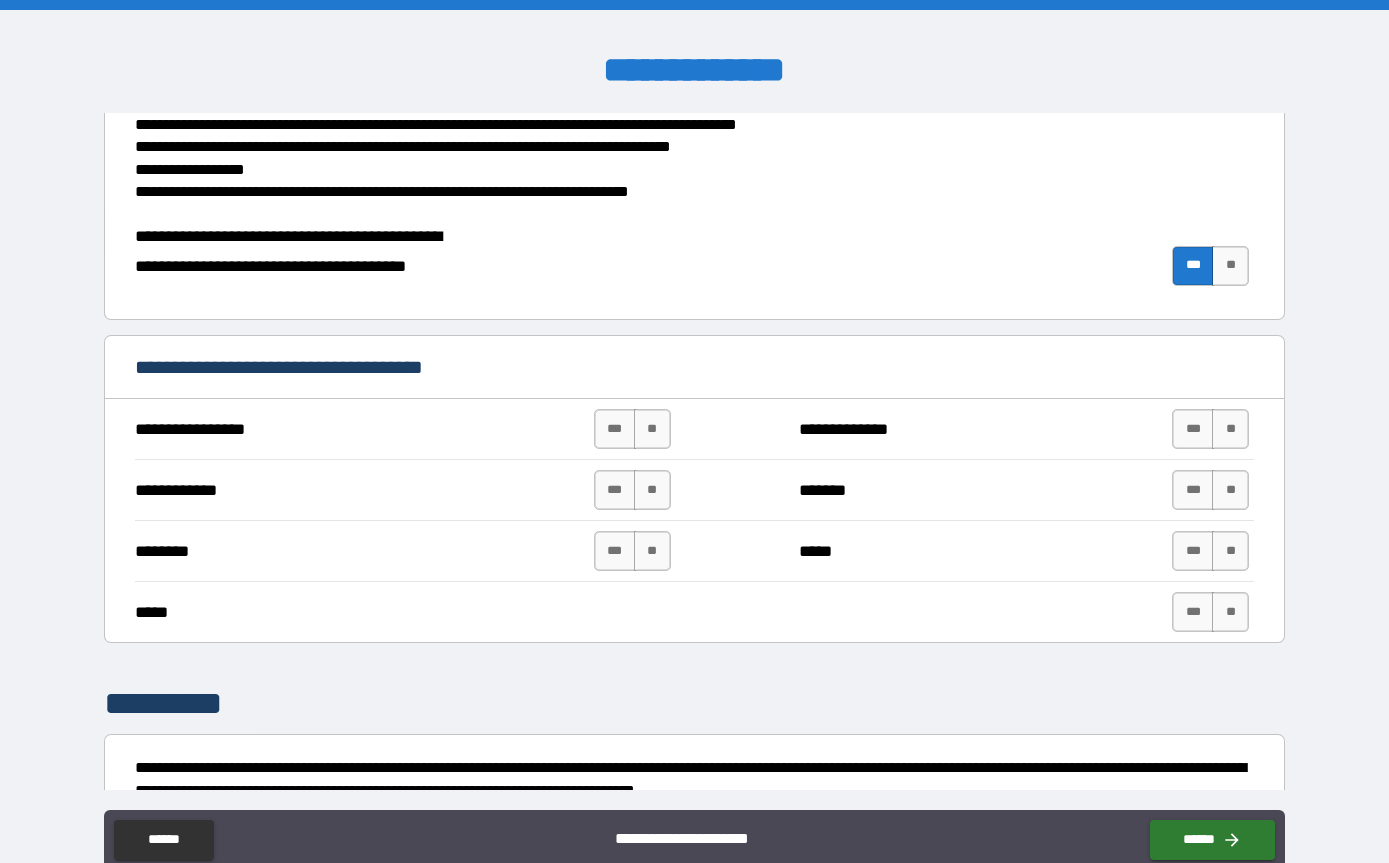 scroll, scrollTop: 428, scrollLeft: 0, axis: vertical 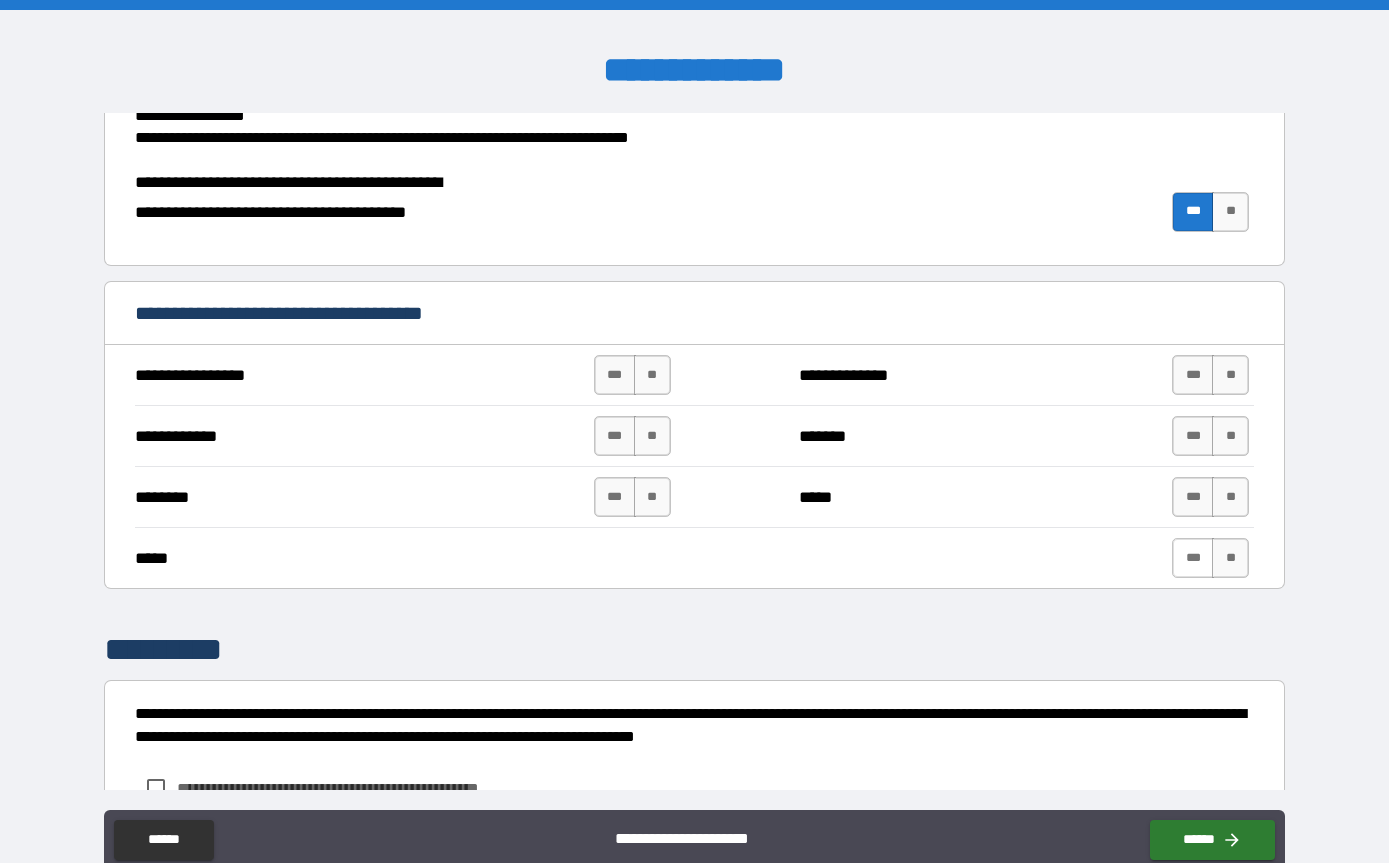 click on "***" at bounding box center (1193, 558) 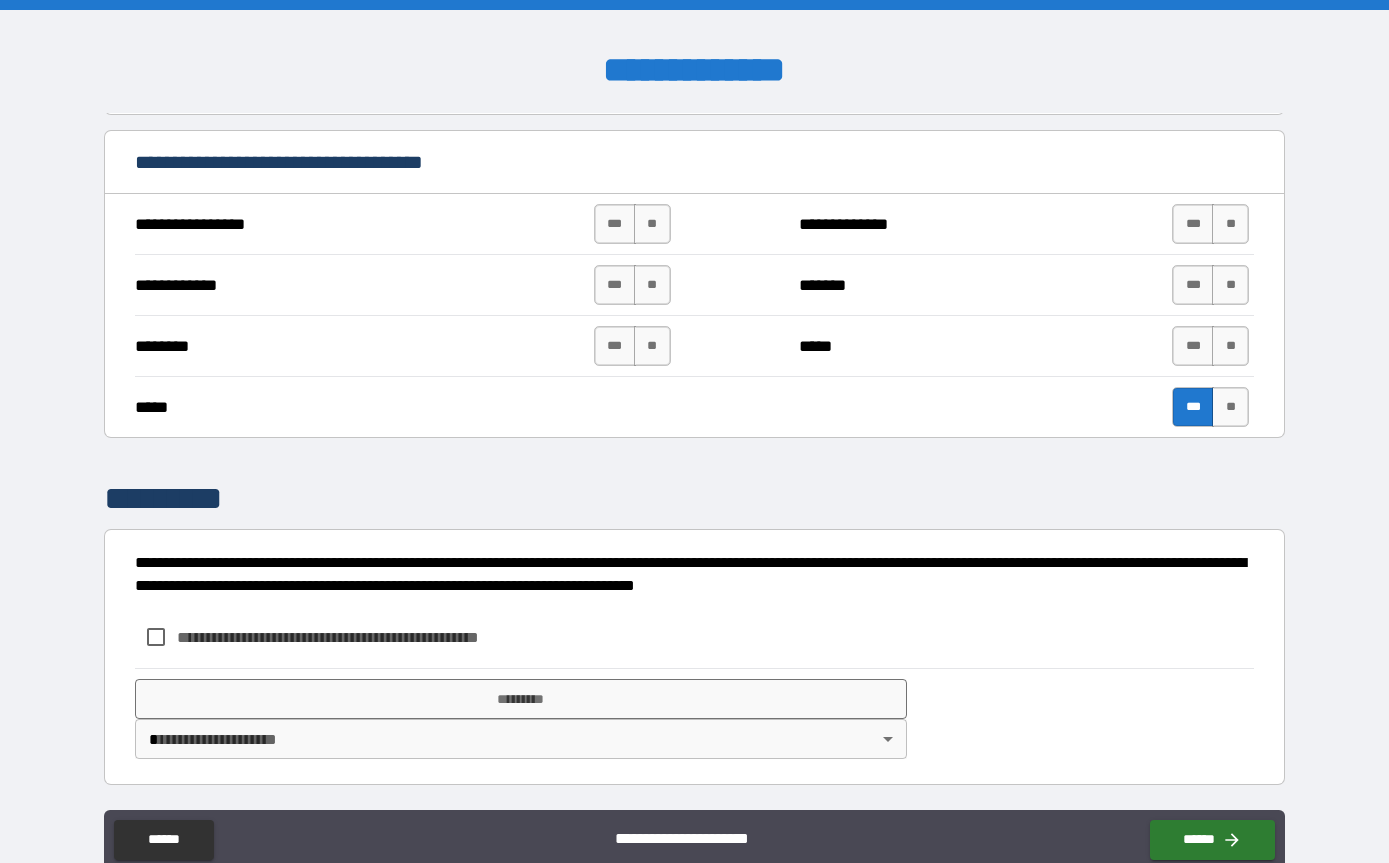 scroll, scrollTop: 579, scrollLeft: 0, axis: vertical 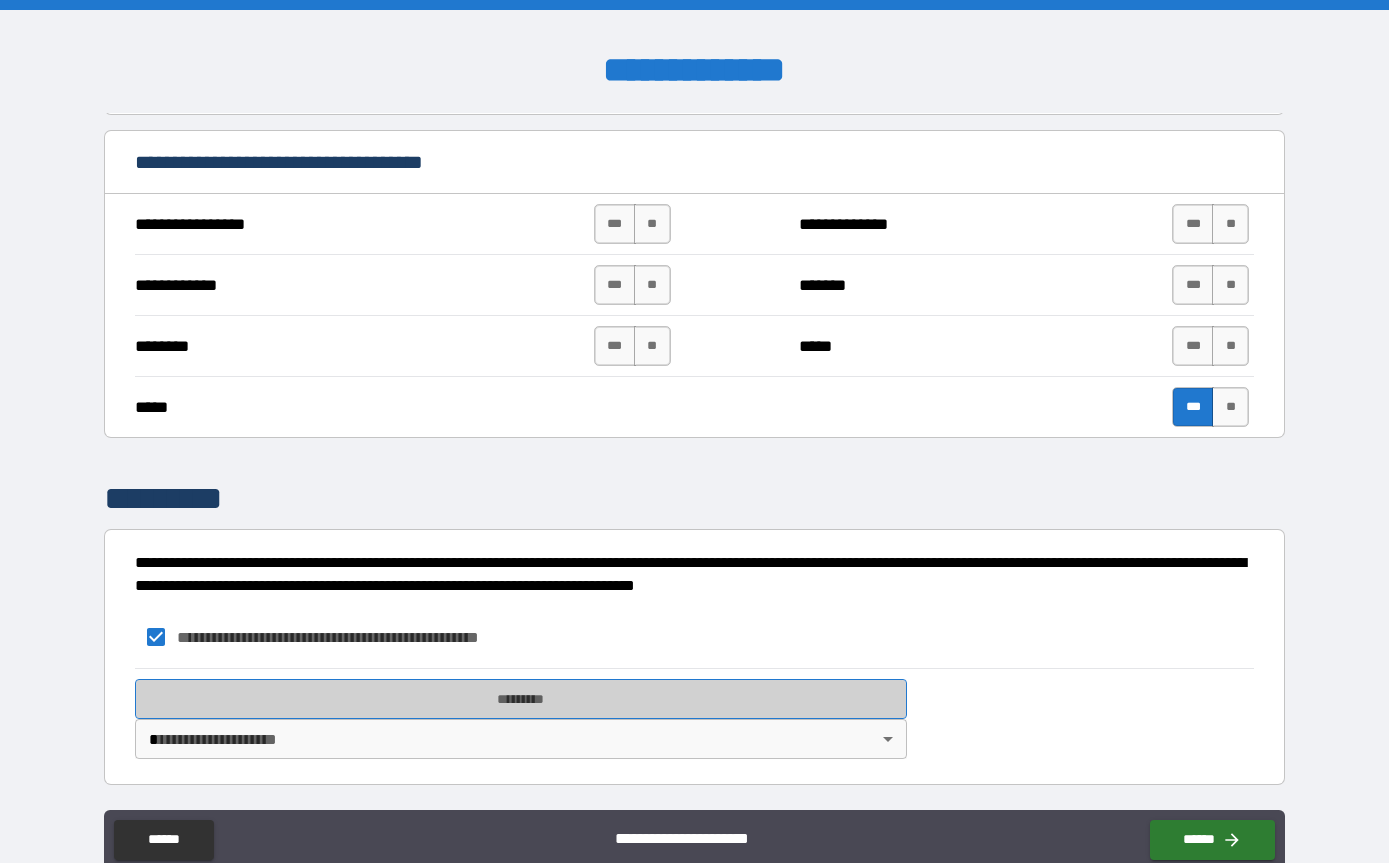 click on "*********" at bounding box center (521, 699) 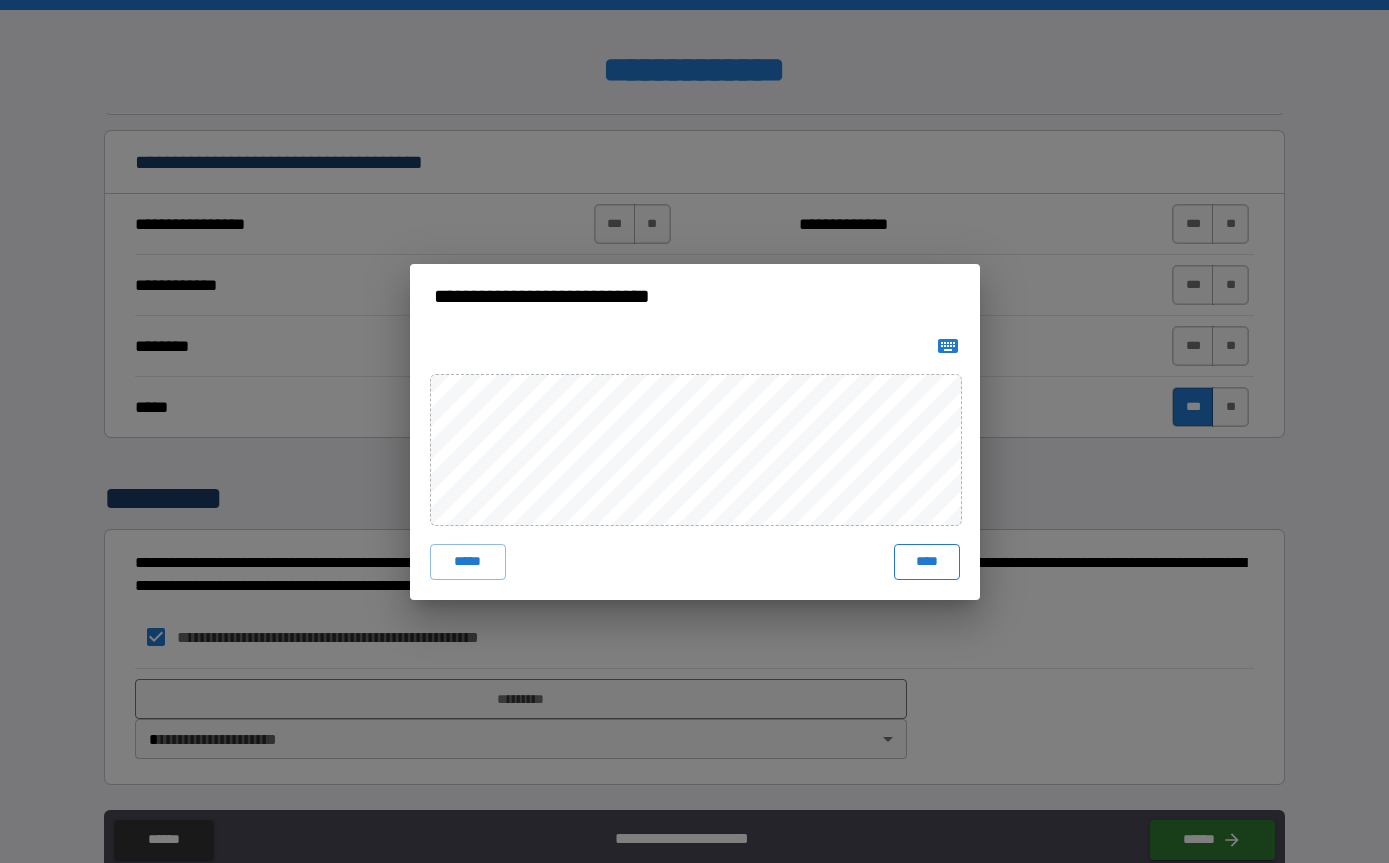 click on "****" at bounding box center (927, 562) 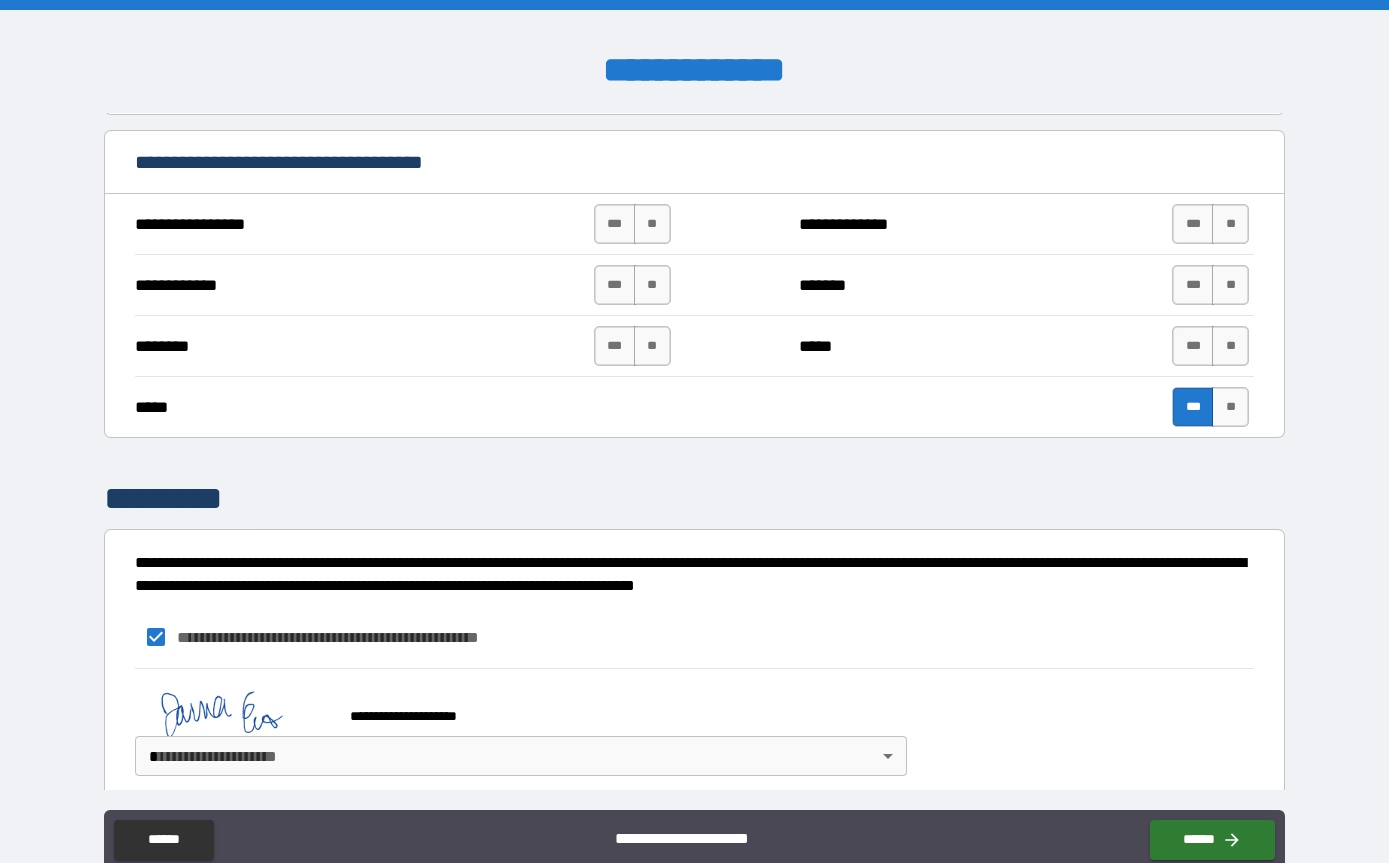 scroll, scrollTop: 569, scrollLeft: 0, axis: vertical 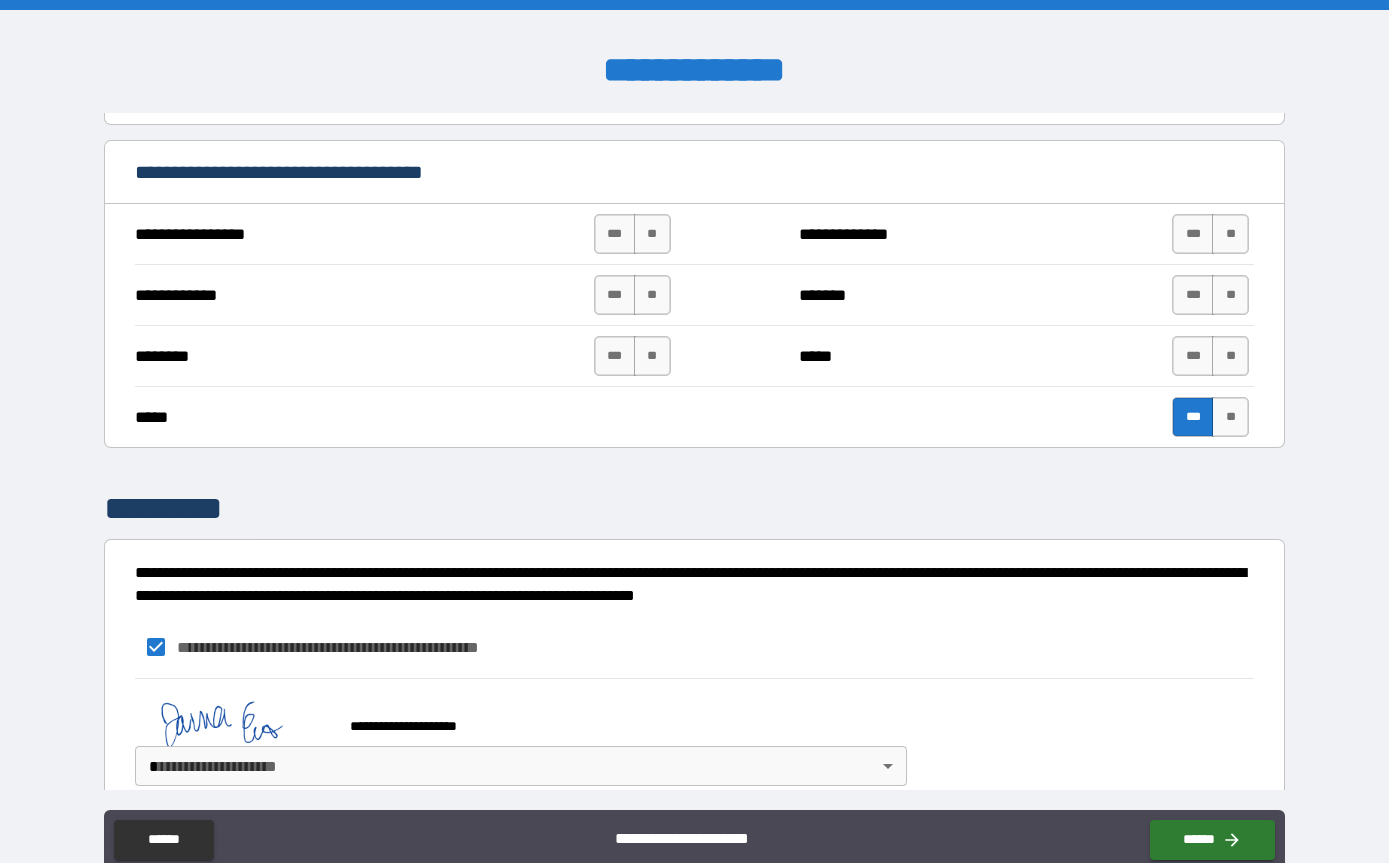 click on "**********" at bounding box center (694, 463) 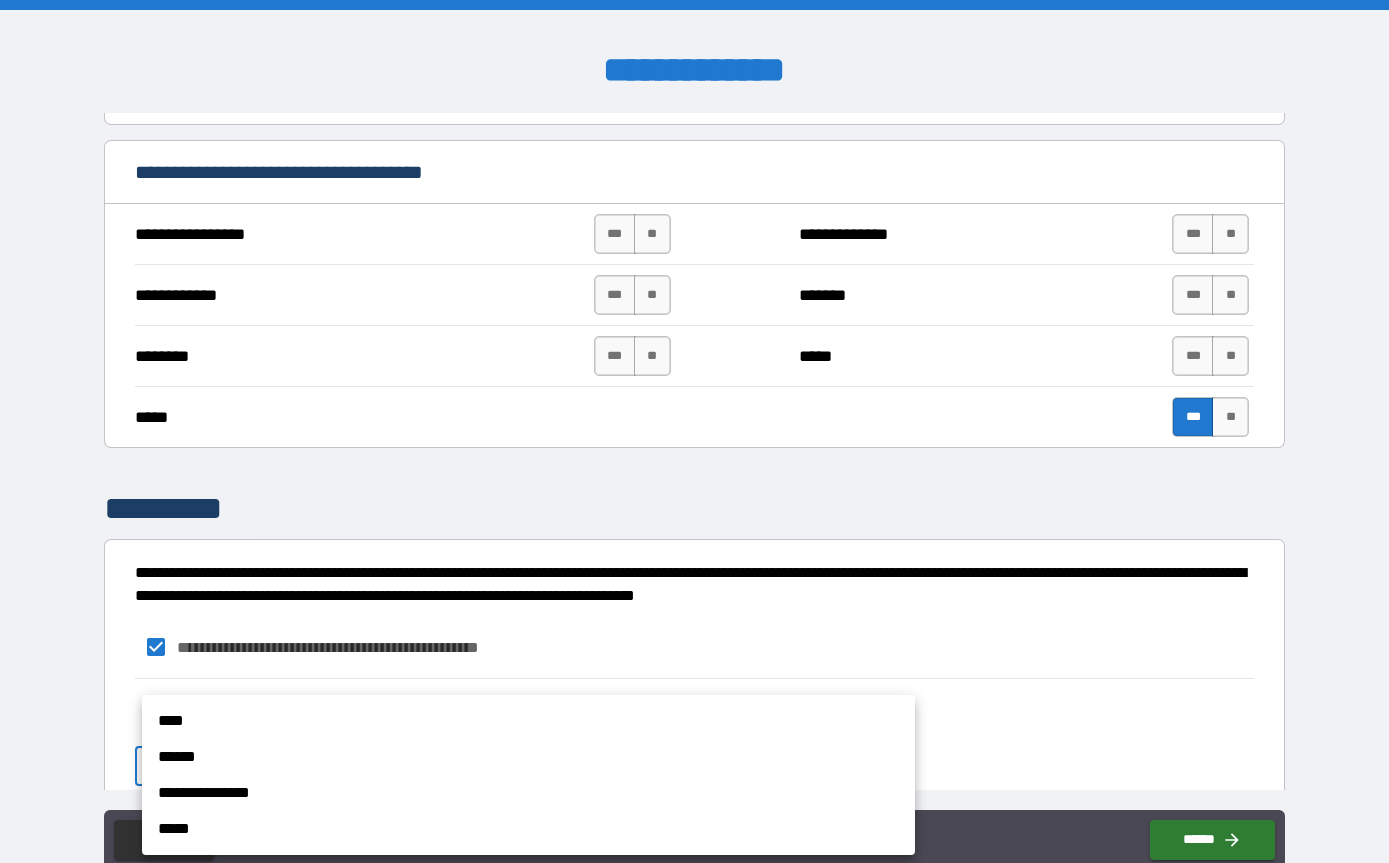 click on "**********" at bounding box center (528, 793) 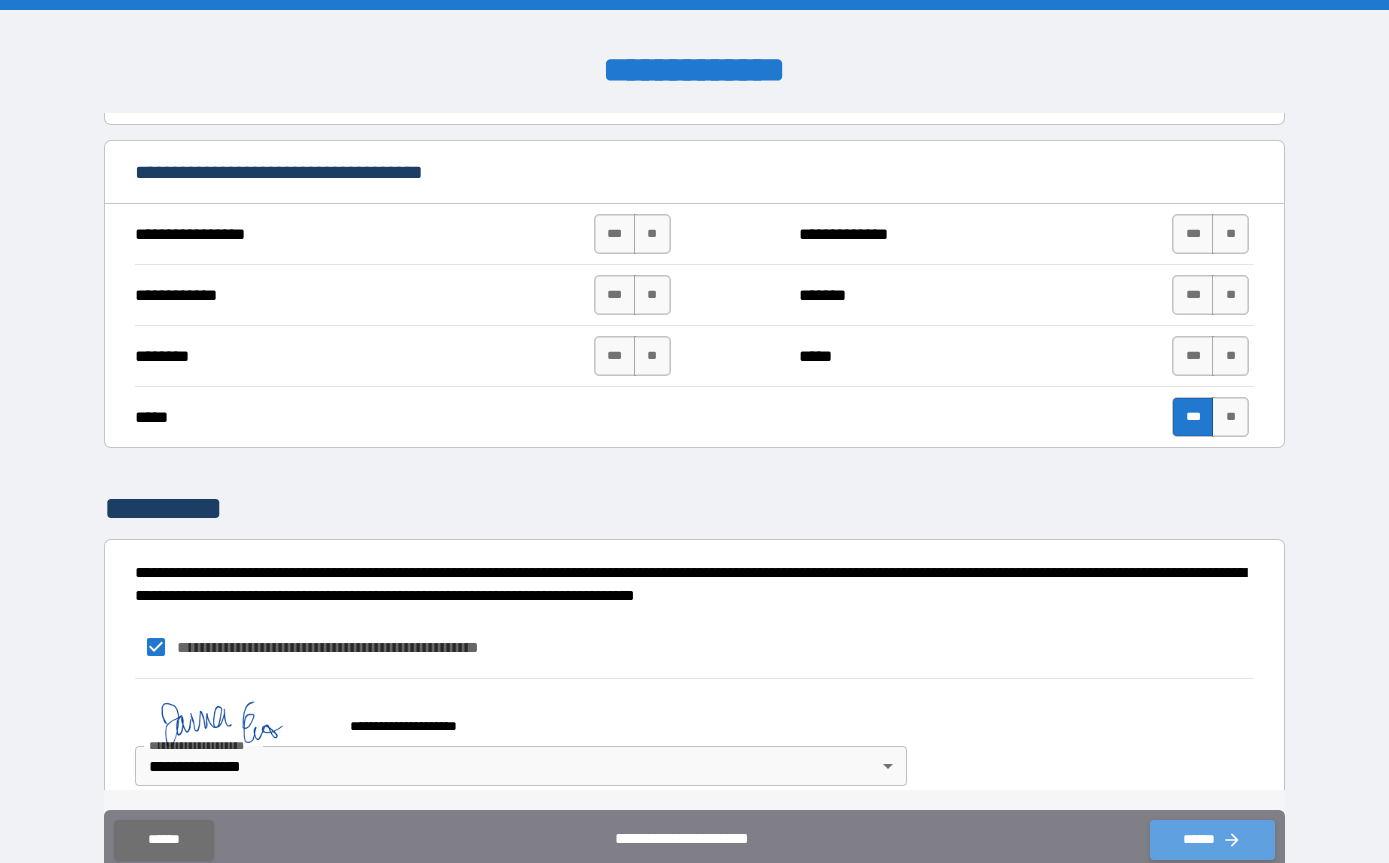 click on "******" at bounding box center [1212, 840] 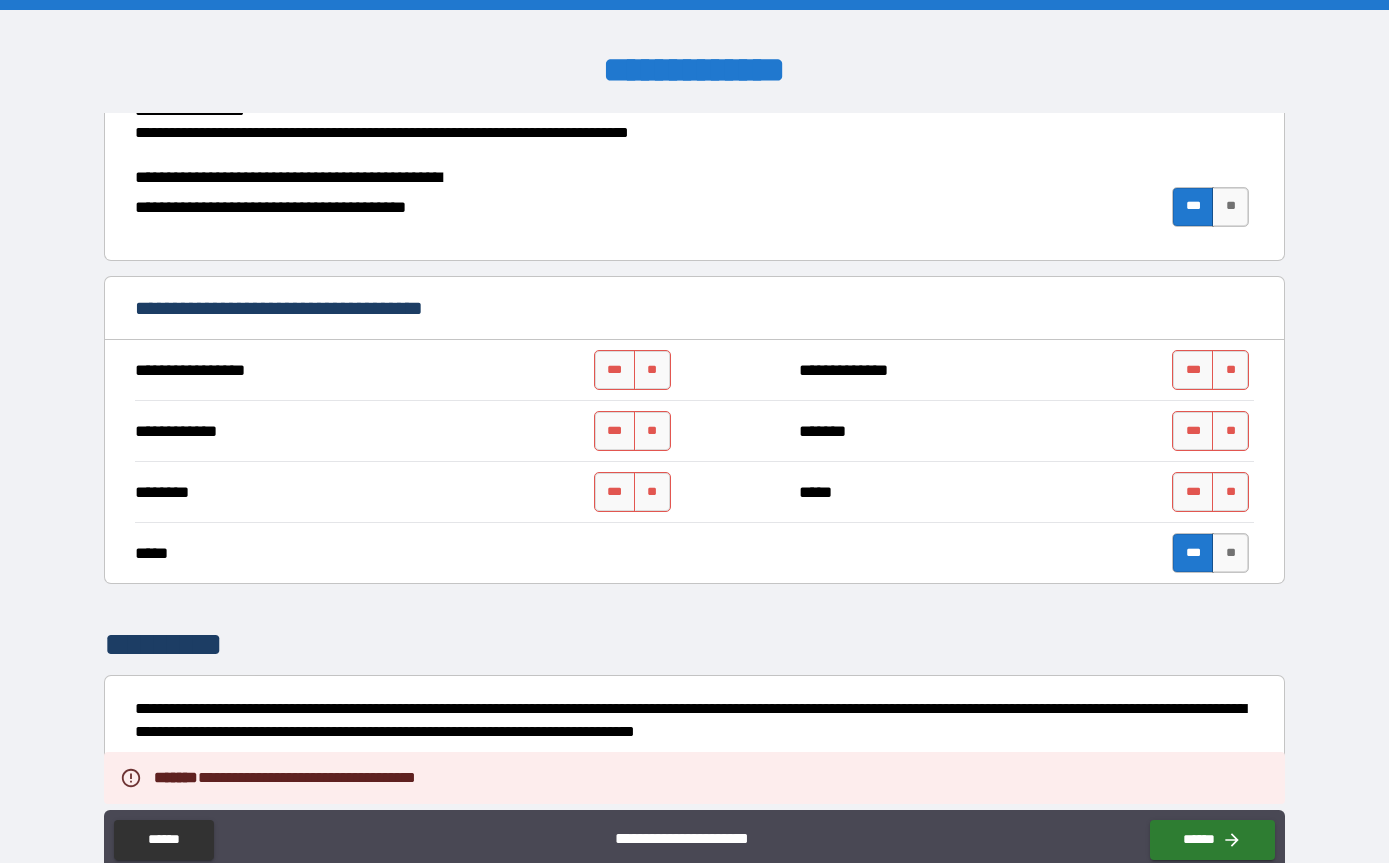 scroll, scrollTop: 429, scrollLeft: 0, axis: vertical 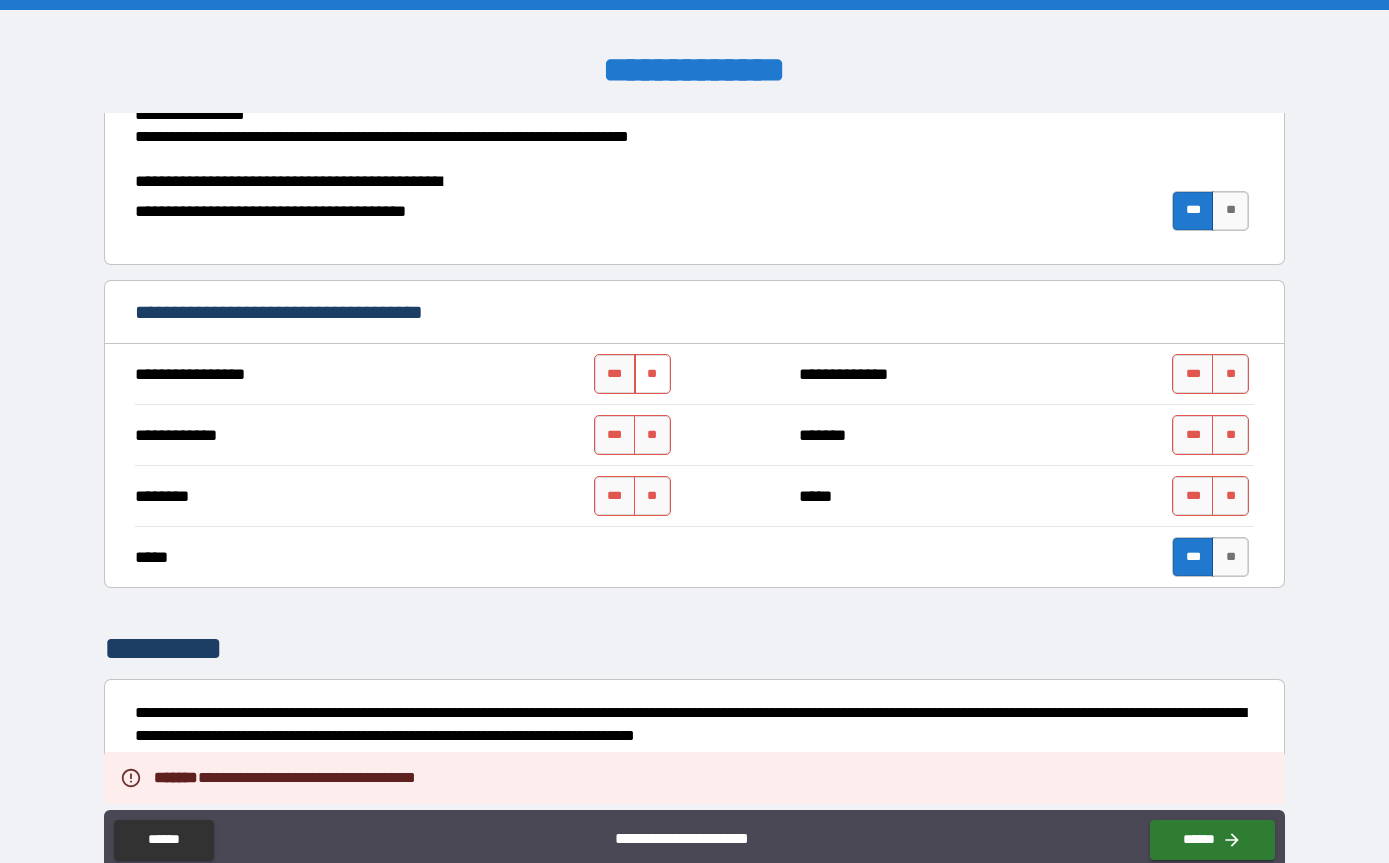 click on "**" at bounding box center [652, 374] 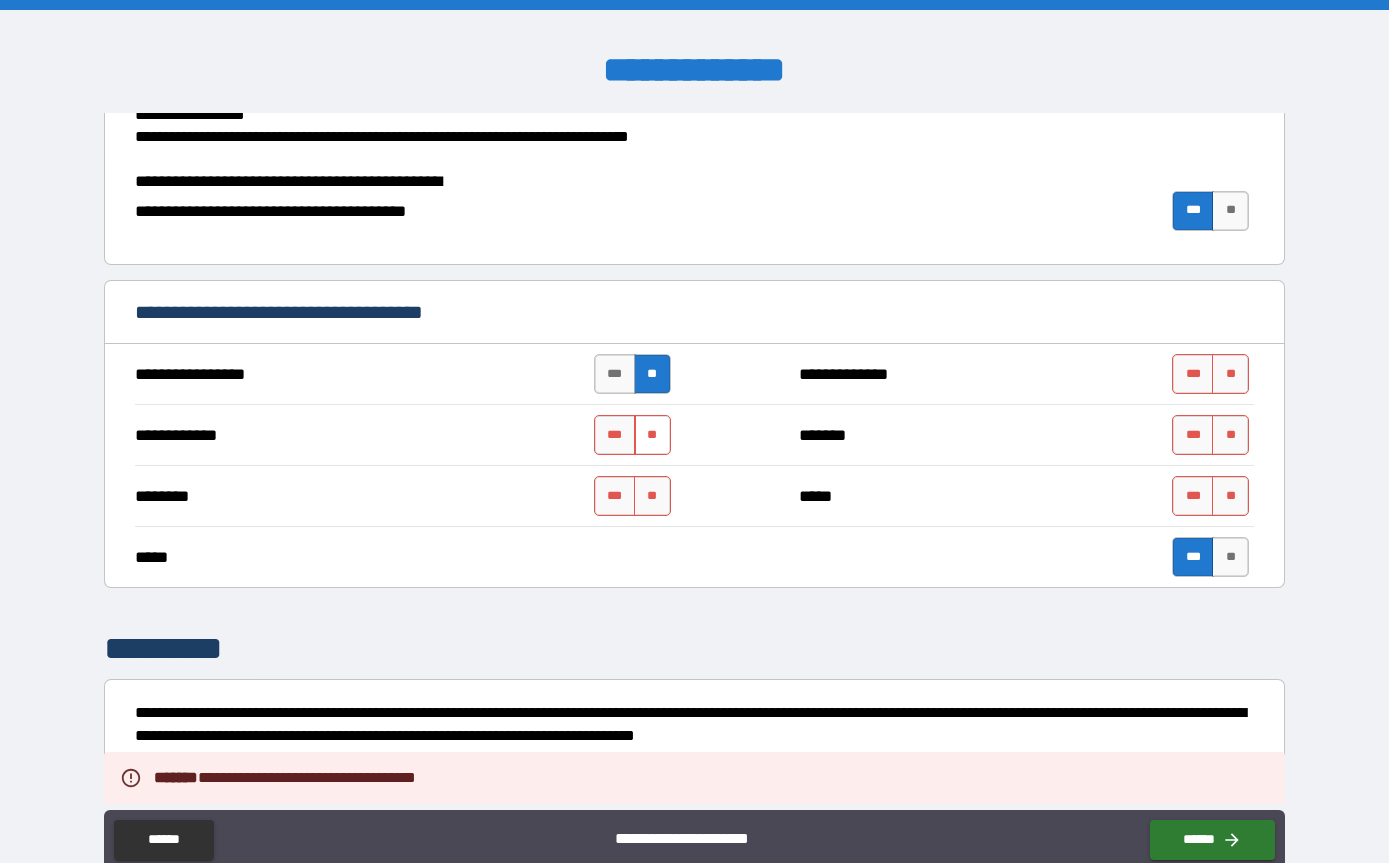click on "**" at bounding box center [652, 435] 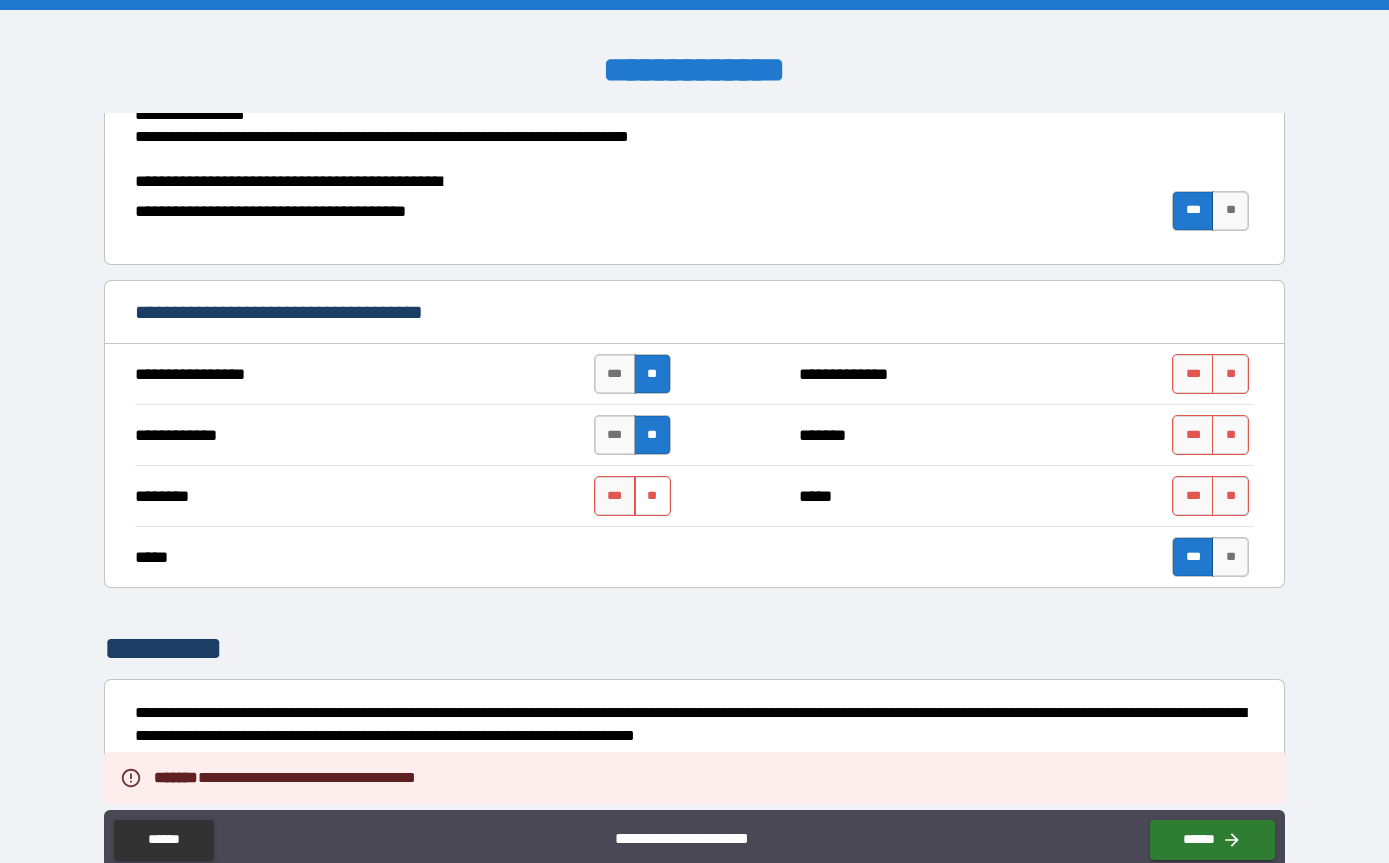 click on "**" at bounding box center (652, 496) 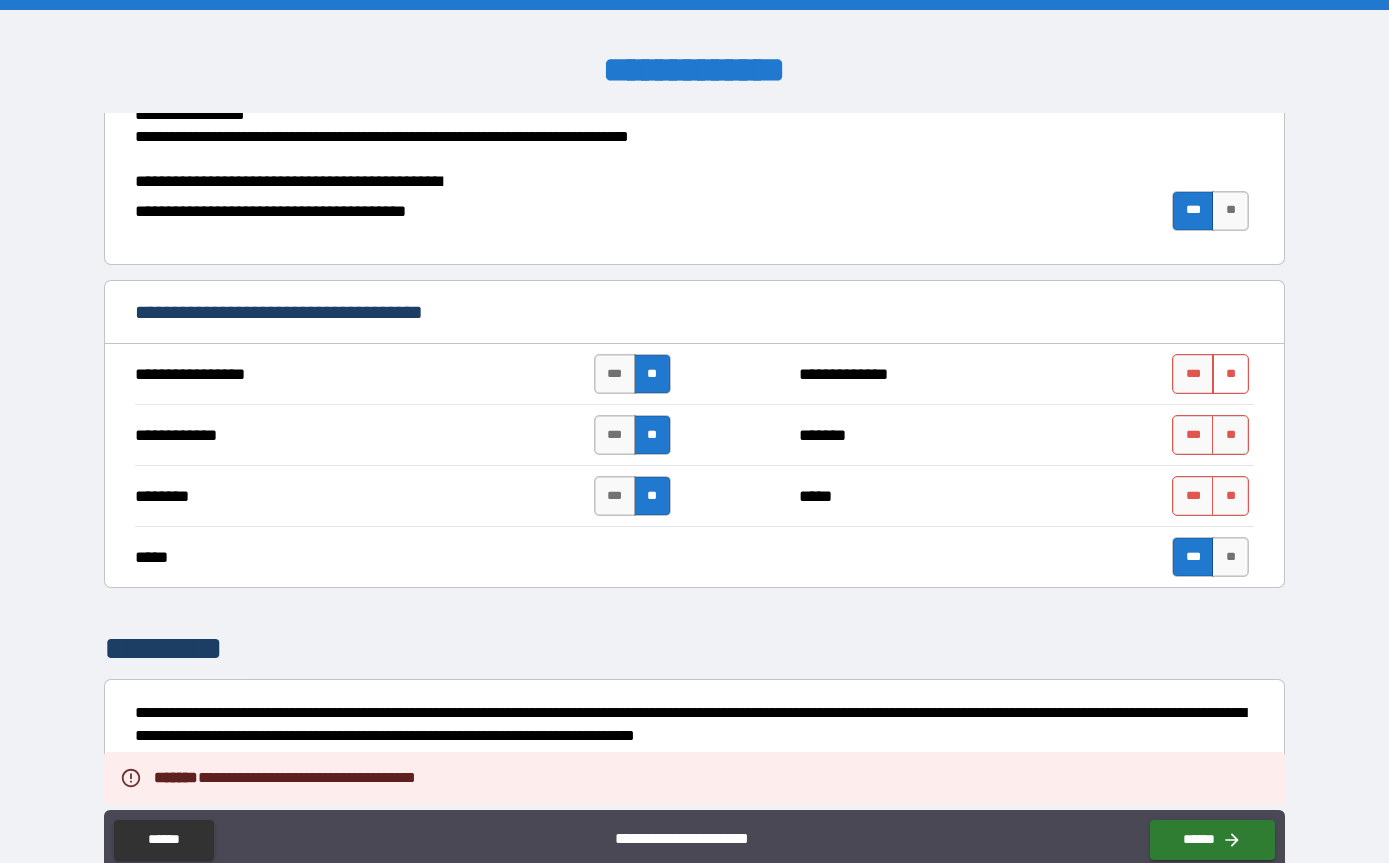 click on "**" at bounding box center [1230, 374] 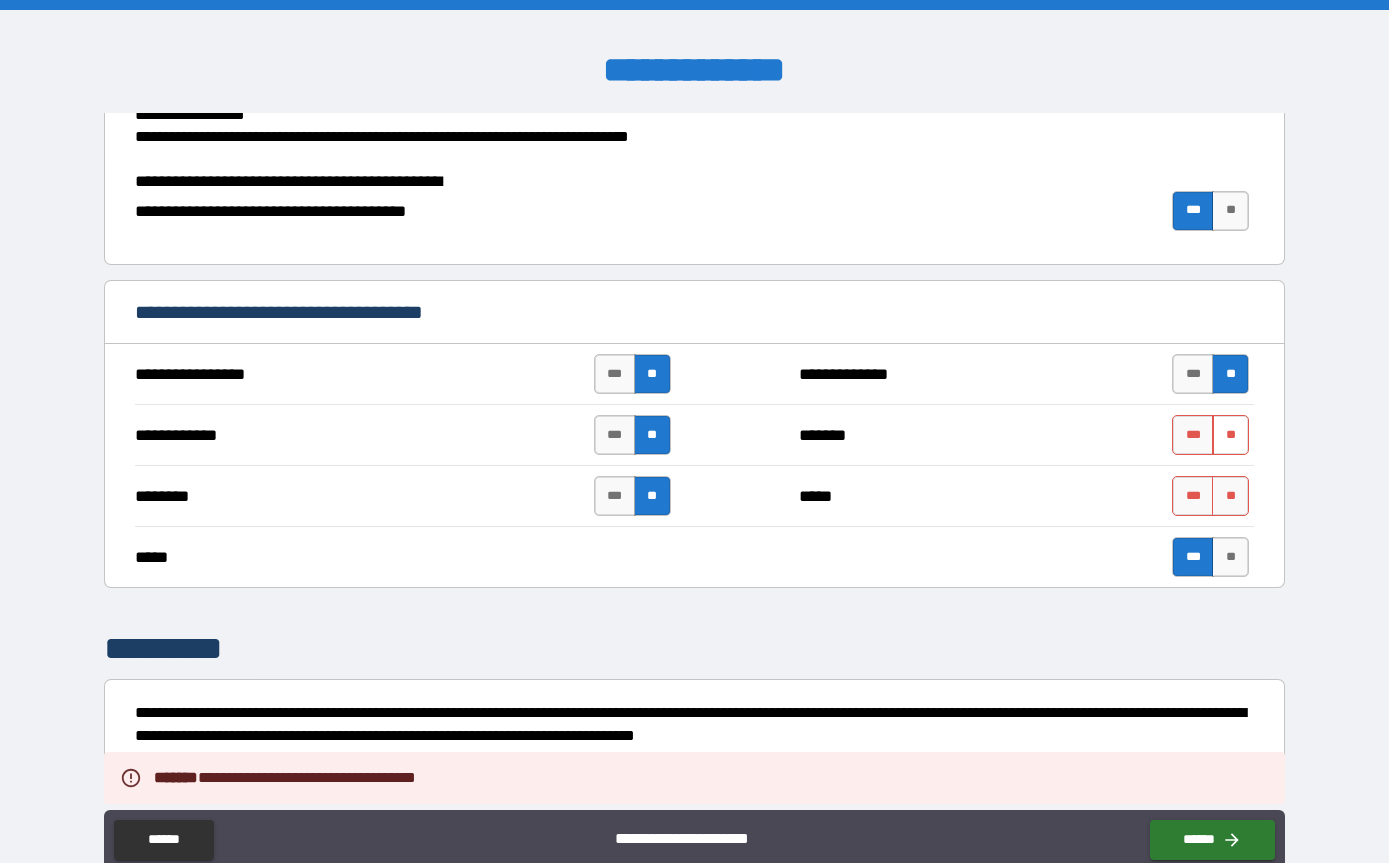 click on "**" at bounding box center (1230, 435) 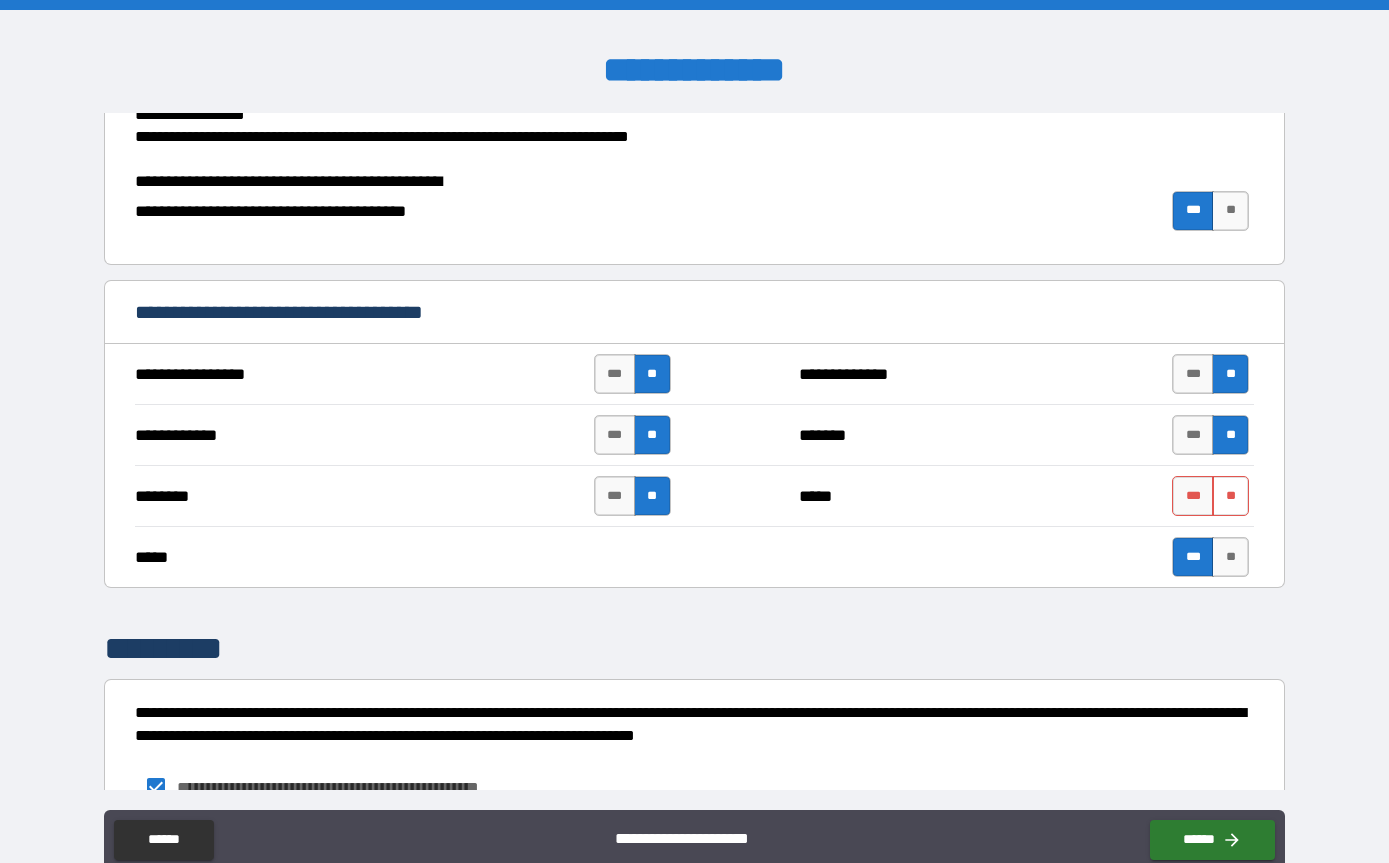 click on "**" at bounding box center [1230, 496] 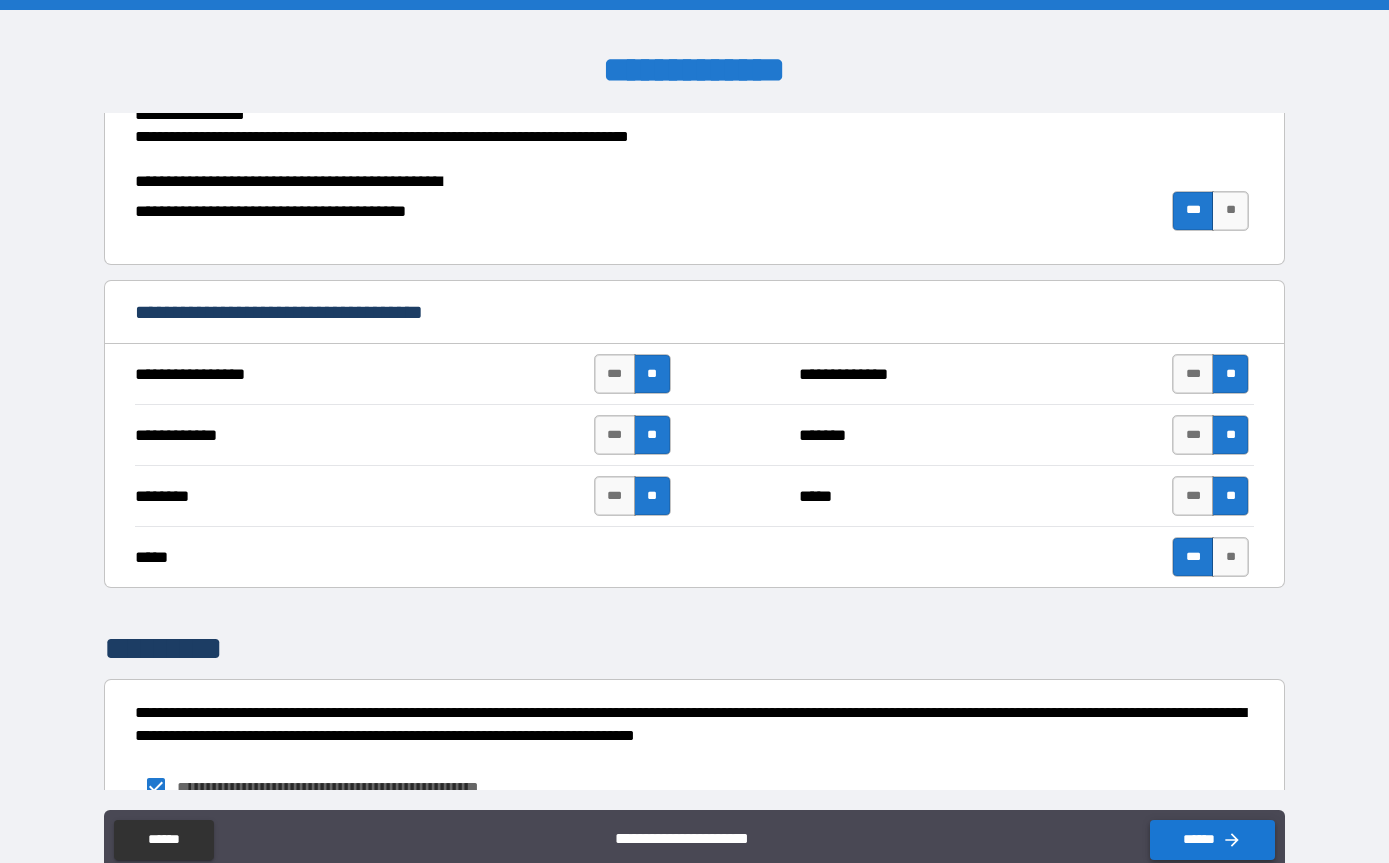 click on "******" at bounding box center [1212, 840] 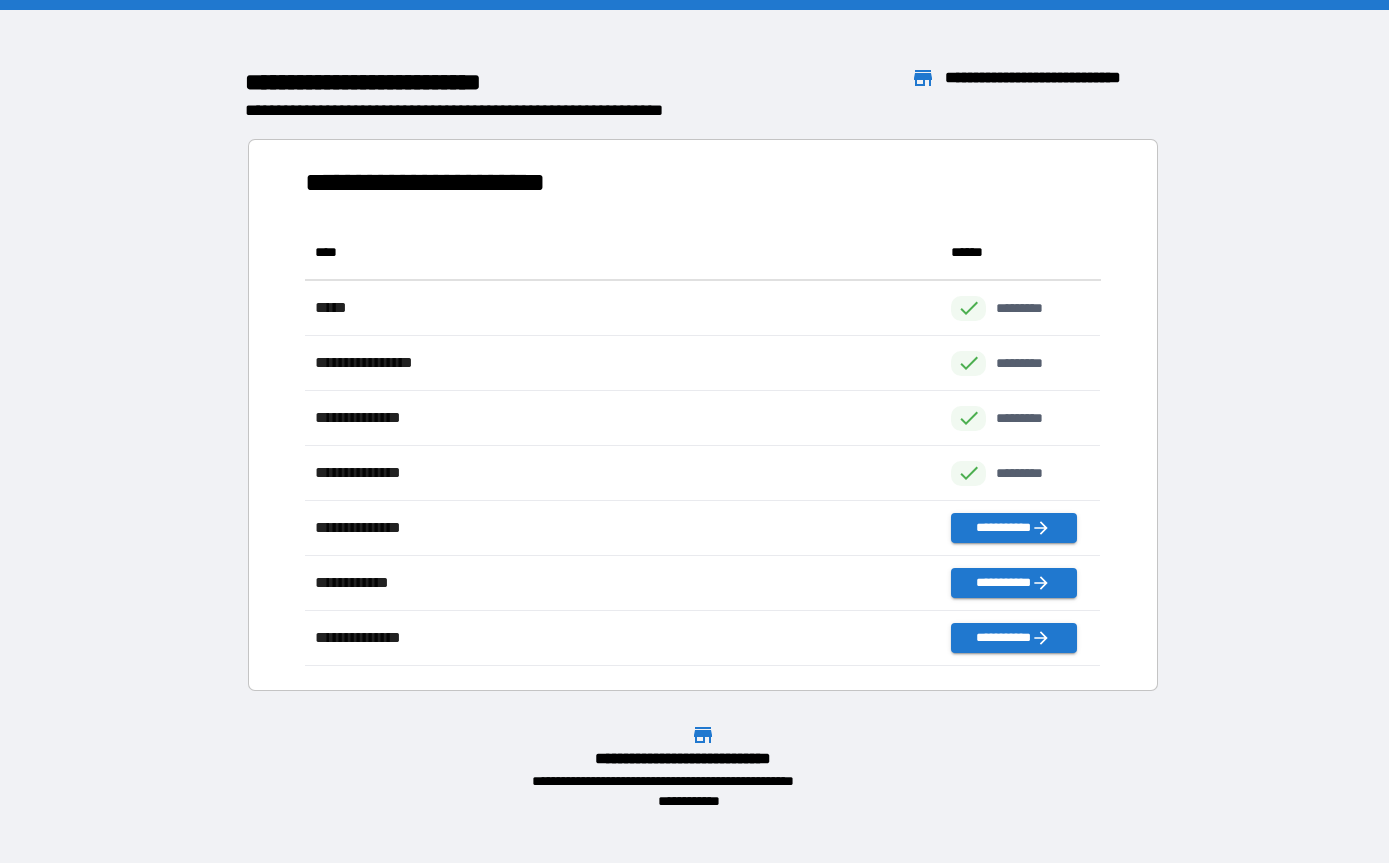 scroll, scrollTop: 1, scrollLeft: 1, axis: both 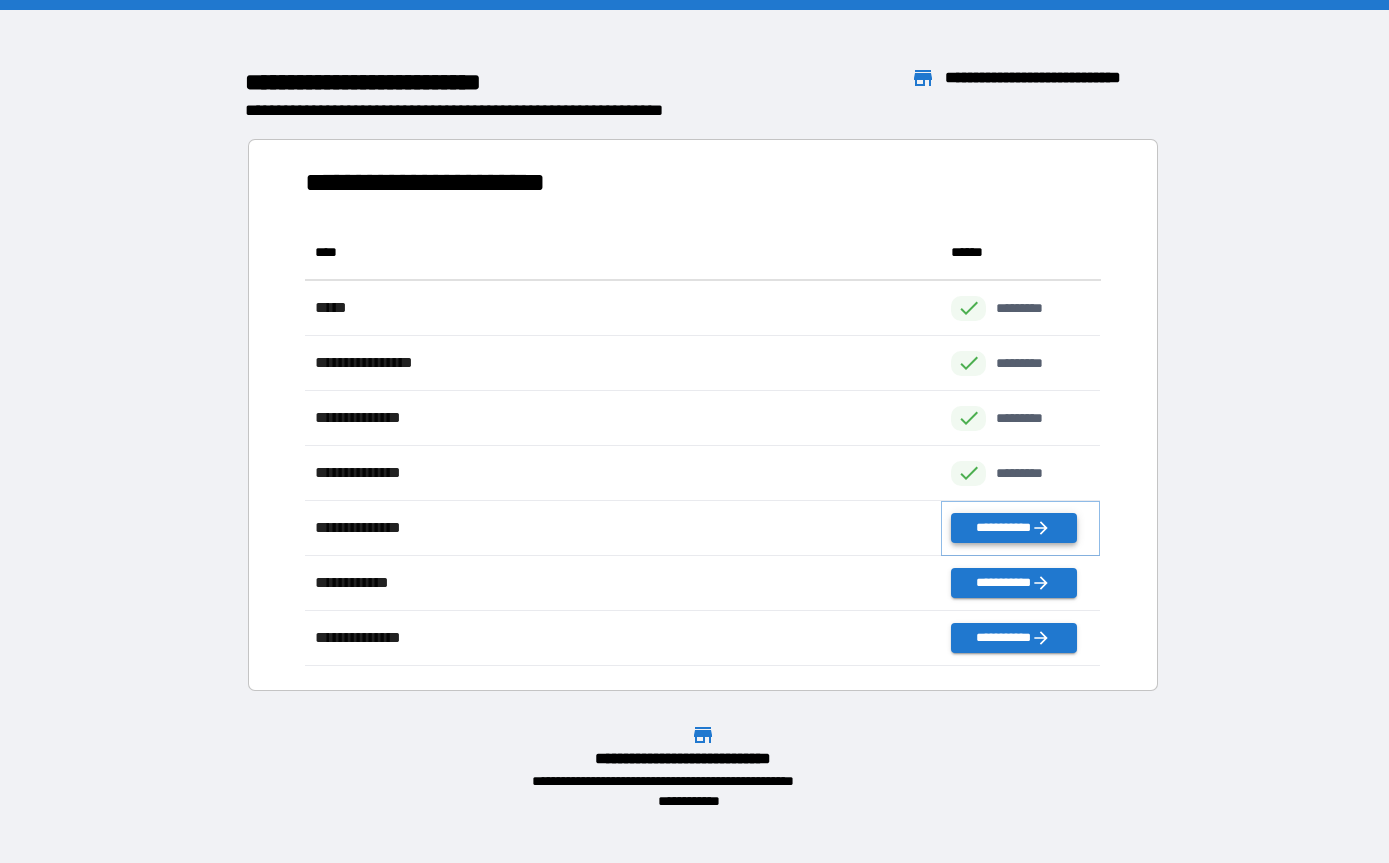 click on "**********" at bounding box center [1013, 528] 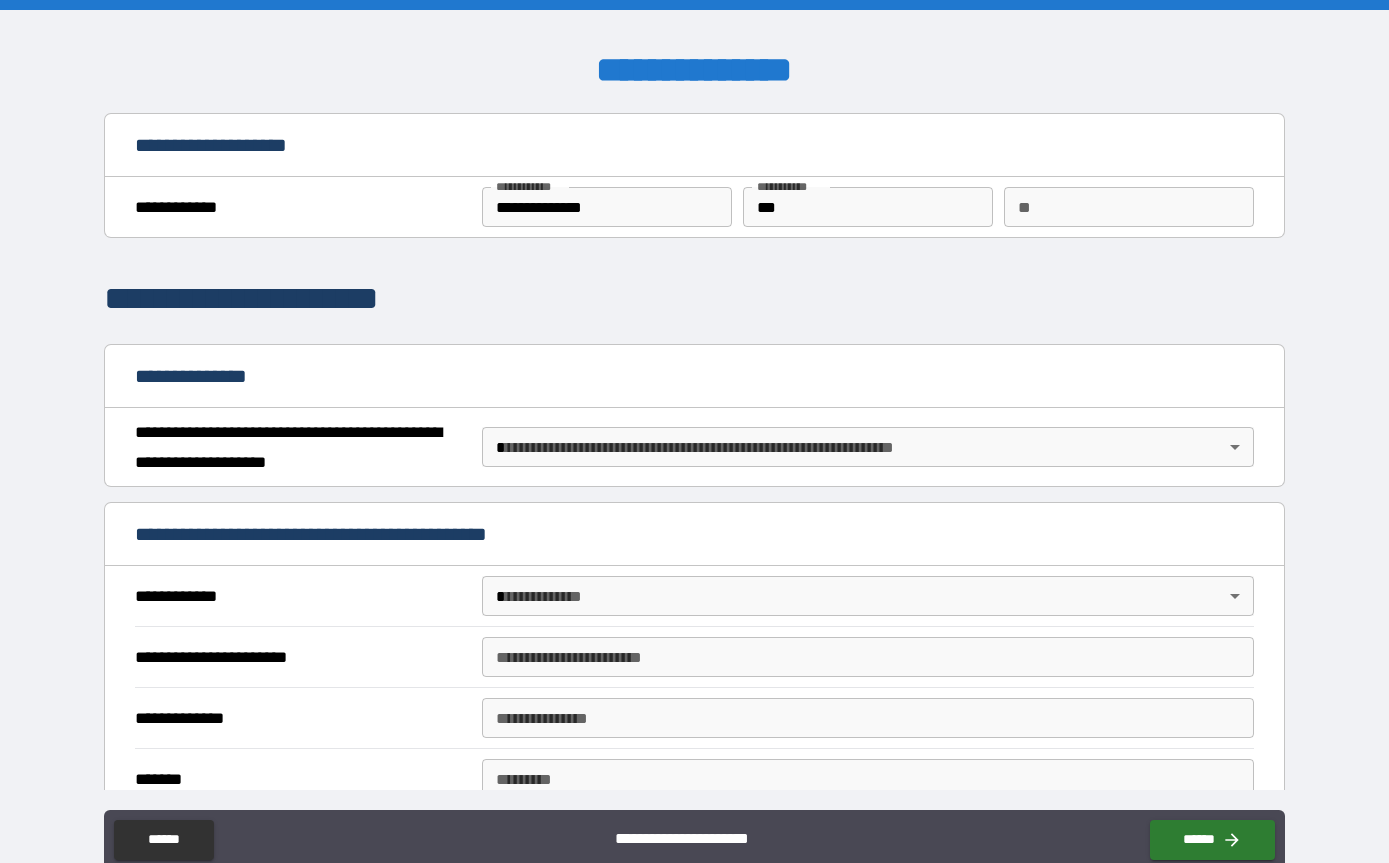click on "**********" at bounding box center (694, 463) 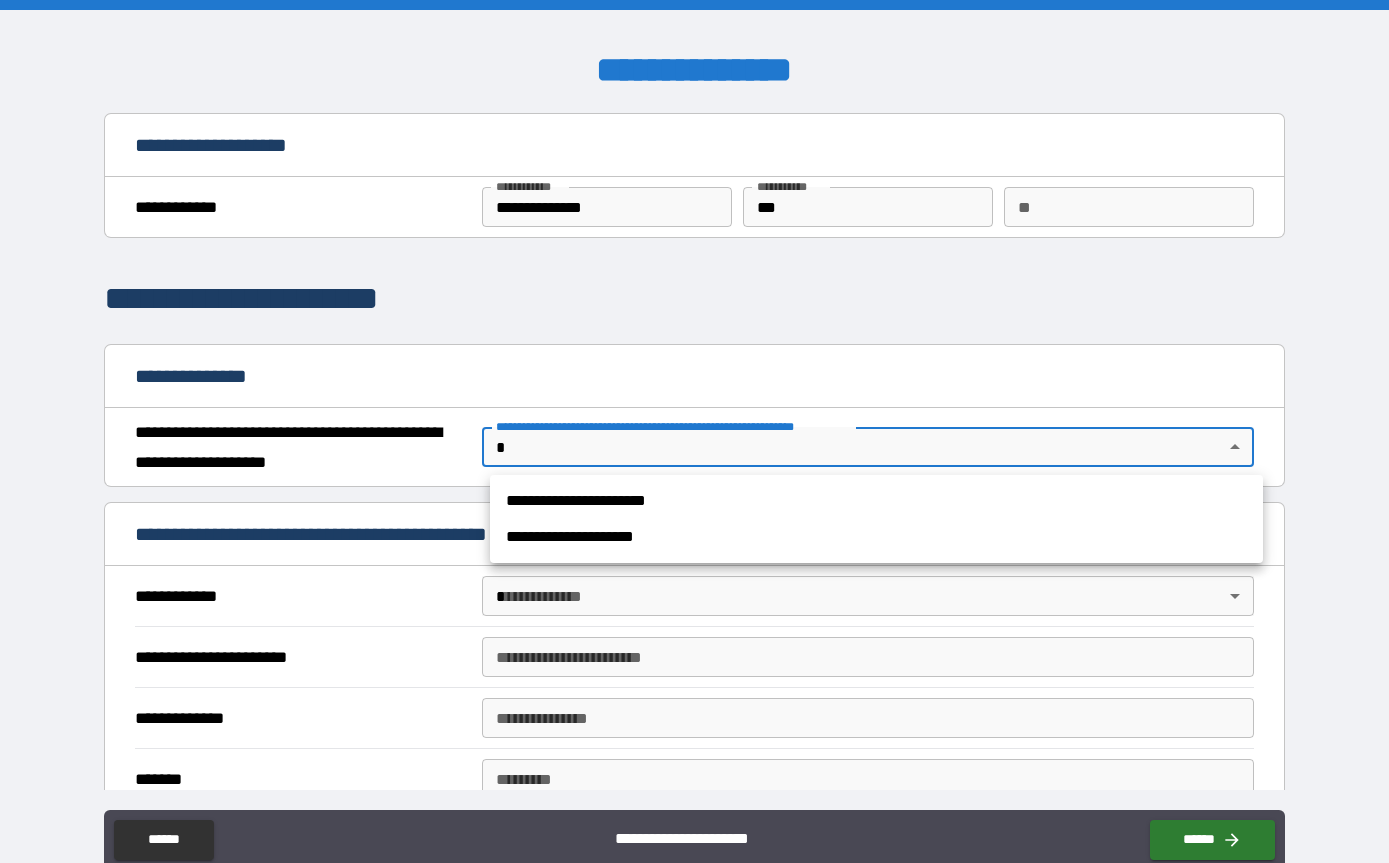 click on "**********" at bounding box center [876, 501] 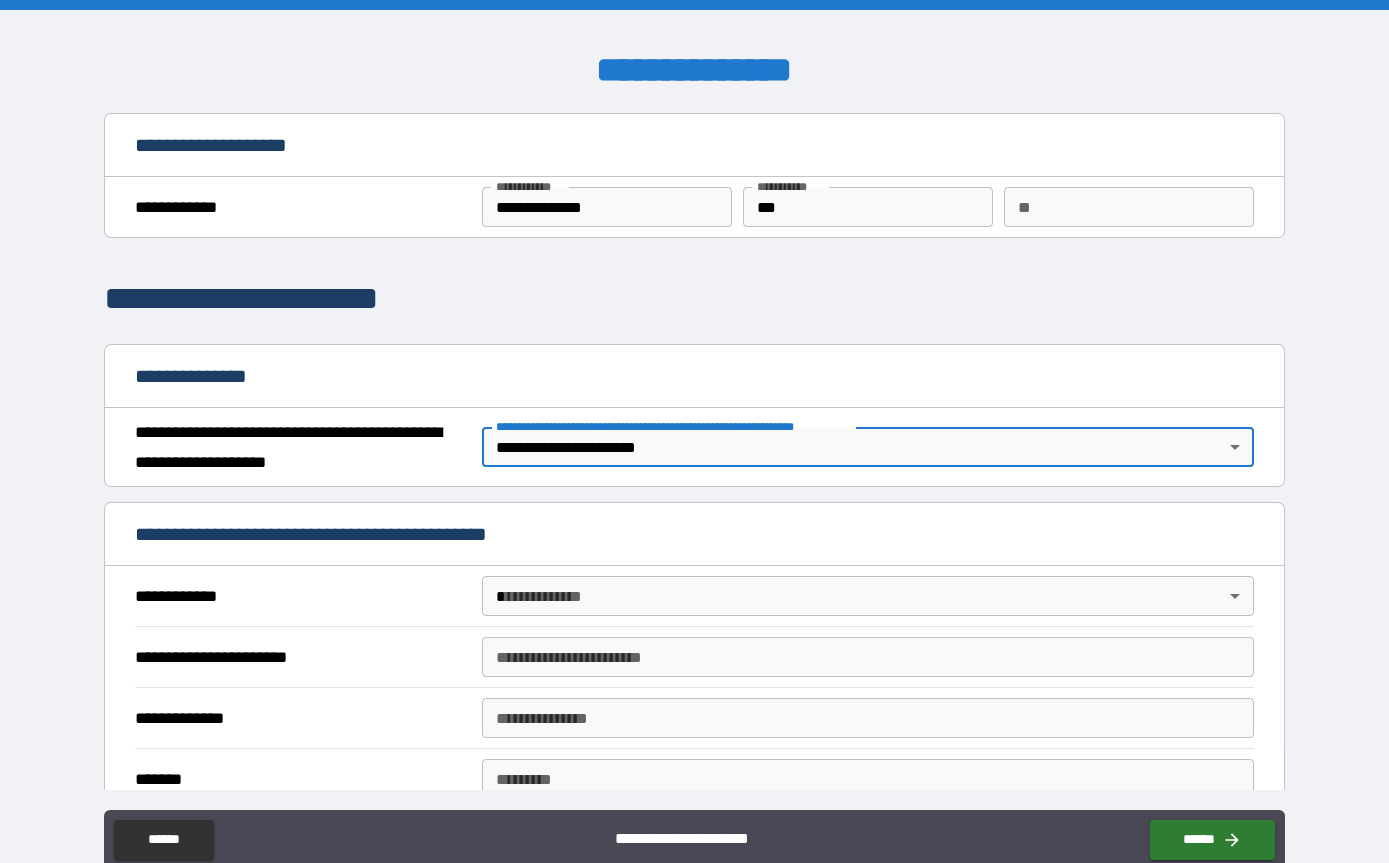 click on "**********" at bounding box center (694, 463) 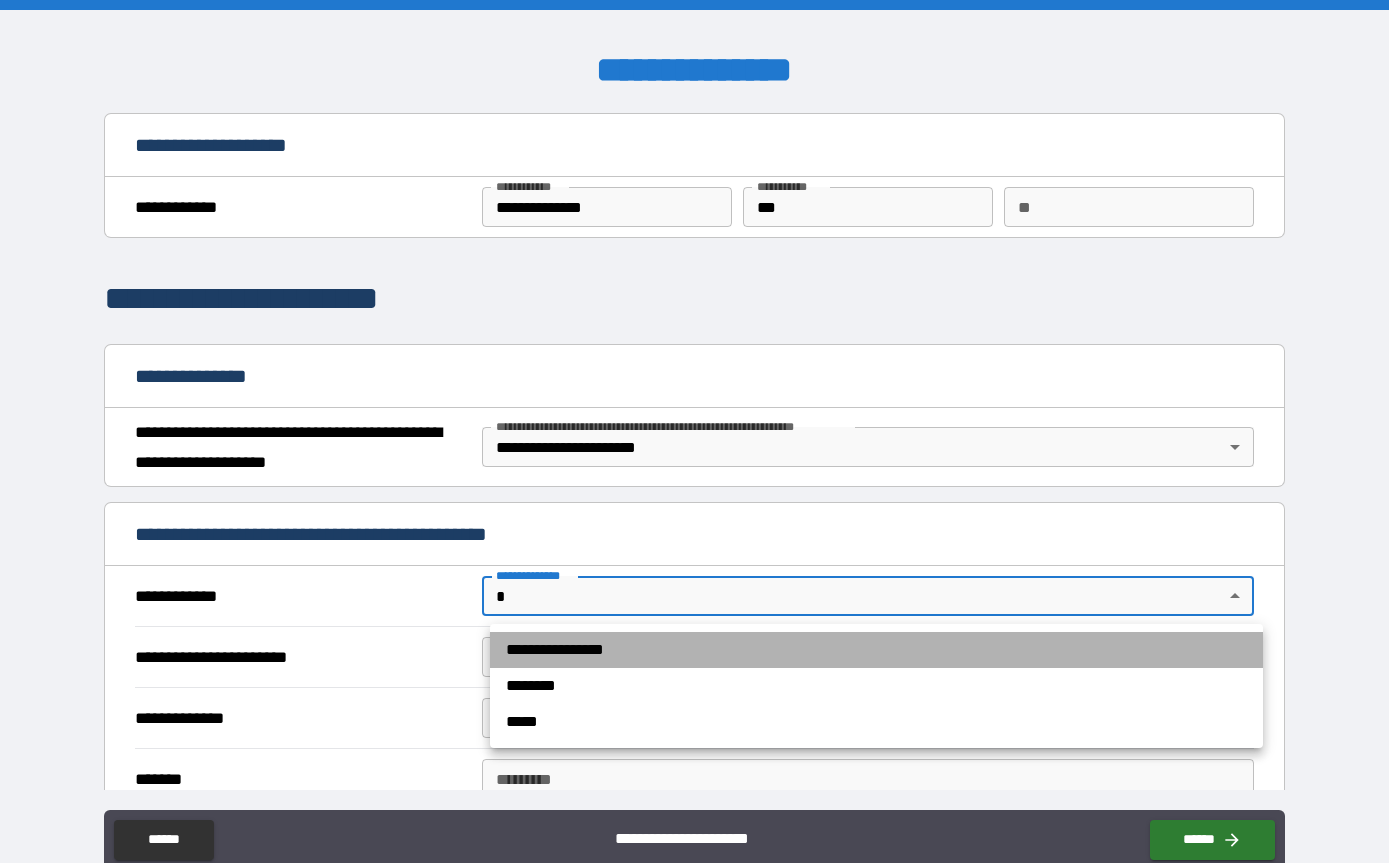 click on "**********" at bounding box center [876, 650] 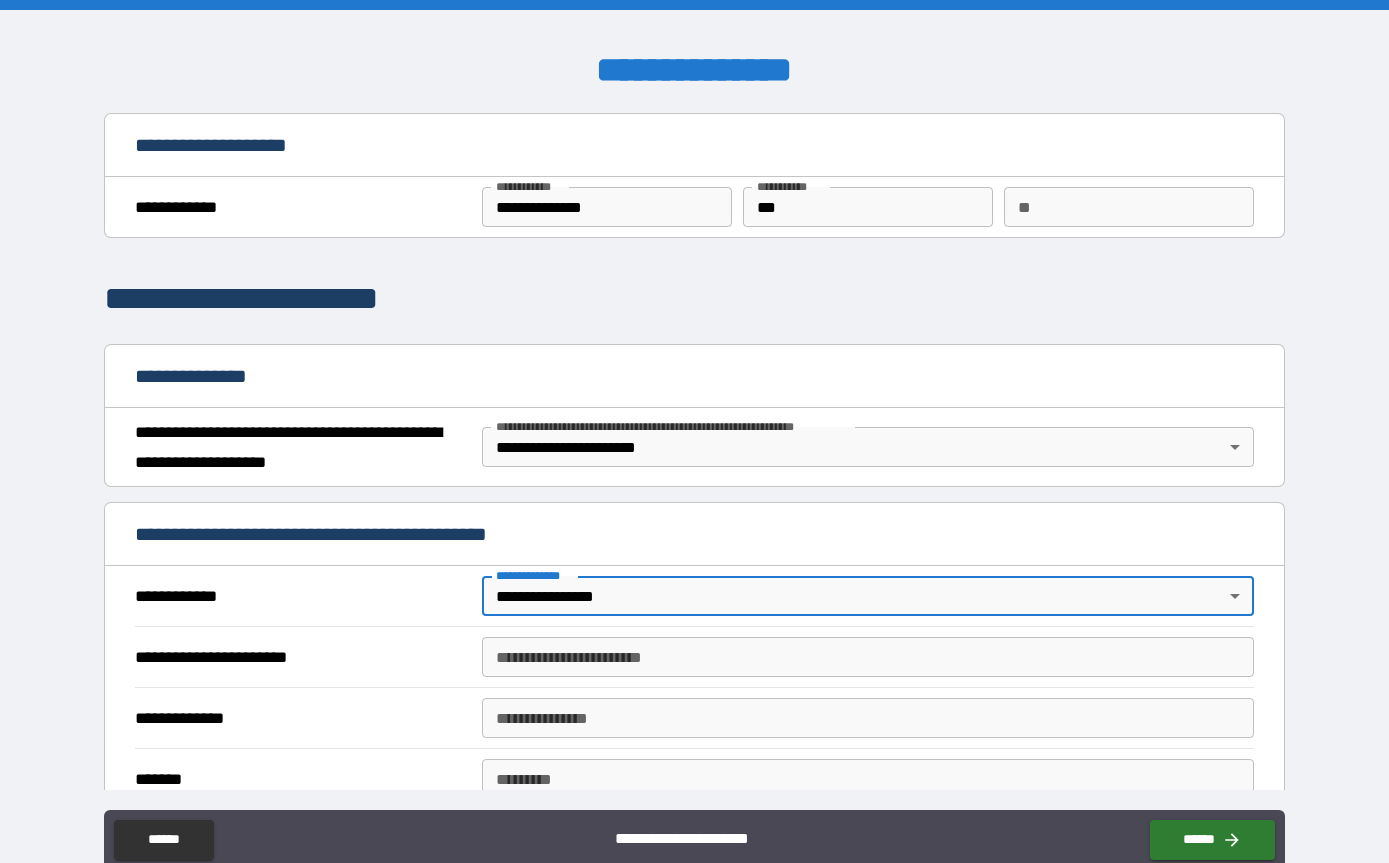 scroll, scrollTop: 129, scrollLeft: 0, axis: vertical 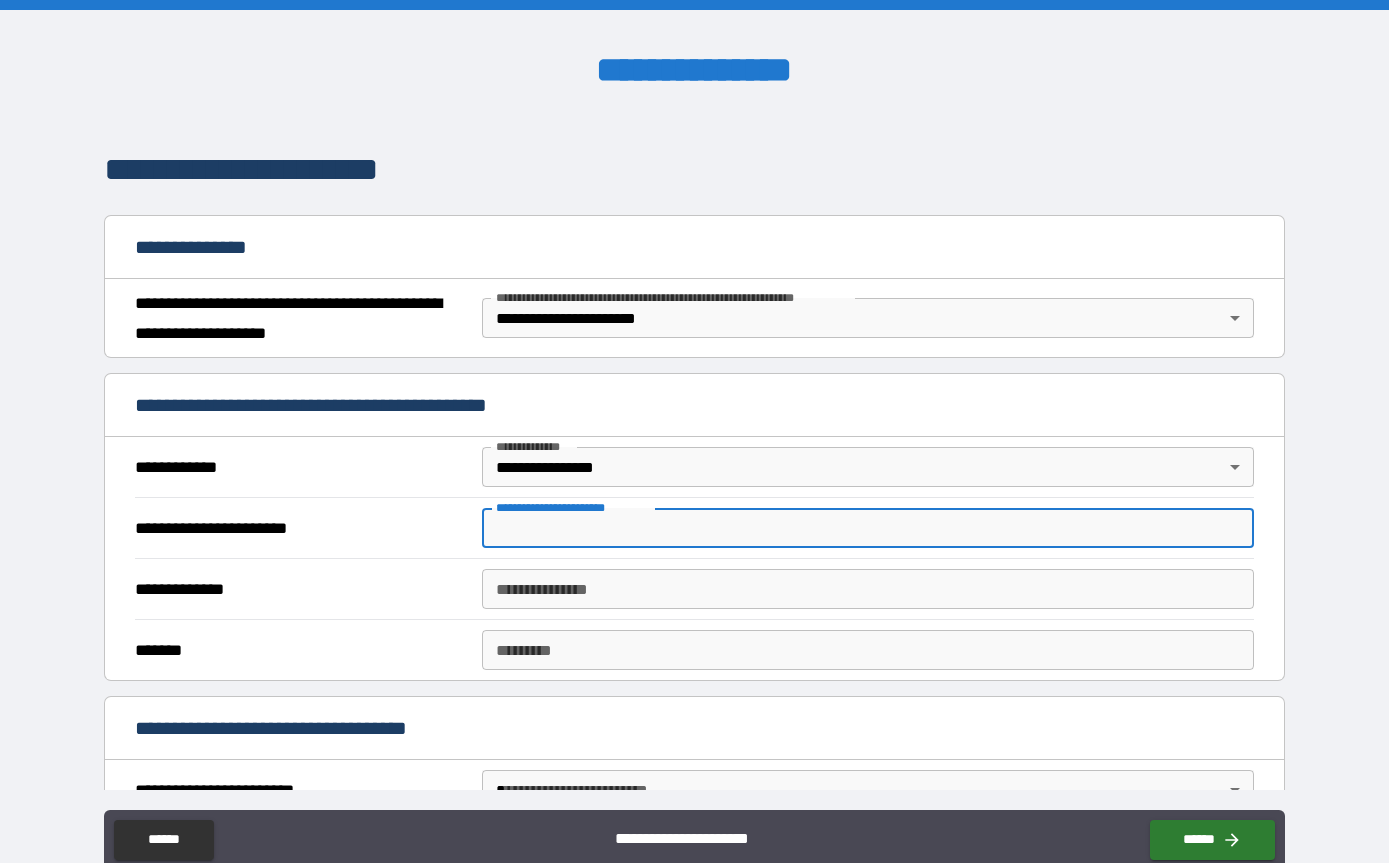 click on "**********" at bounding box center (868, 528) 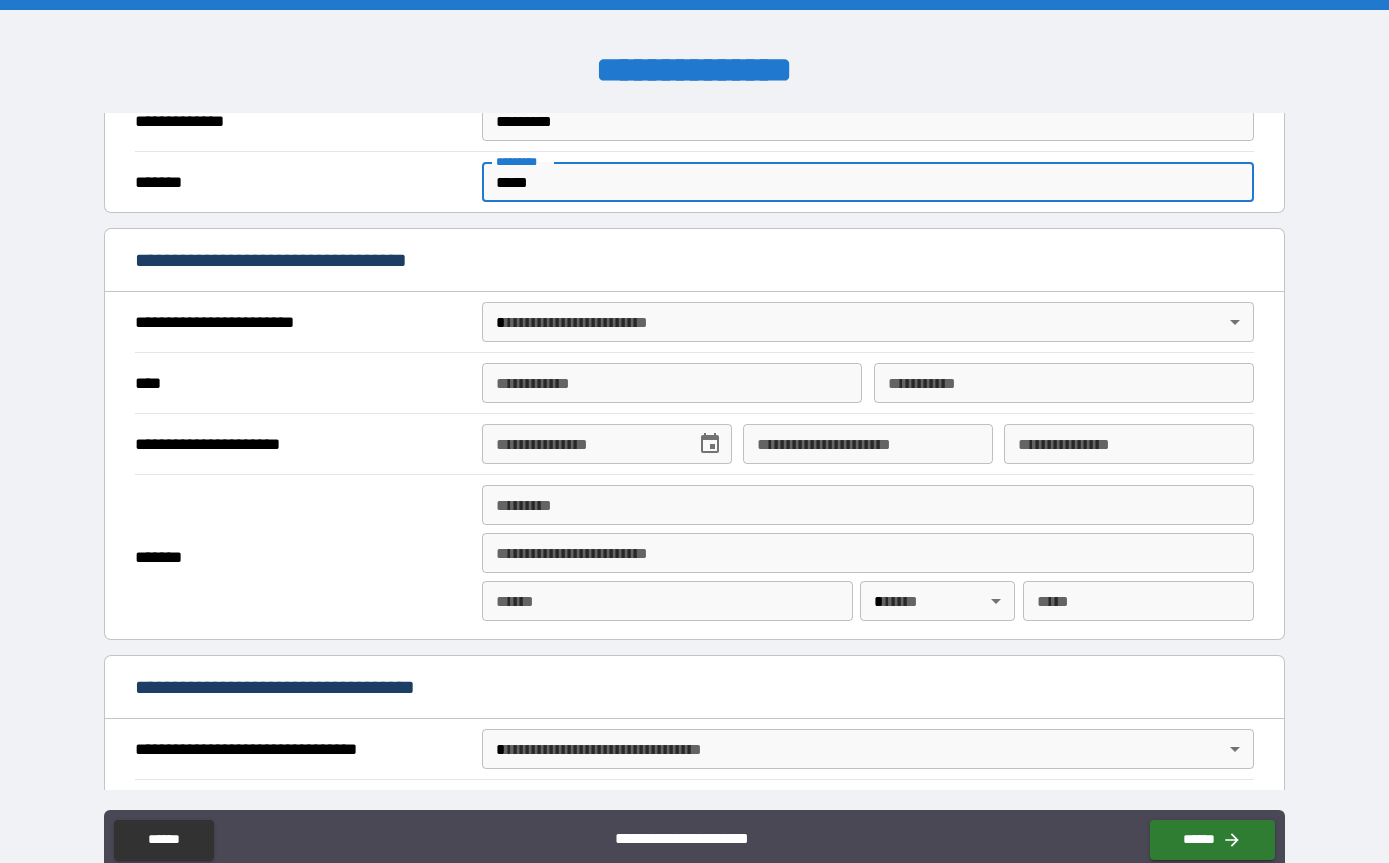 scroll, scrollTop: 508, scrollLeft: 0, axis: vertical 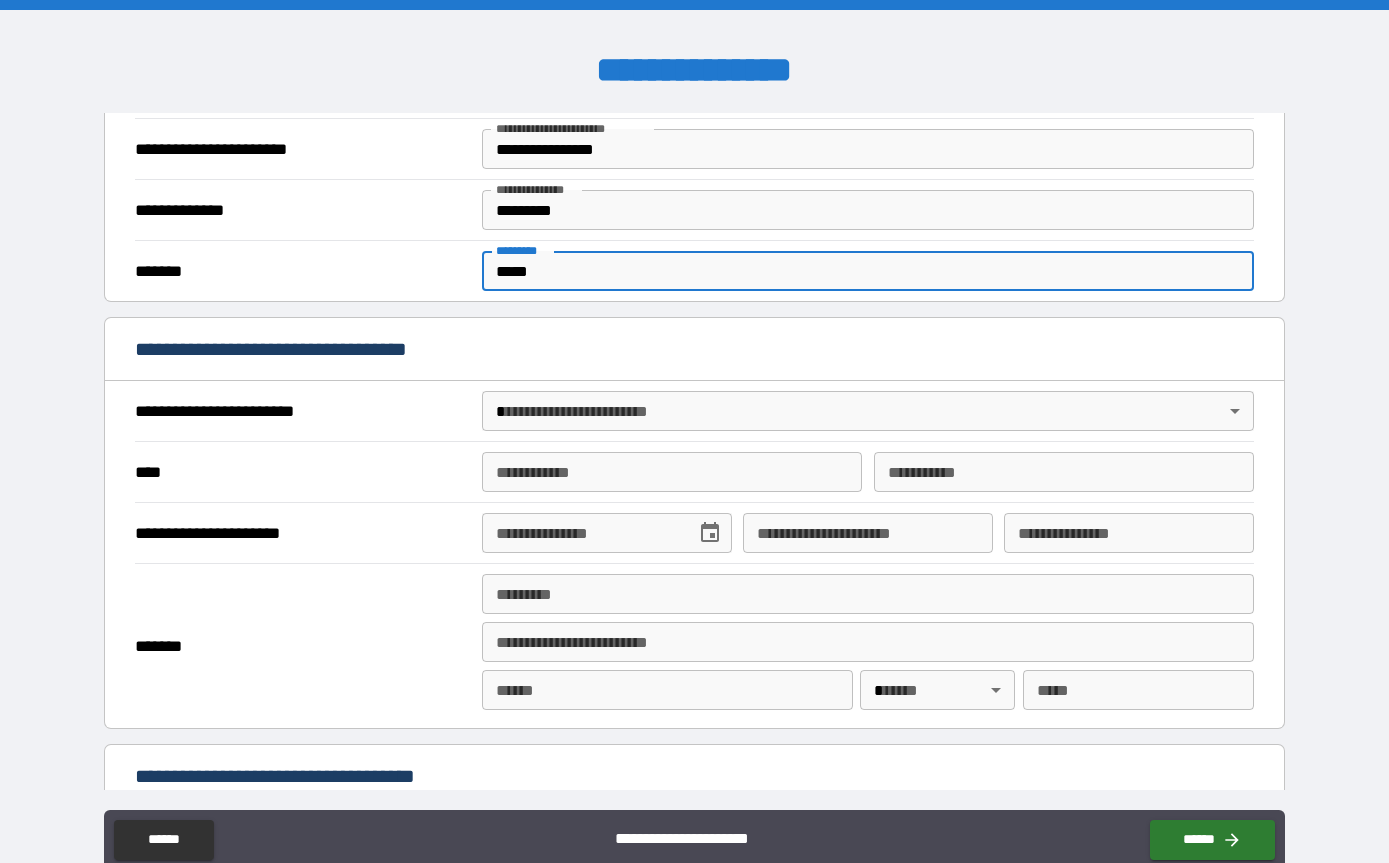 click on "**********" at bounding box center (694, 463) 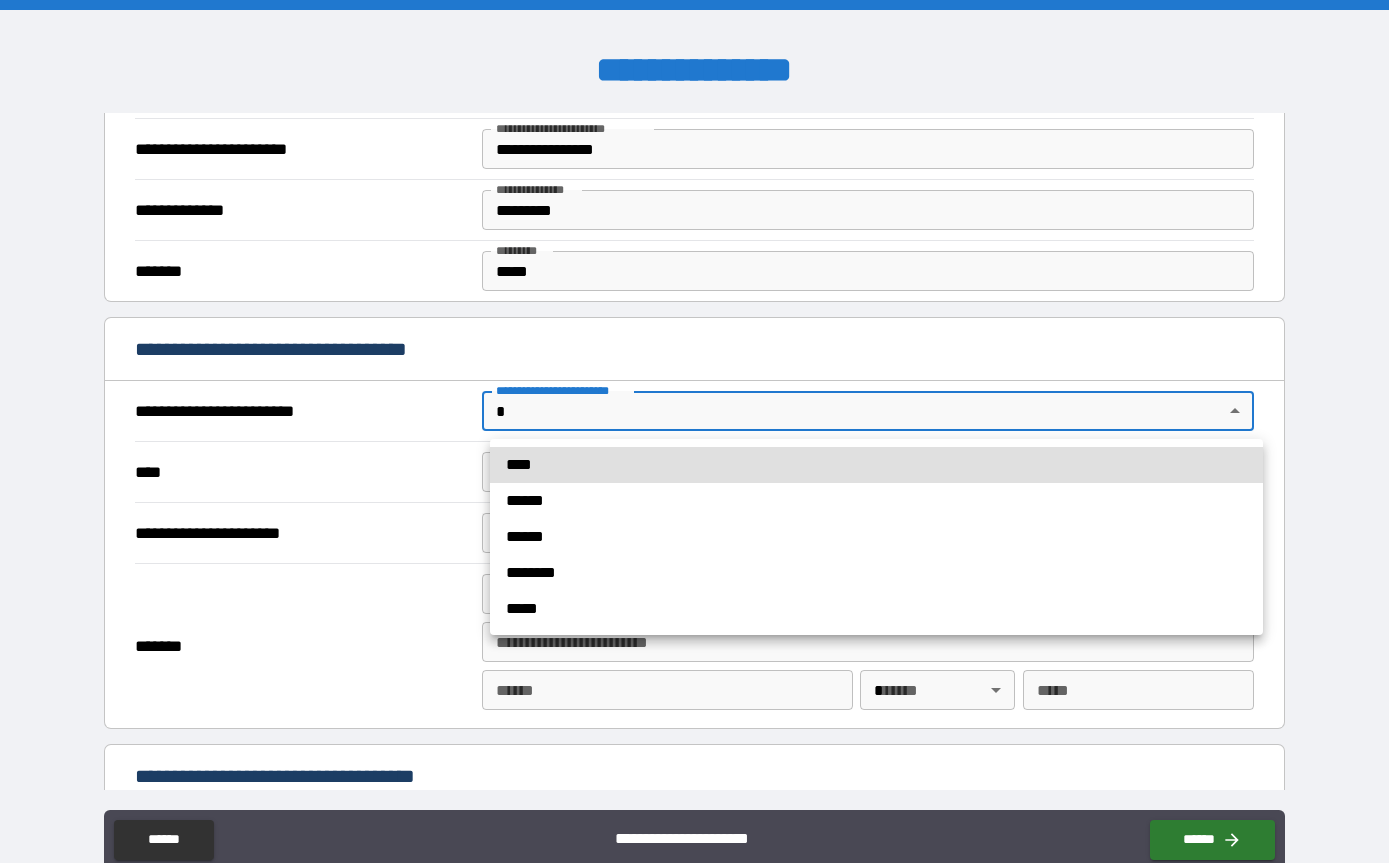 click on "******" at bounding box center (876, 501) 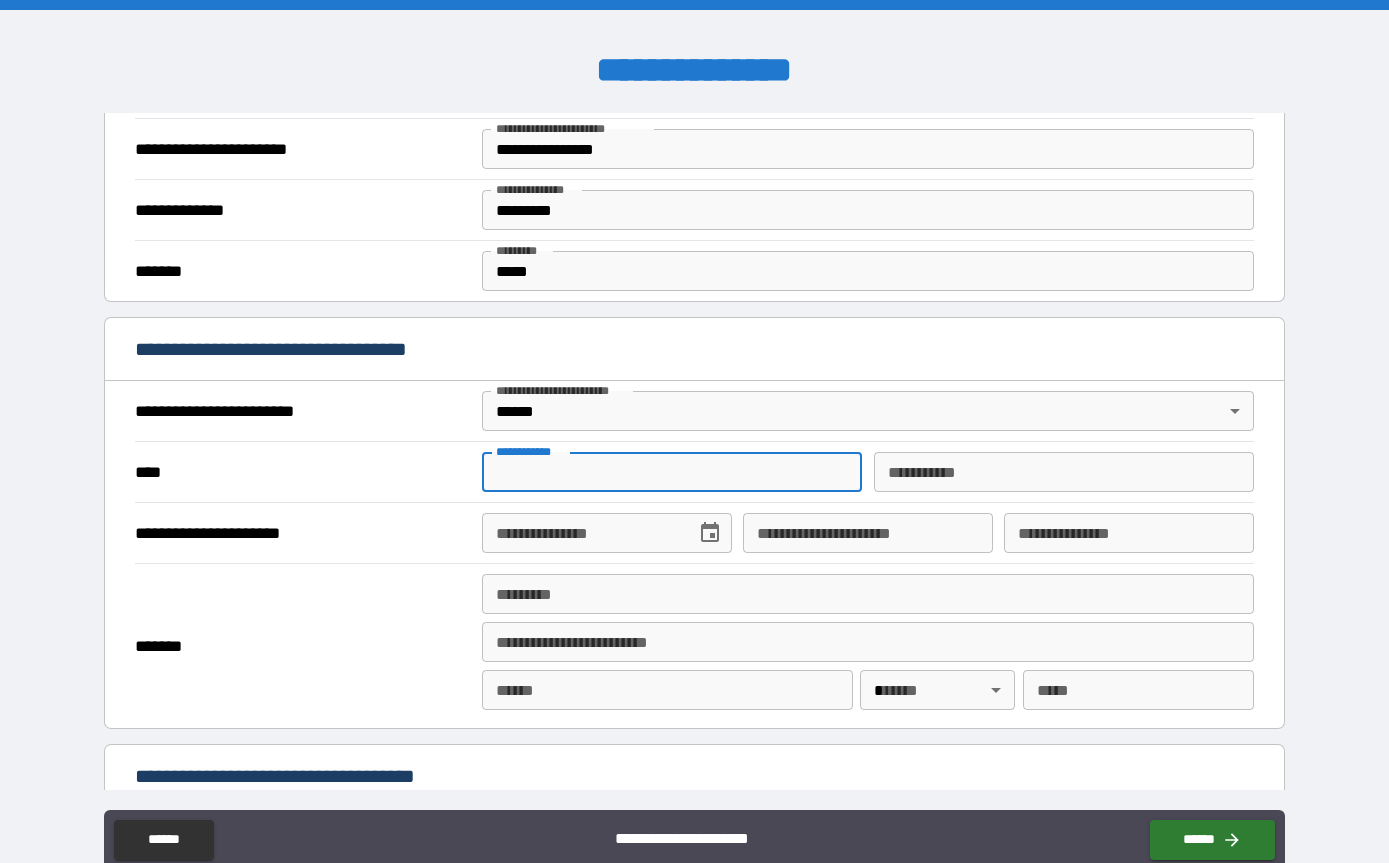 click on "**********" at bounding box center [672, 472] 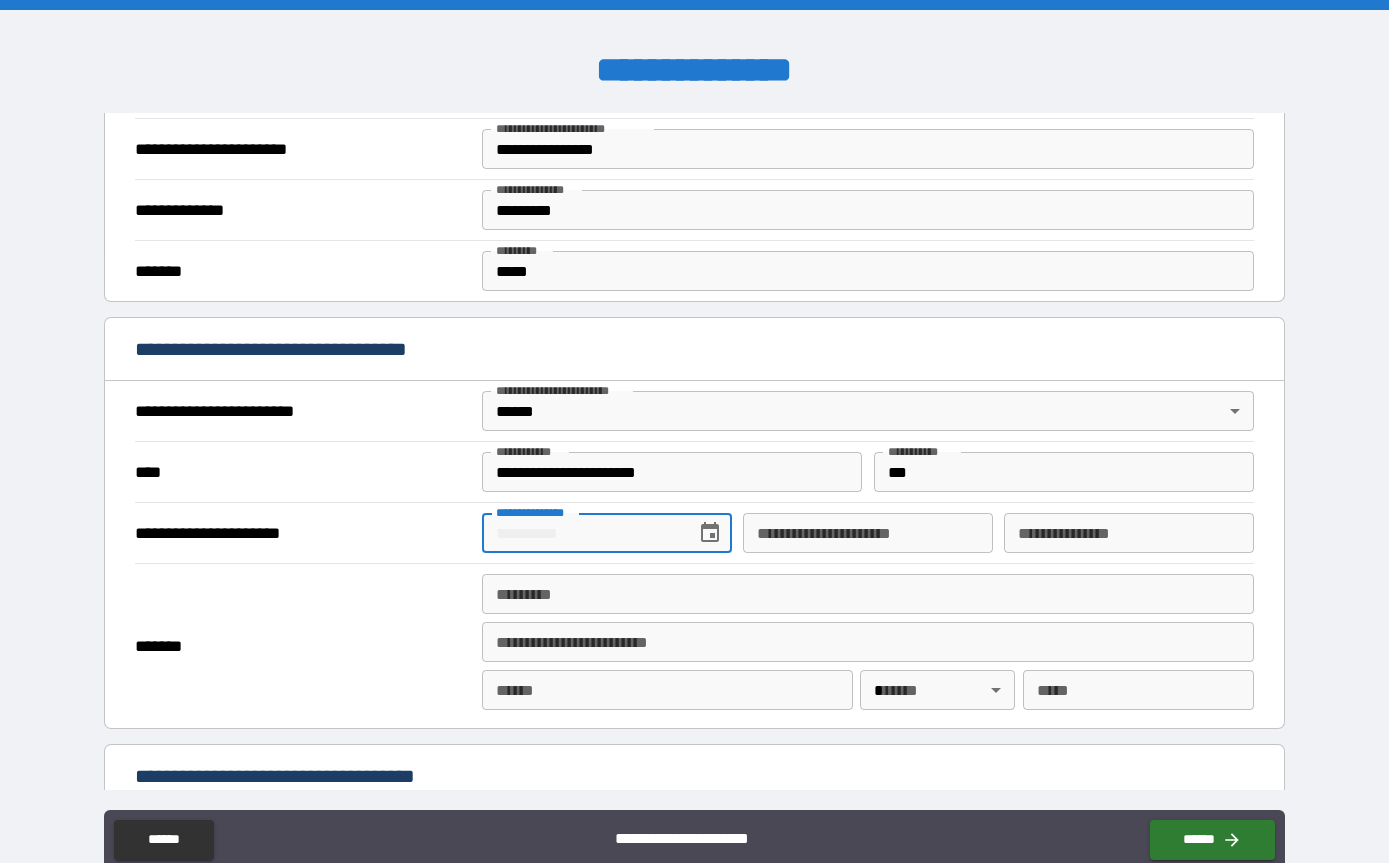 click on "**********" at bounding box center (607, 533) 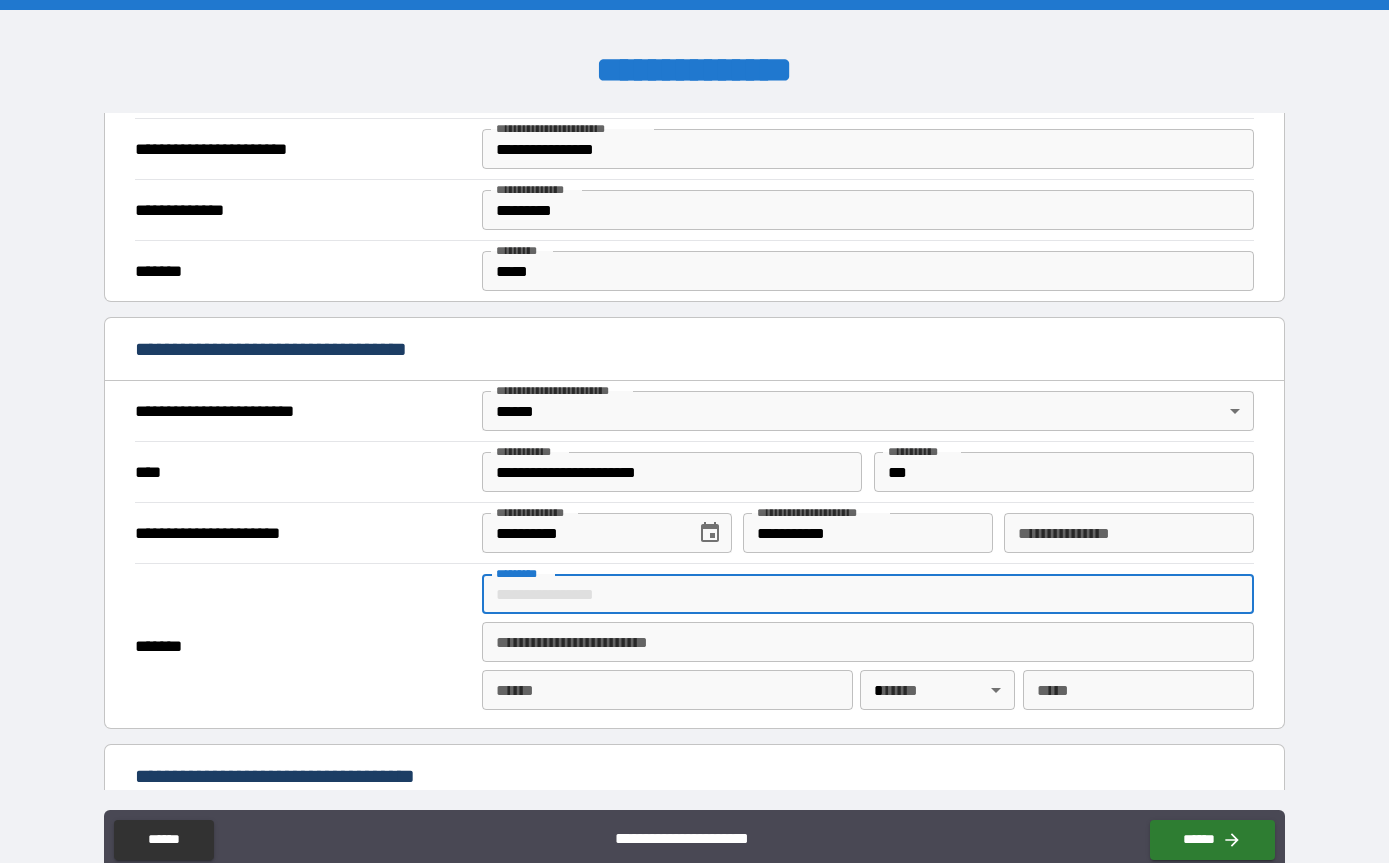 click on "*******   *" at bounding box center [868, 594] 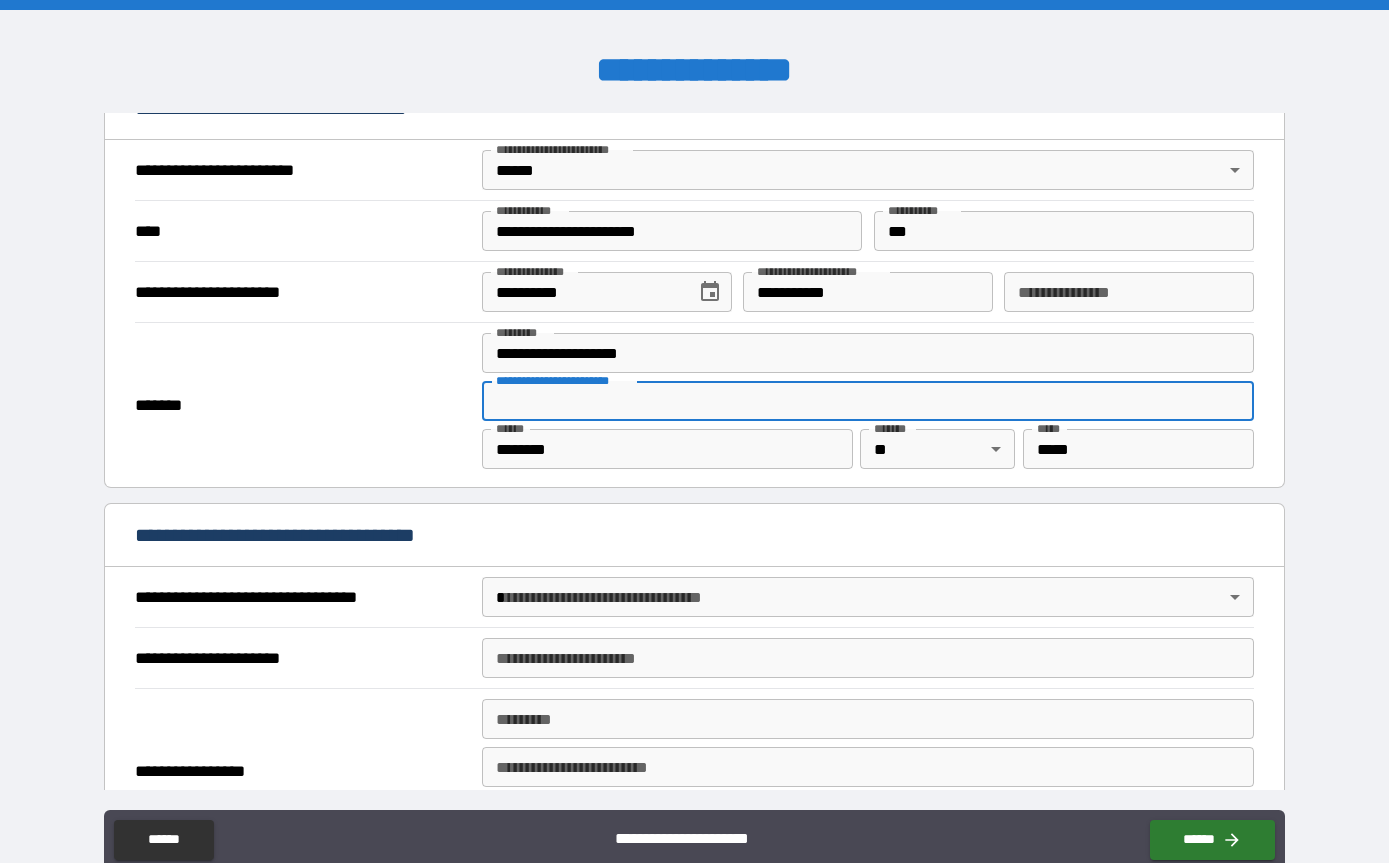 scroll, scrollTop: 867, scrollLeft: 0, axis: vertical 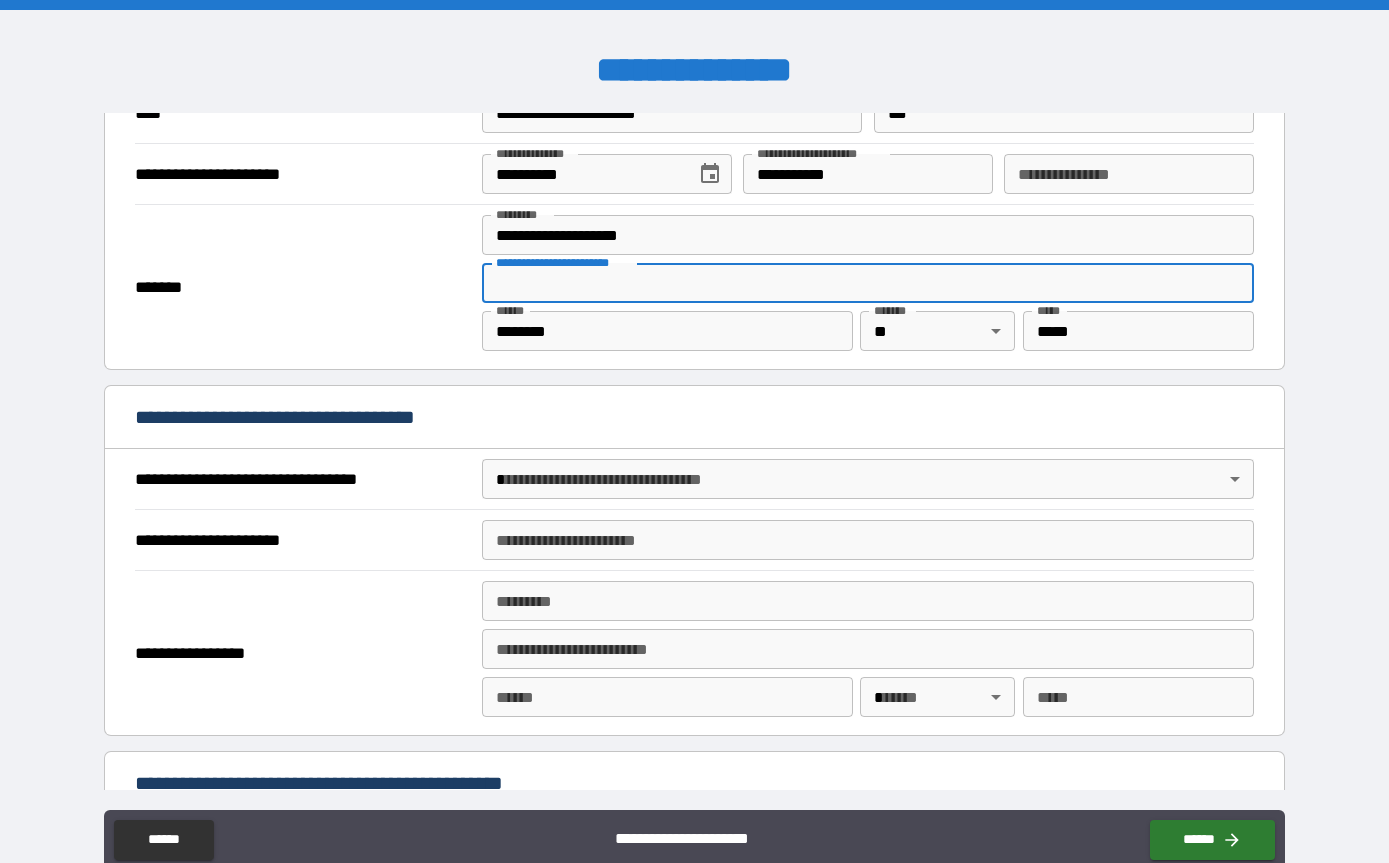 click on "**********" at bounding box center [694, 463] 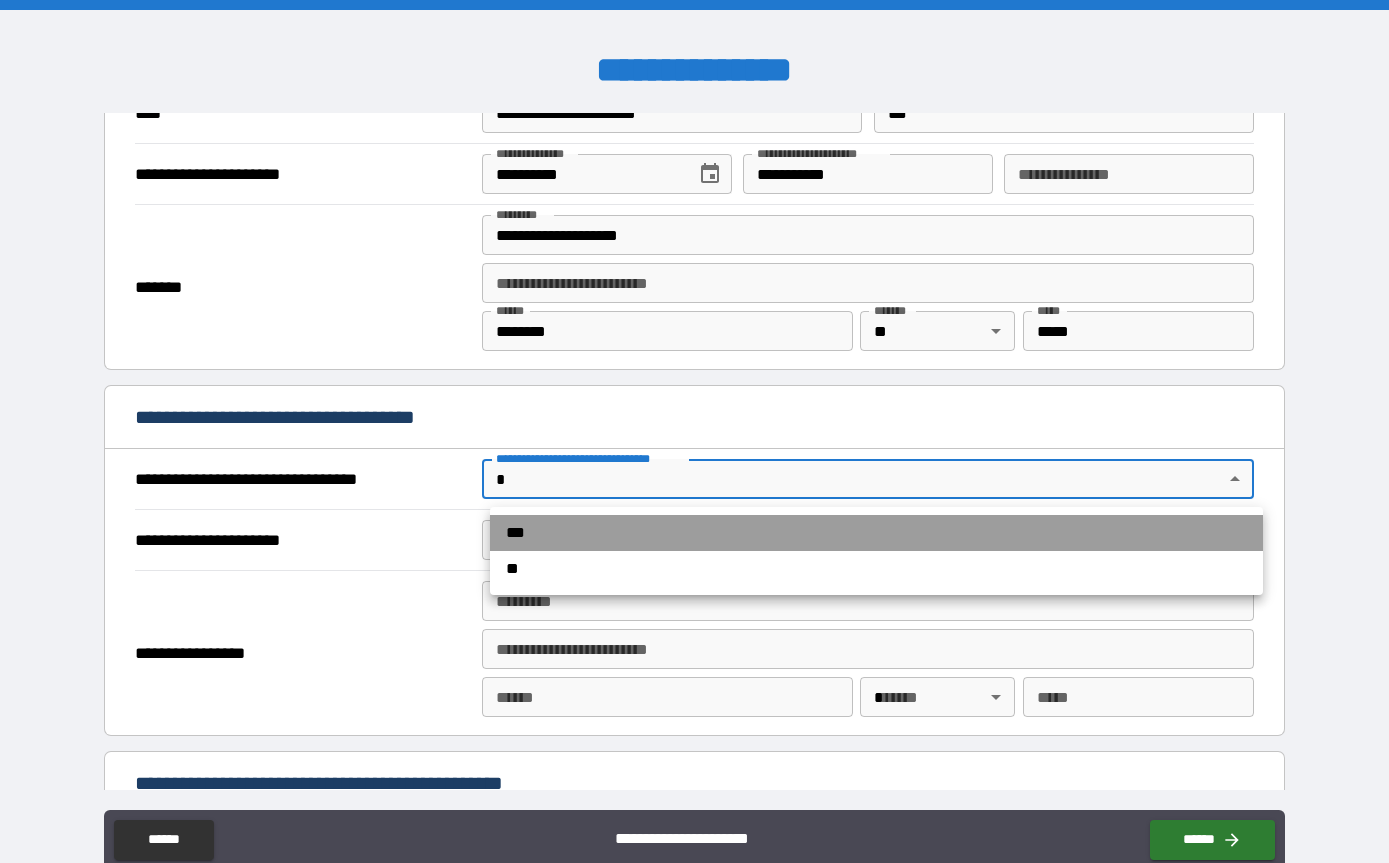 click on "***" at bounding box center [876, 533] 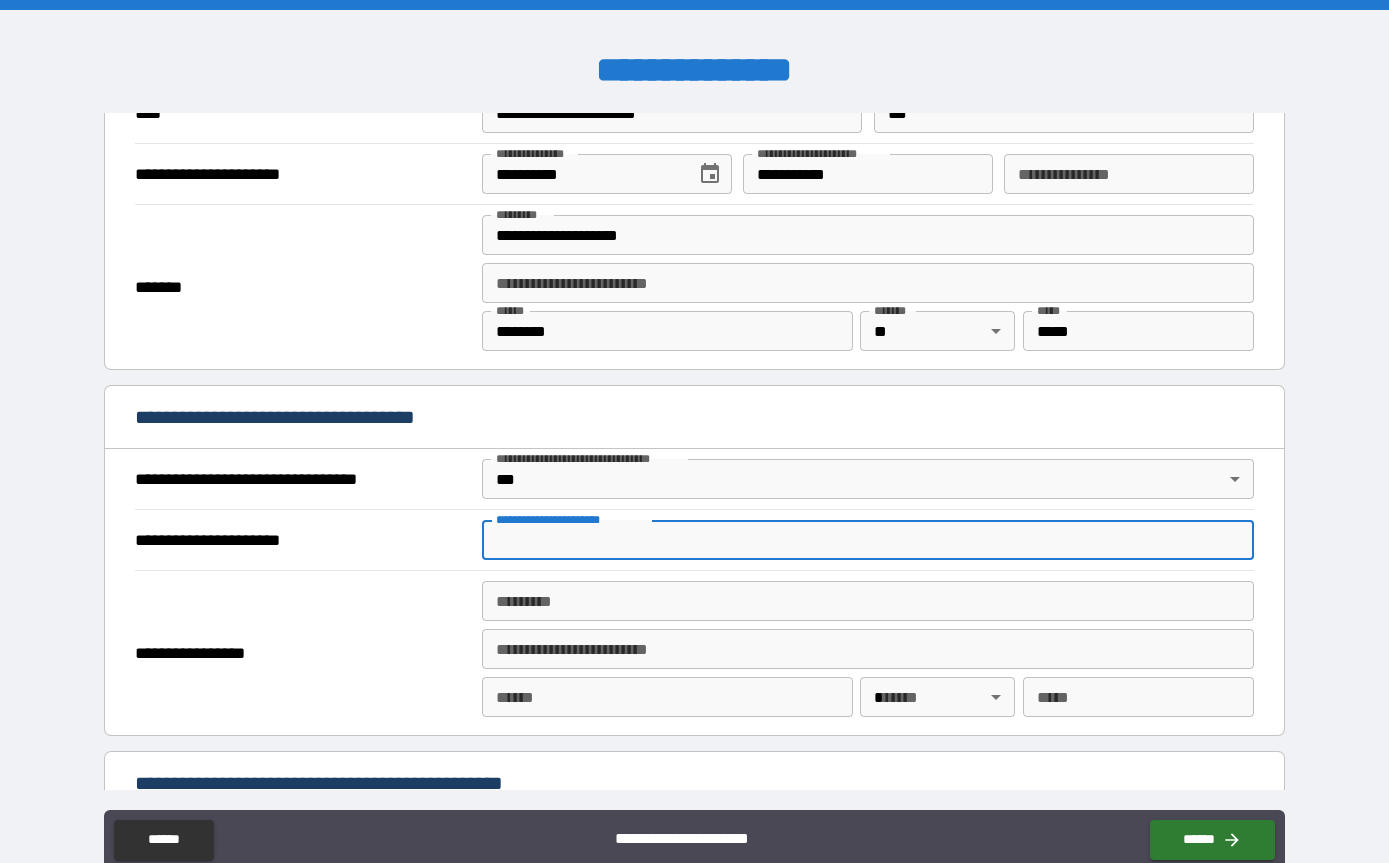 click on "**********" at bounding box center (868, 540) 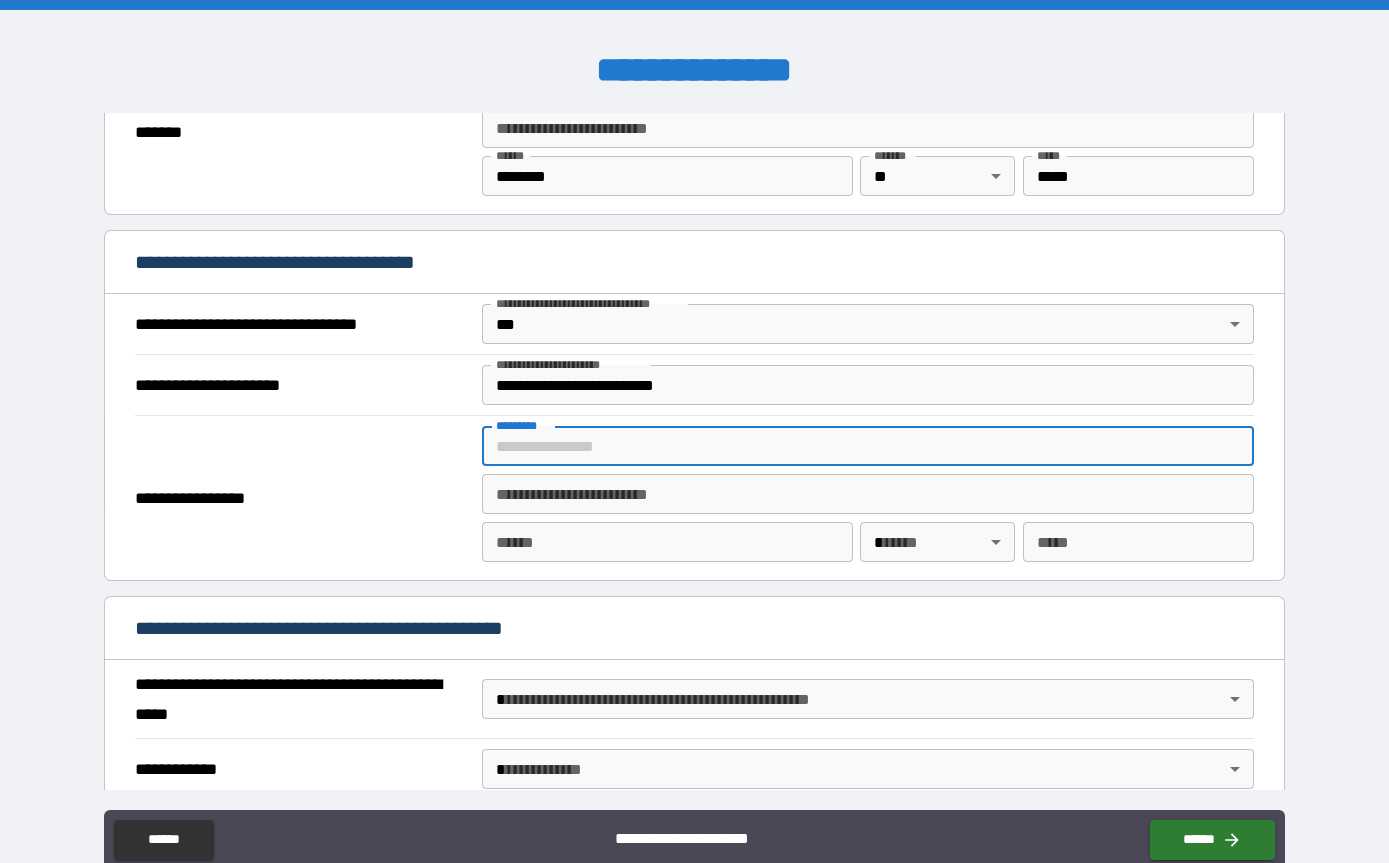 scroll, scrollTop: 1010, scrollLeft: 0, axis: vertical 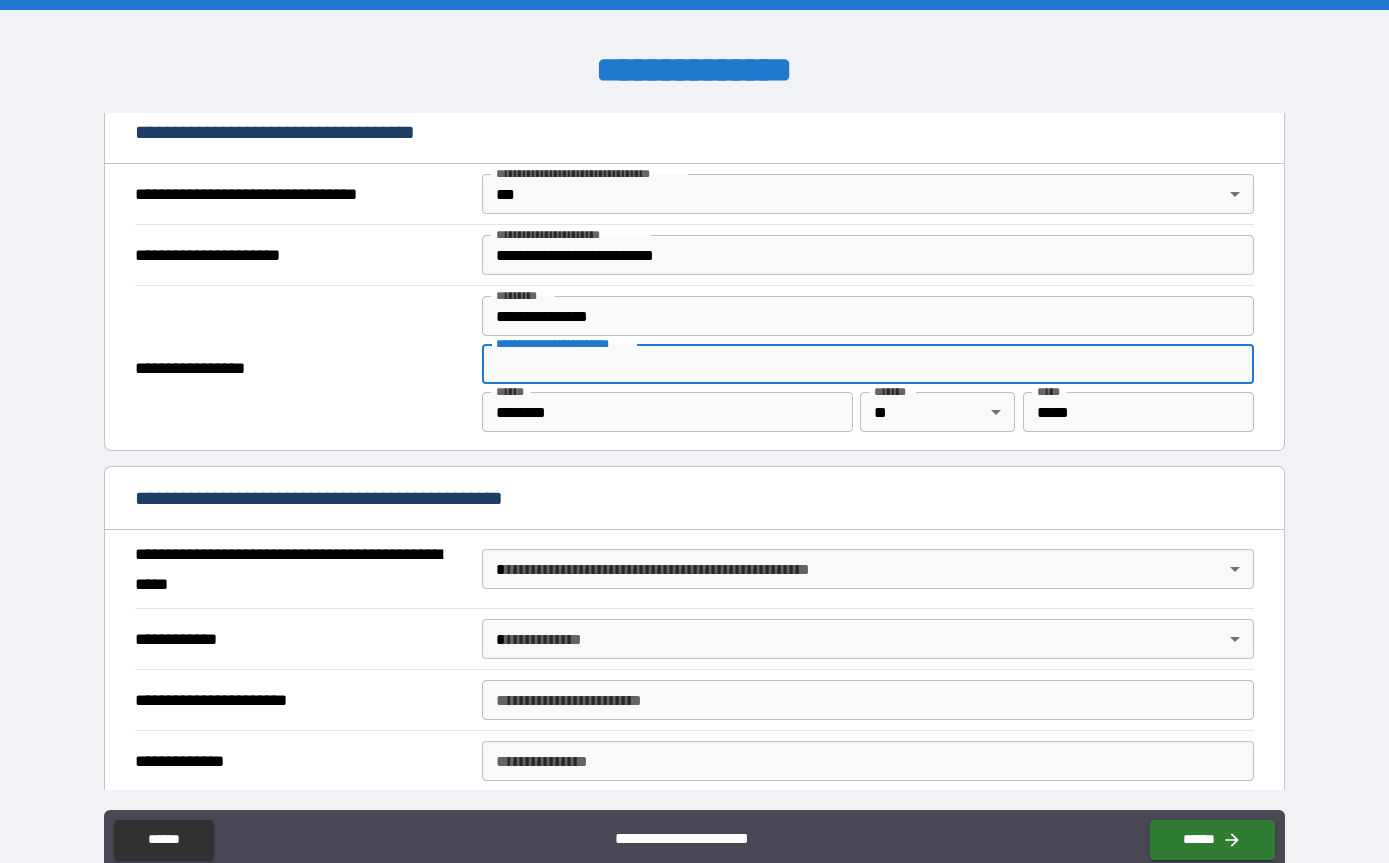 click on "**********" at bounding box center [694, 463] 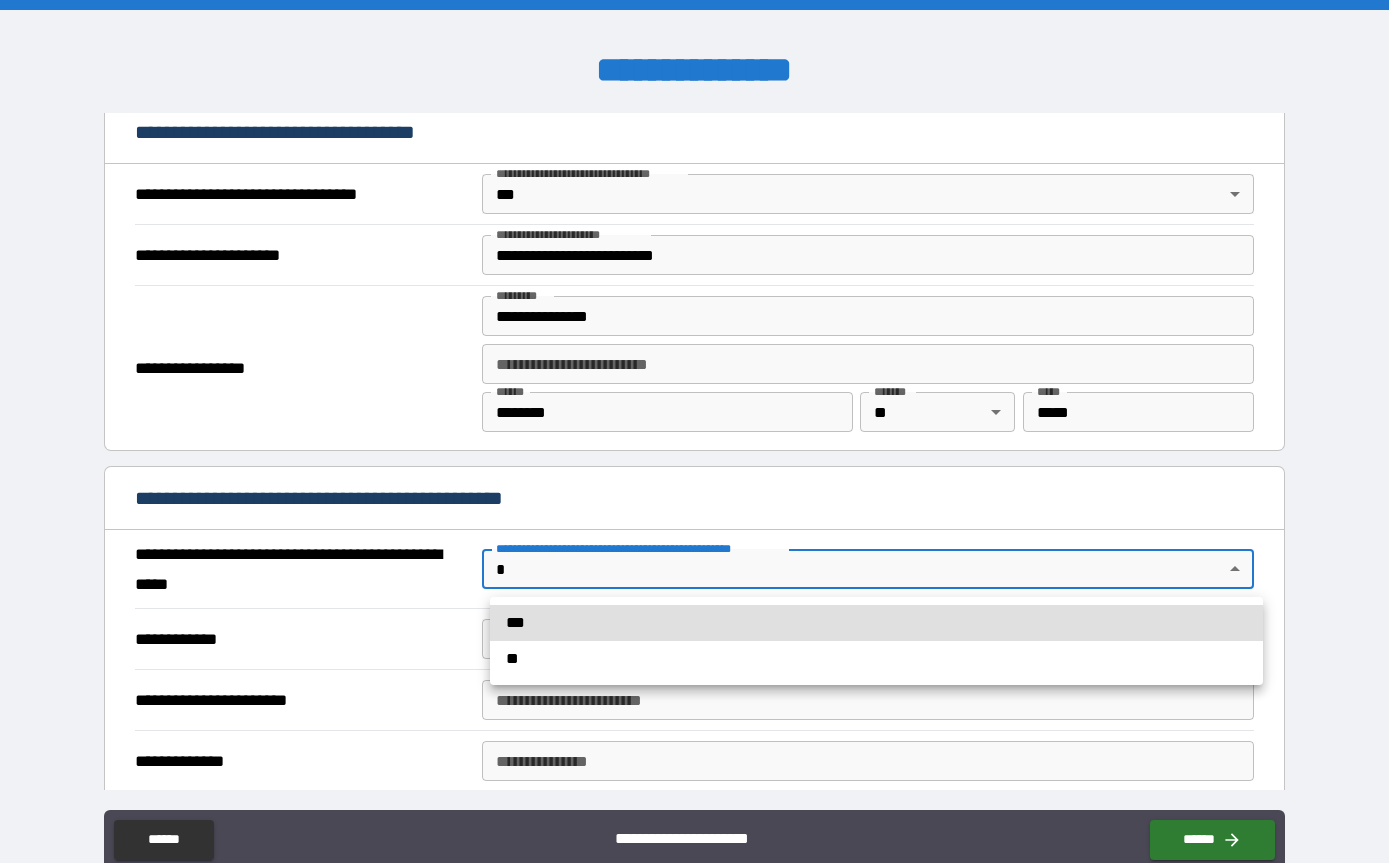 click on "***" at bounding box center [876, 623] 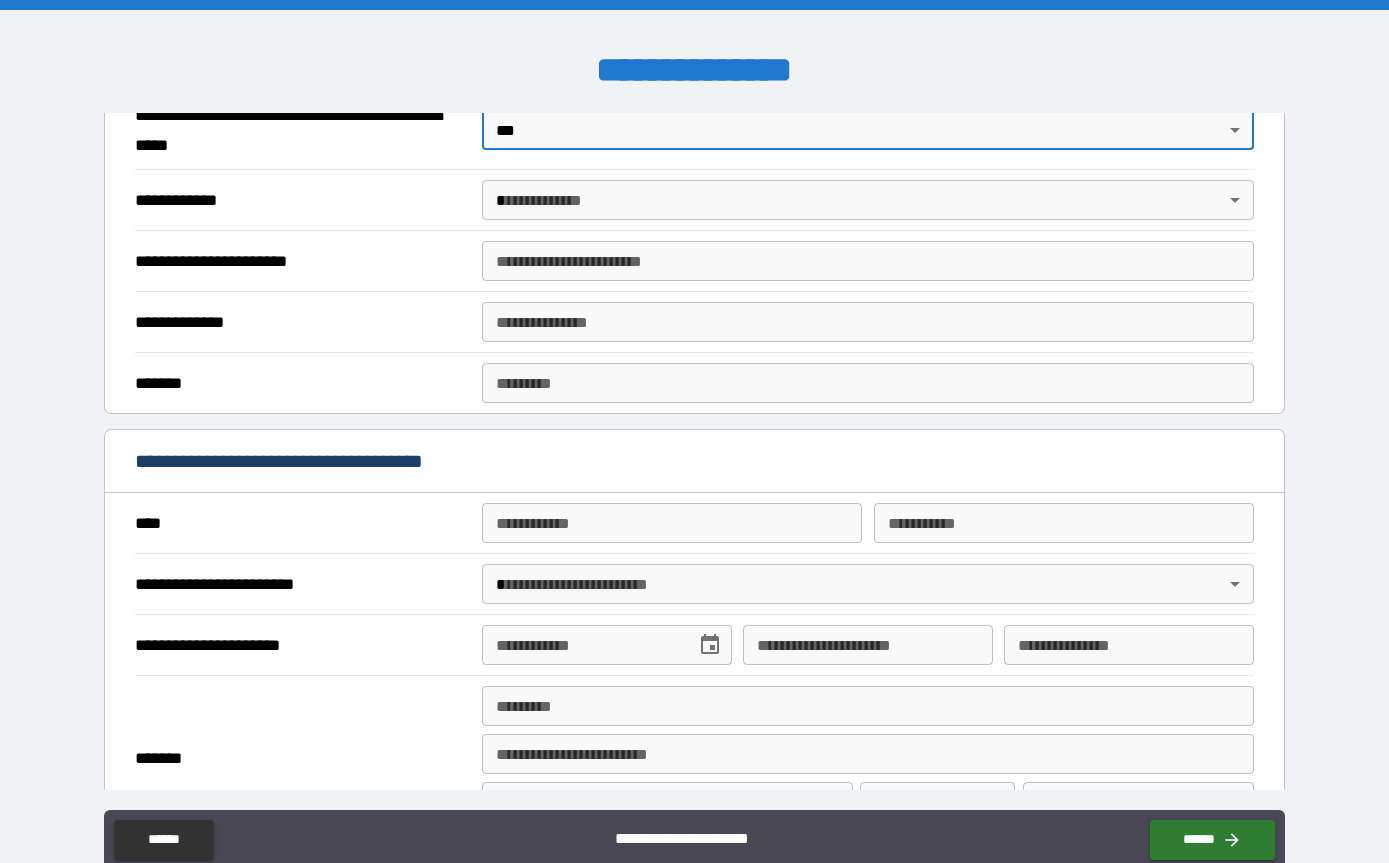 scroll, scrollTop: 1404, scrollLeft: 0, axis: vertical 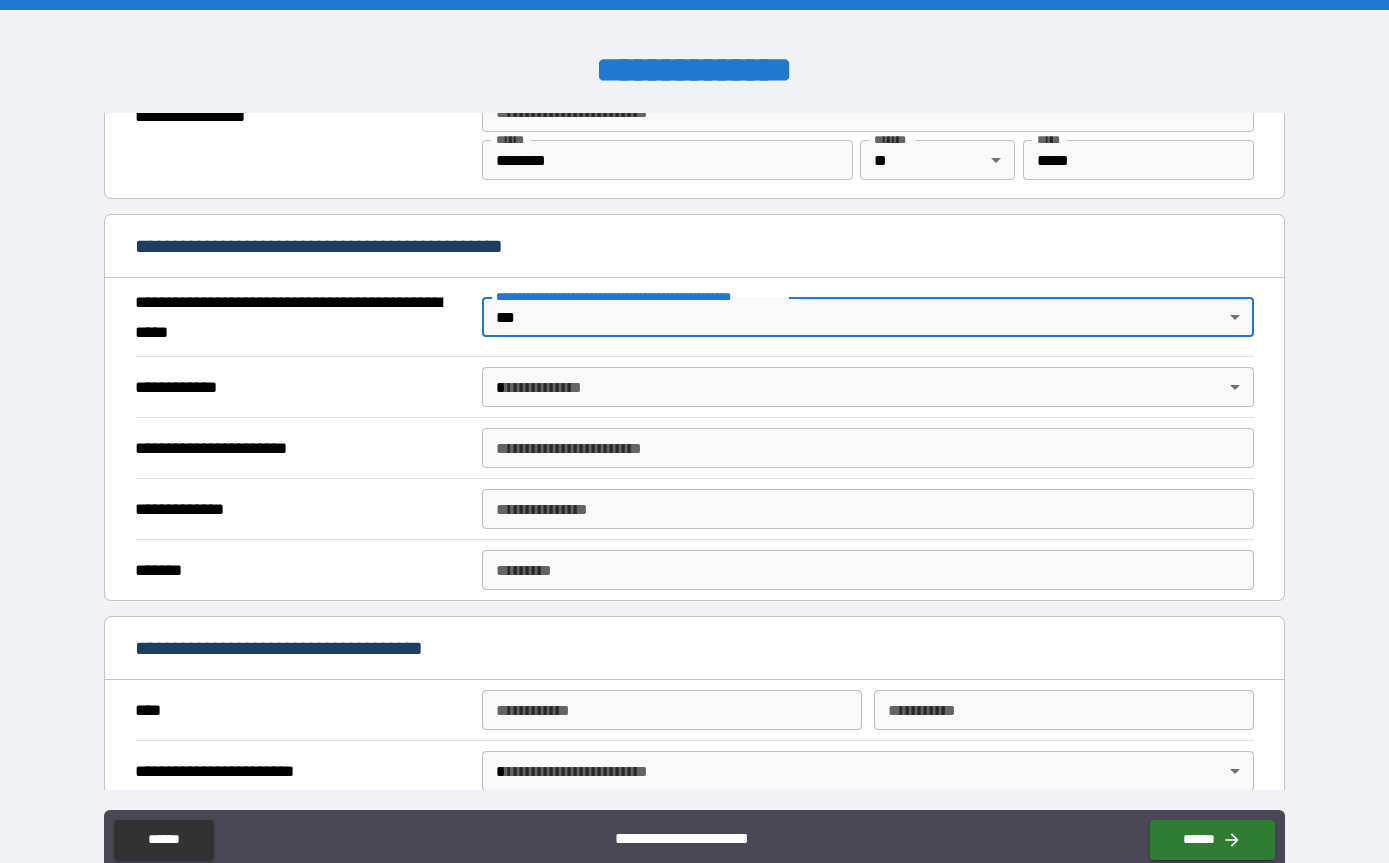 click on "**********" at bounding box center [694, 463] 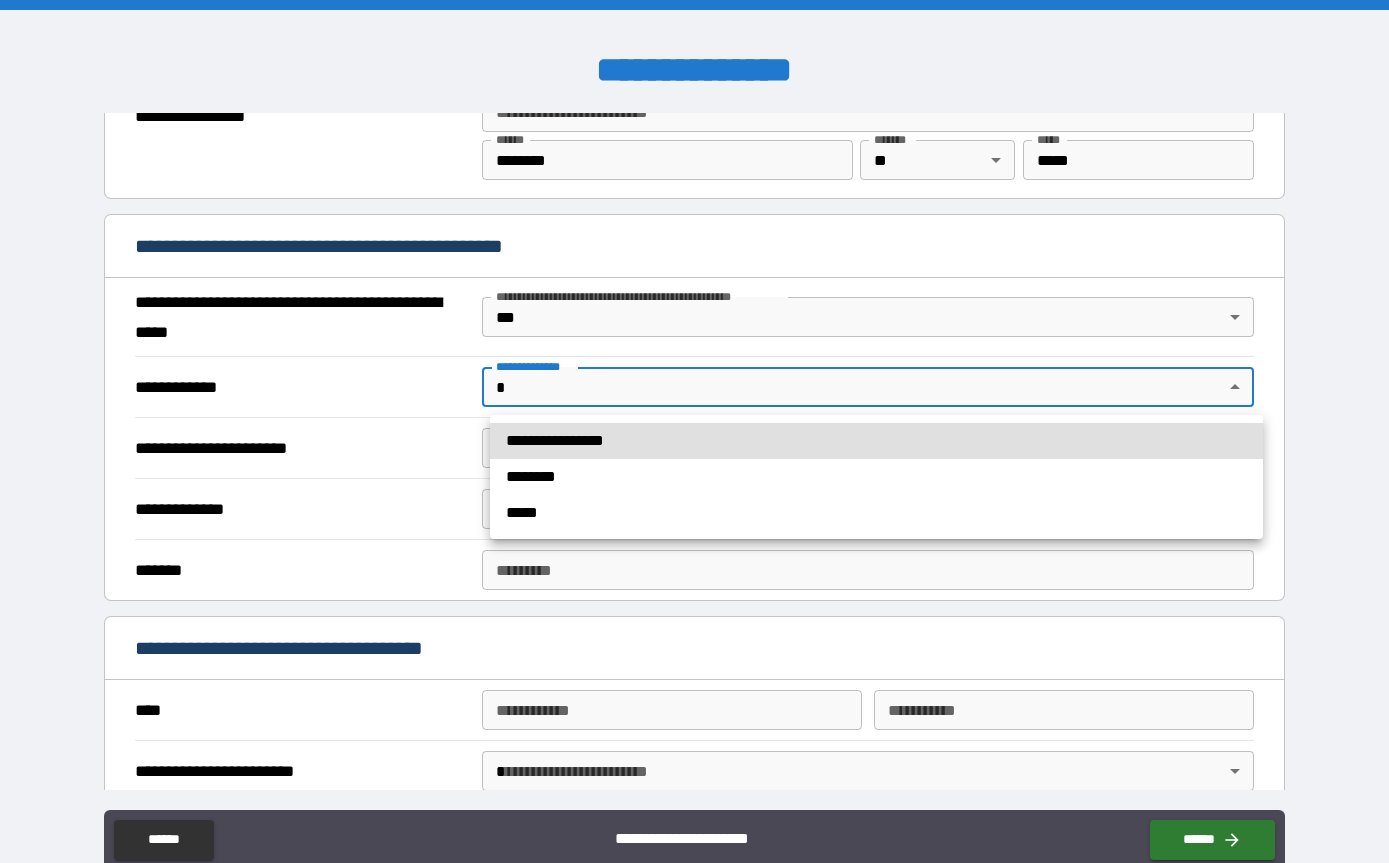 click on "**********" at bounding box center (876, 441) 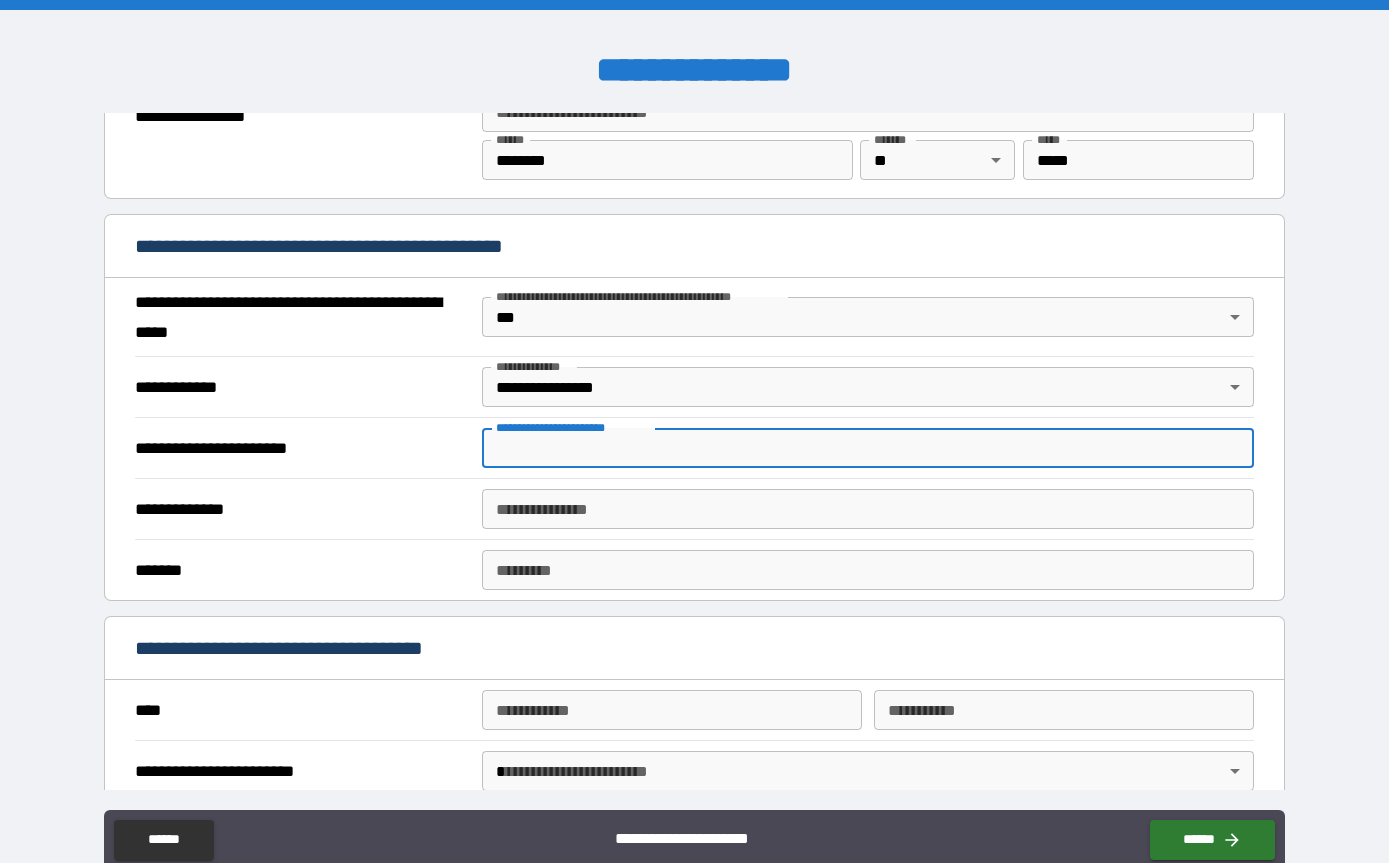 click on "**********" at bounding box center [868, 448] 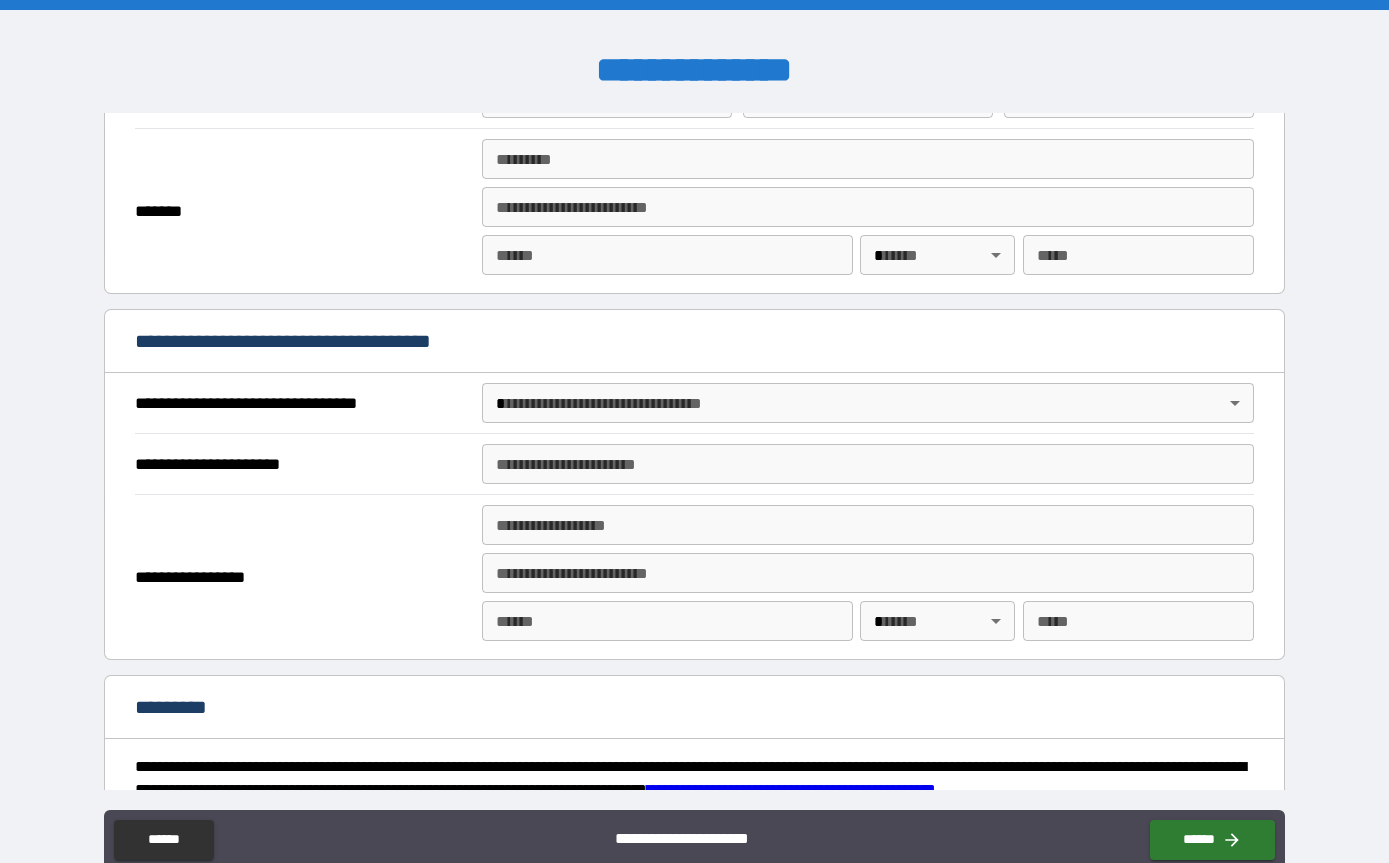scroll, scrollTop: 2054, scrollLeft: 0, axis: vertical 